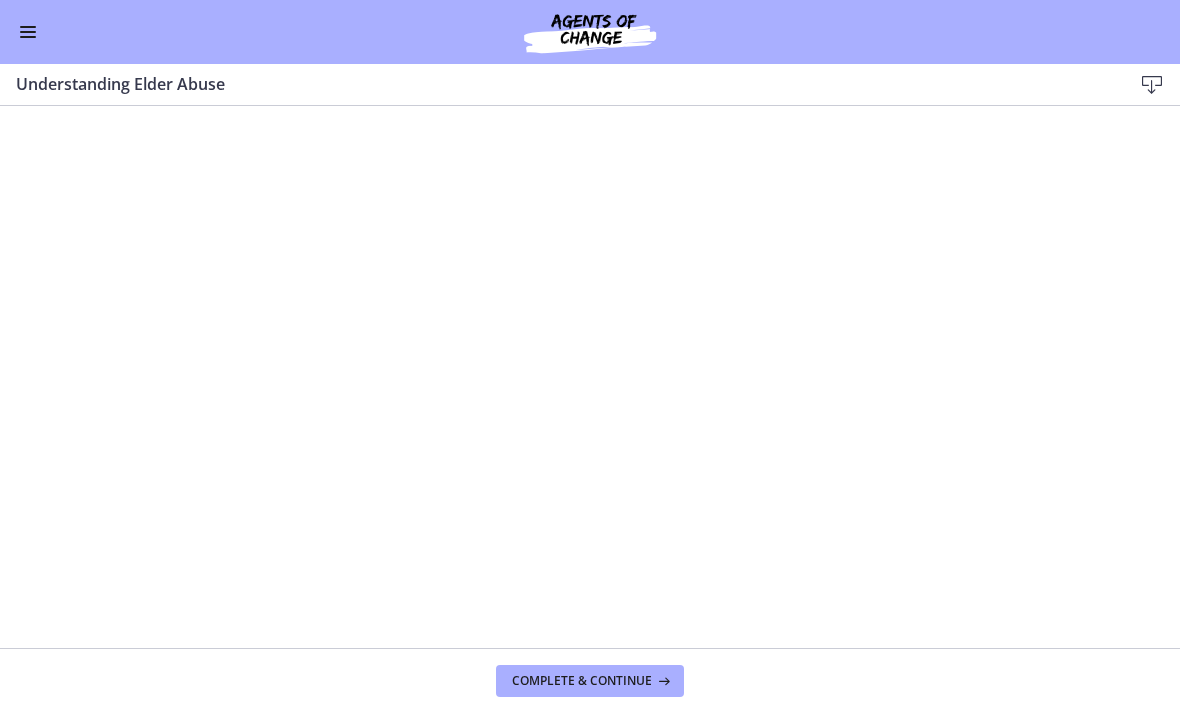 scroll, scrollTop: 1, scrollLeft: 0, axis: vertical 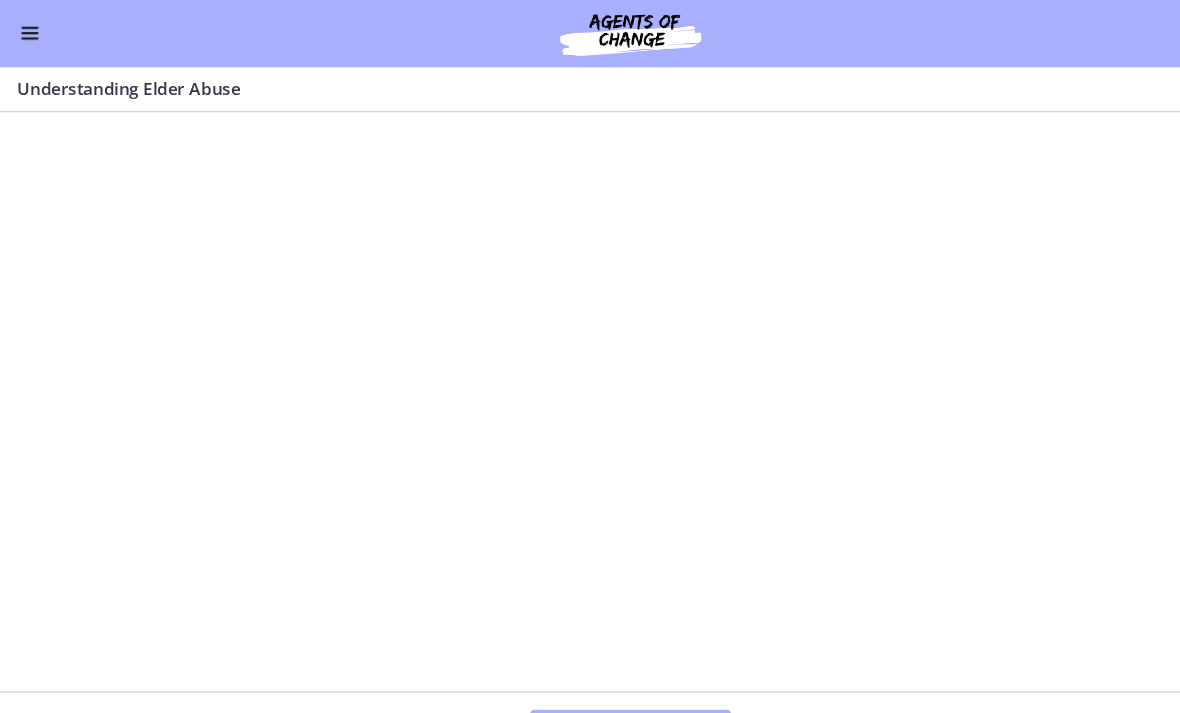 click at bounding box center [28, 32] 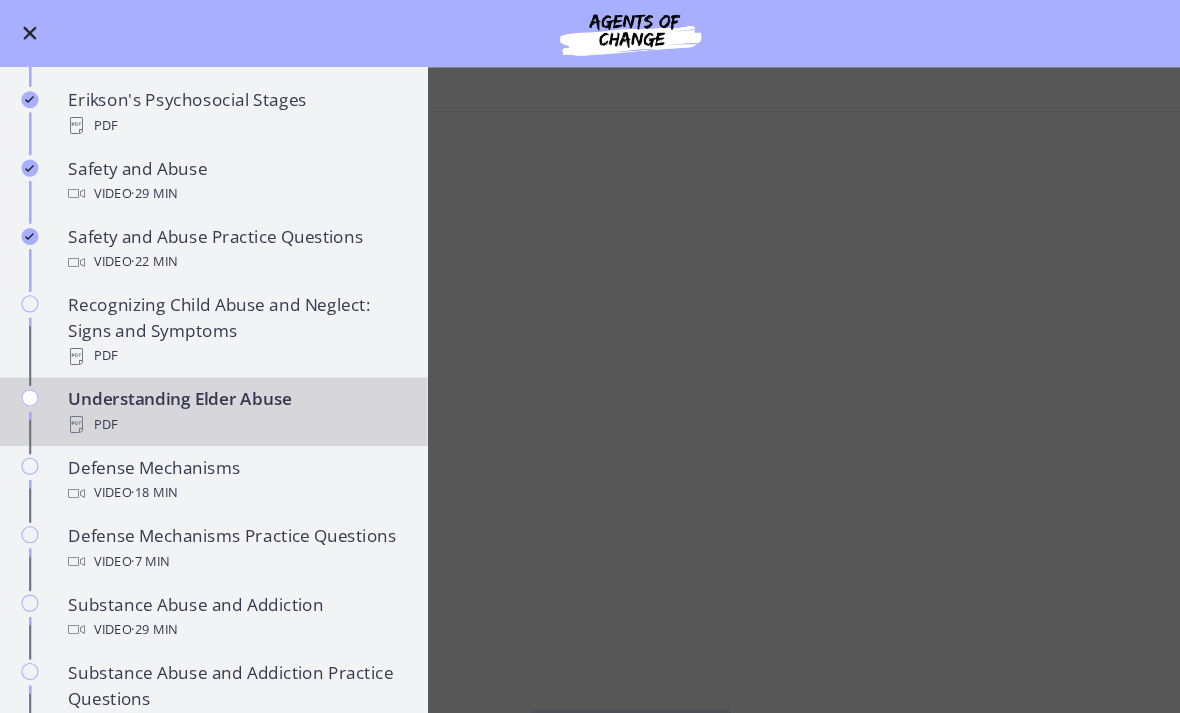click on "Recognizing Child Abuse and Neglect: Signs and Symptoms
PDF" at bounding box center [220, 310] 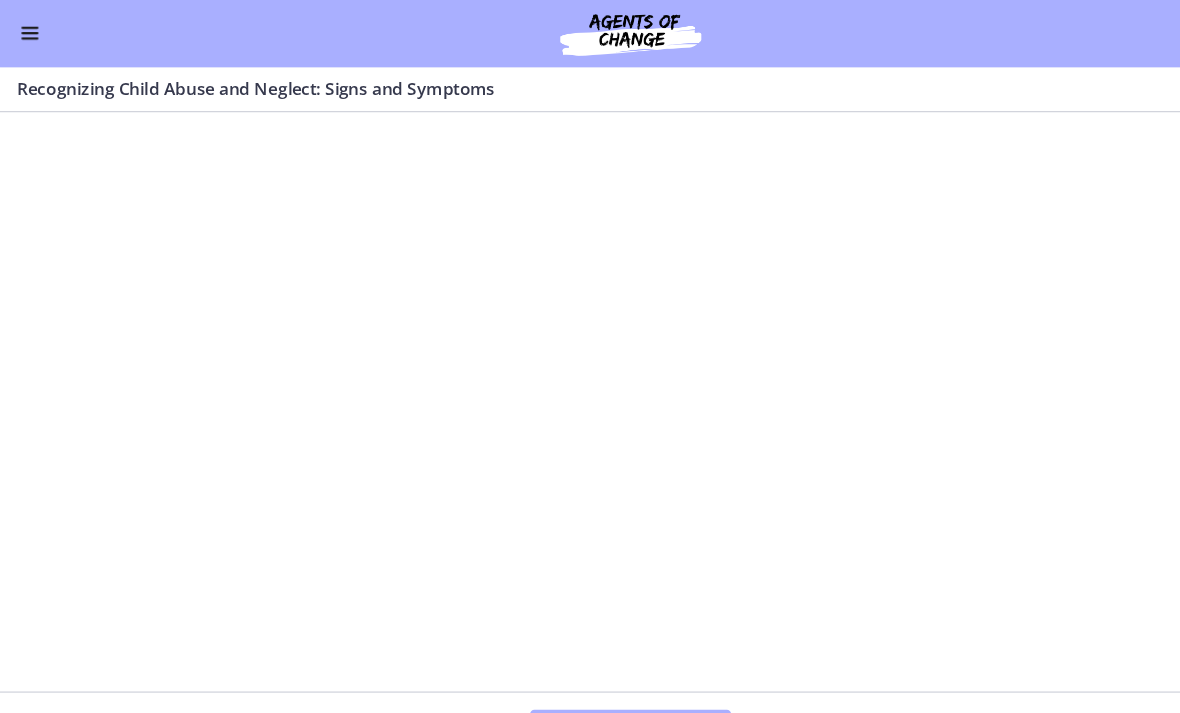 click at bounding box center (28, 32) 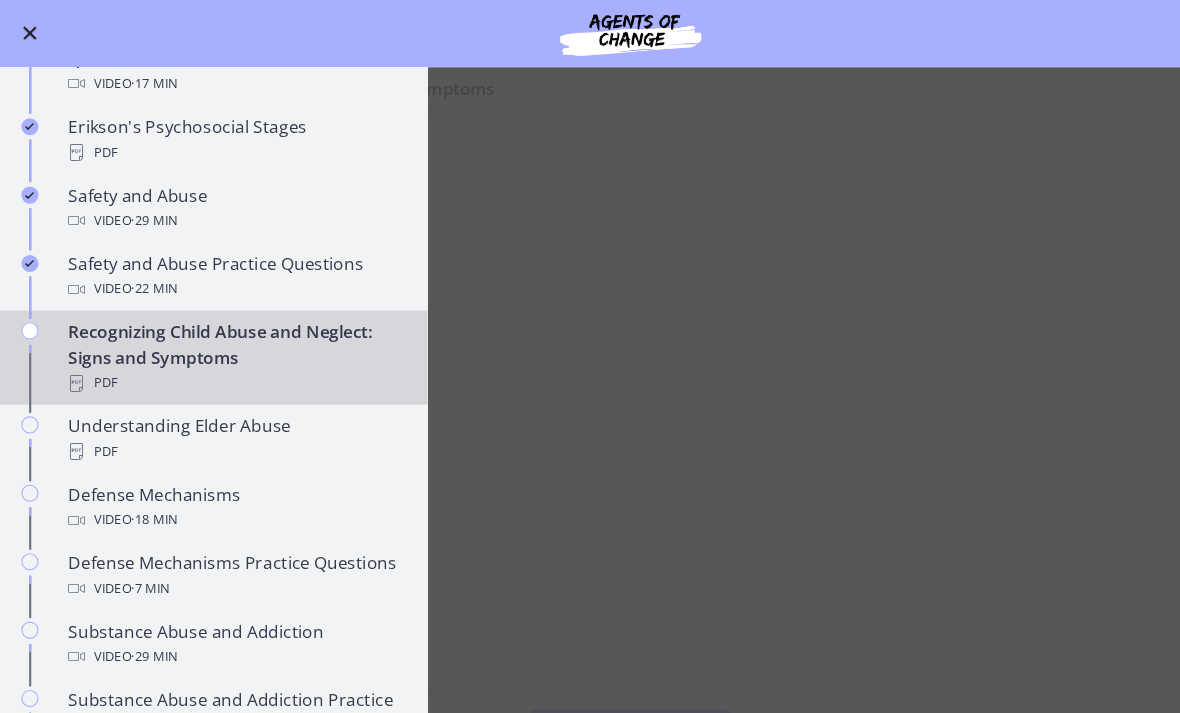 scroll, scrollTop: 680, scrollLeft: 0, axis: vertical 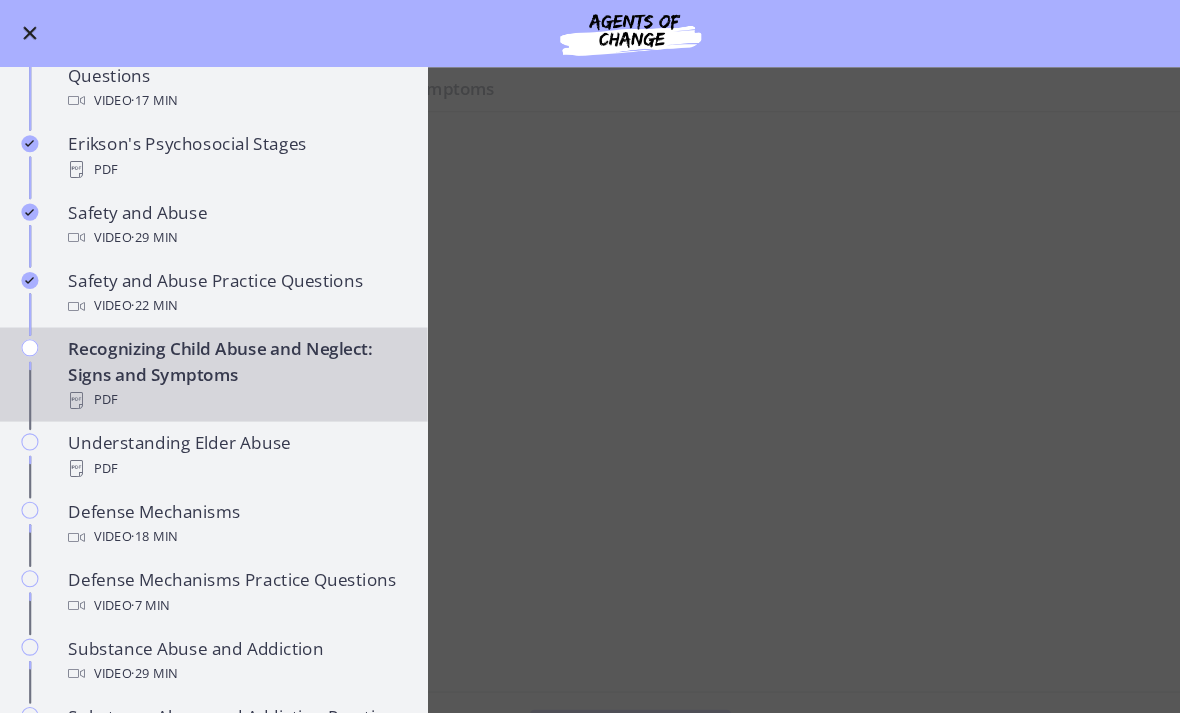 click on "Recognizing Child Abuse and Neglect: Signs and Symptoms
PDF" at bounding box center [220, 351] 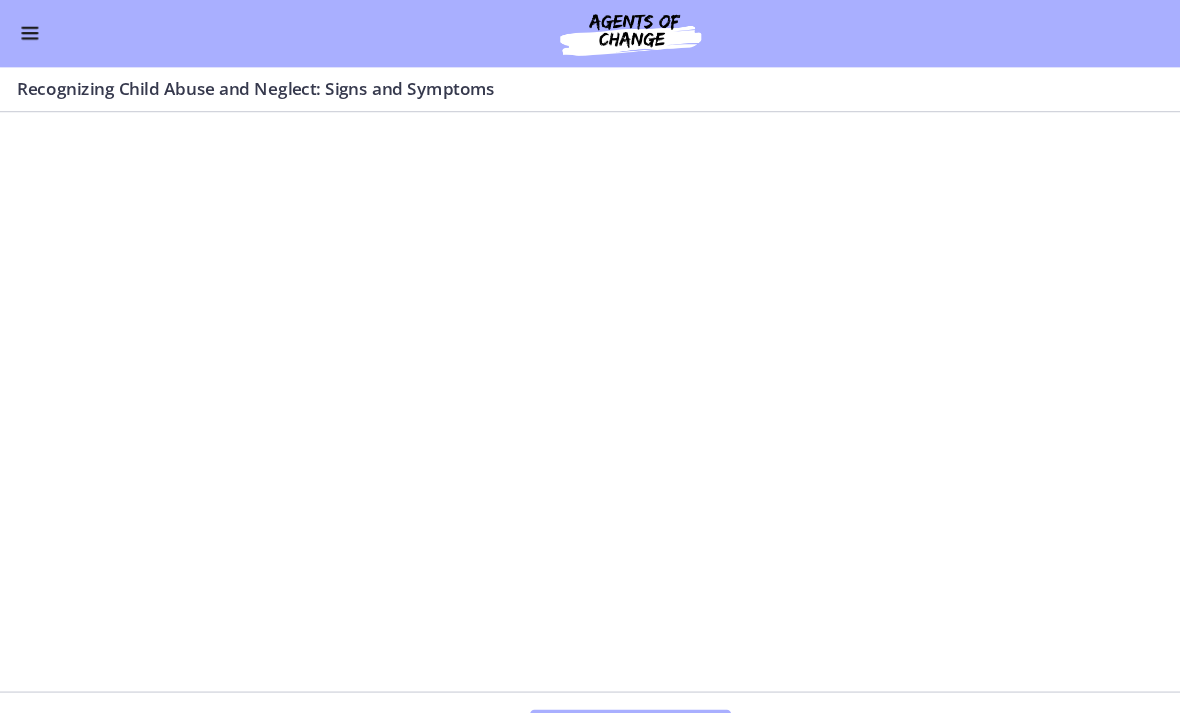 click at bounding box center (28, 32) 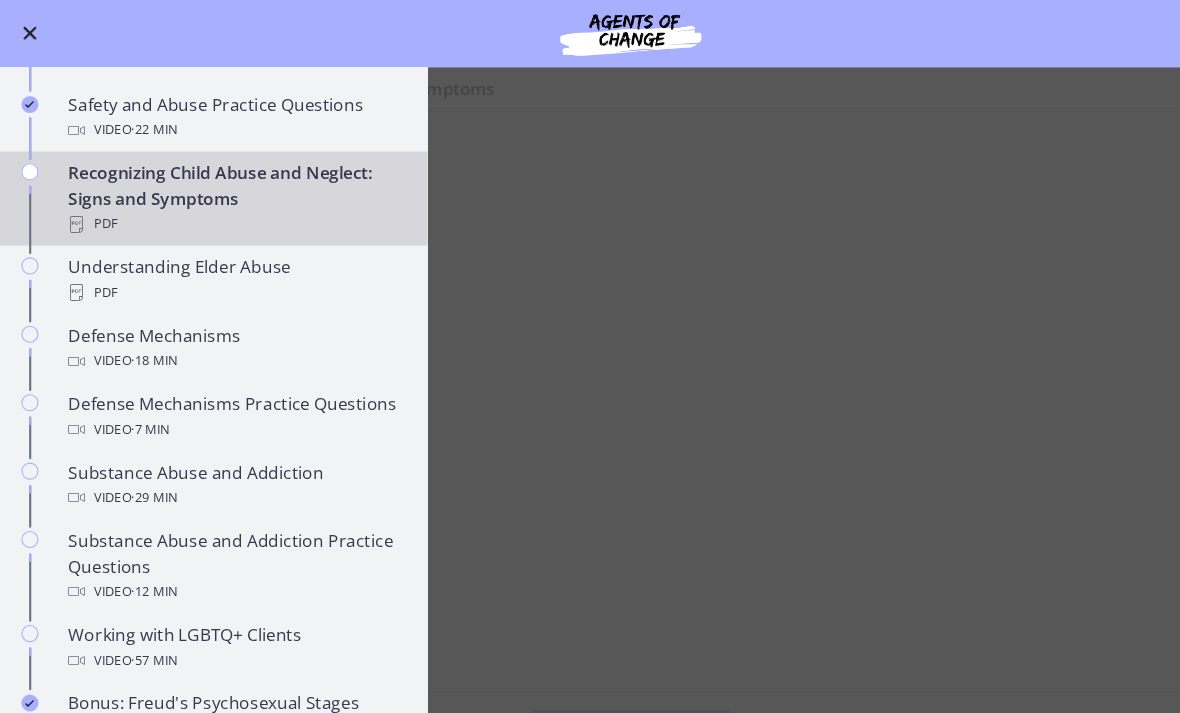 scroll, scrollTop: 848, scrollLeft: 0, axis: vertical 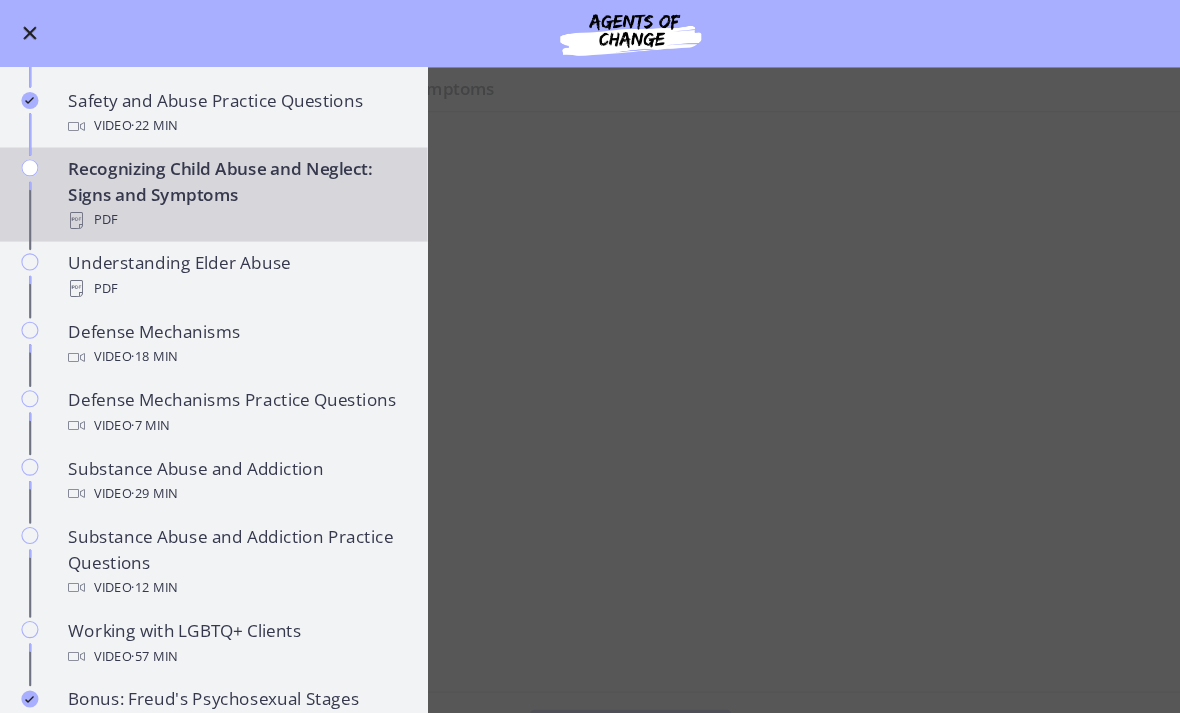 click at bounding box center [28, 32] 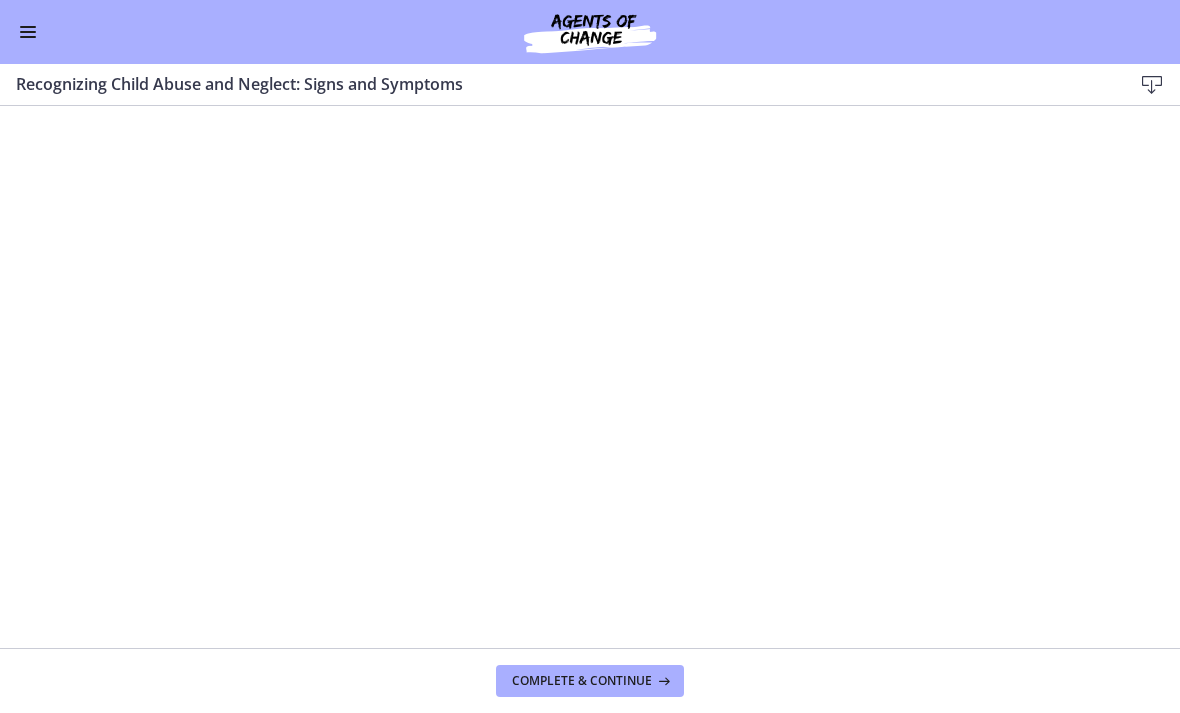 click on "Complete & continue" at bounding box center (582, 681) 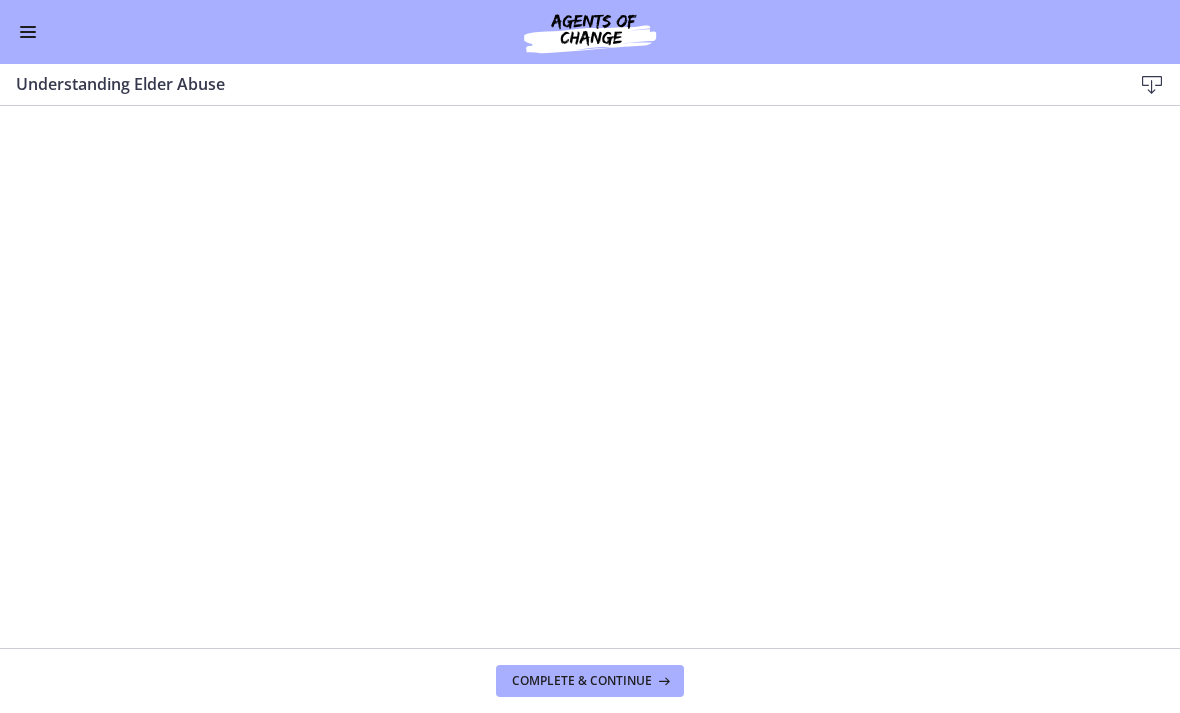 click on "Complete & continue" at bounding box center [590, 681] 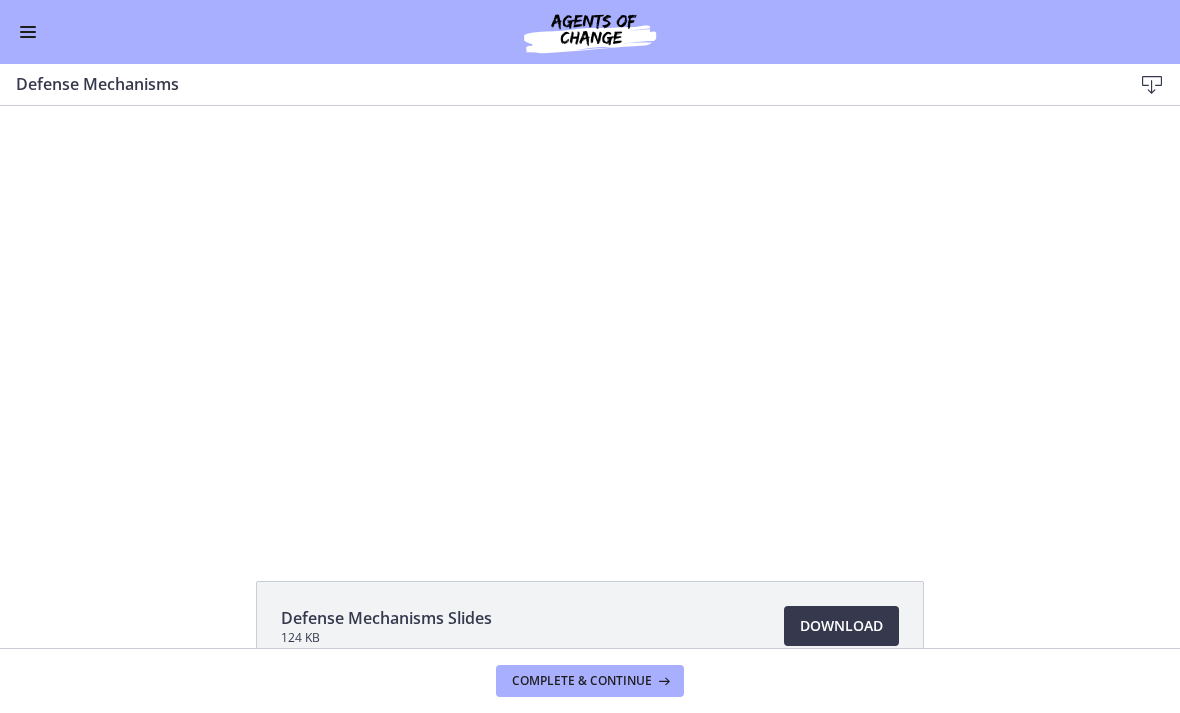 scroll, scrollTop: 0, scrollLeft: 0, axis: both 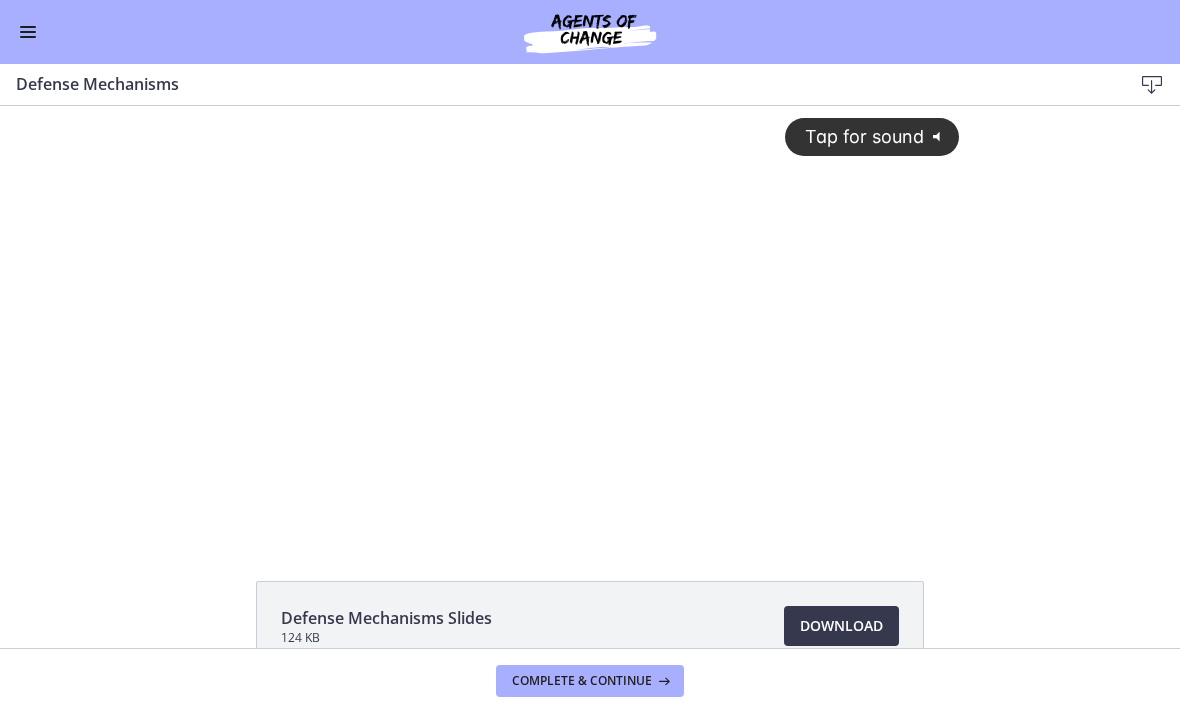 click at bounding box center [28, 32] 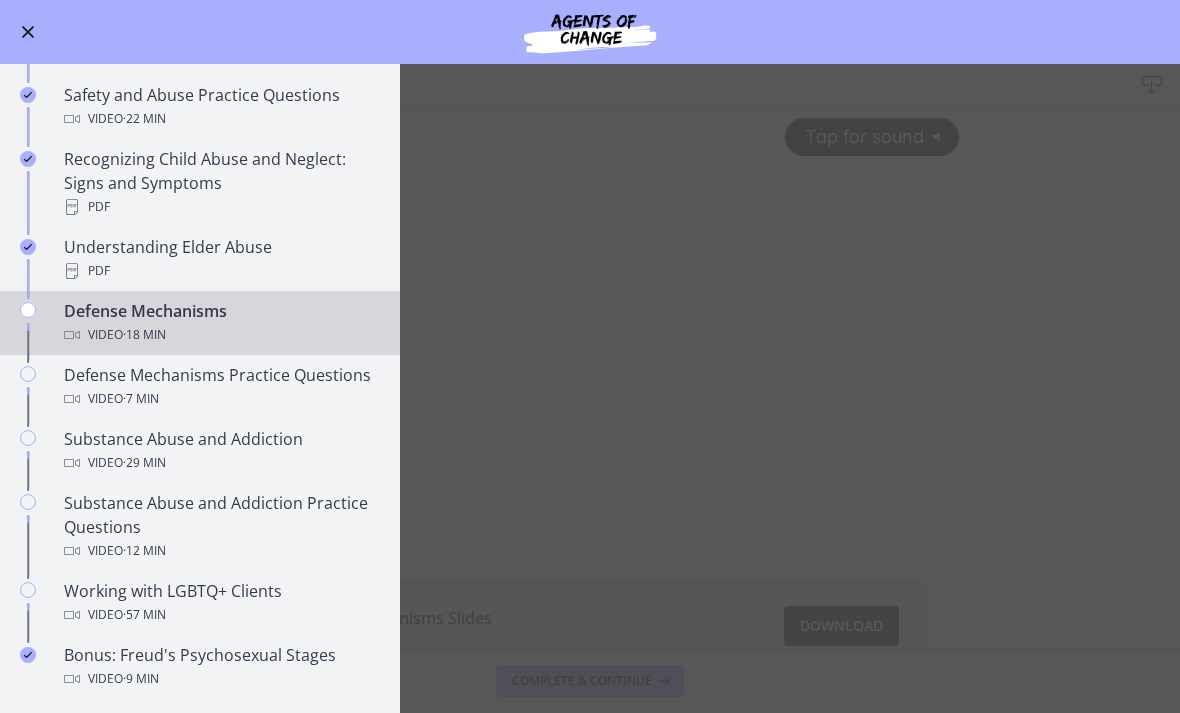 click at bounding box center [28, 32] 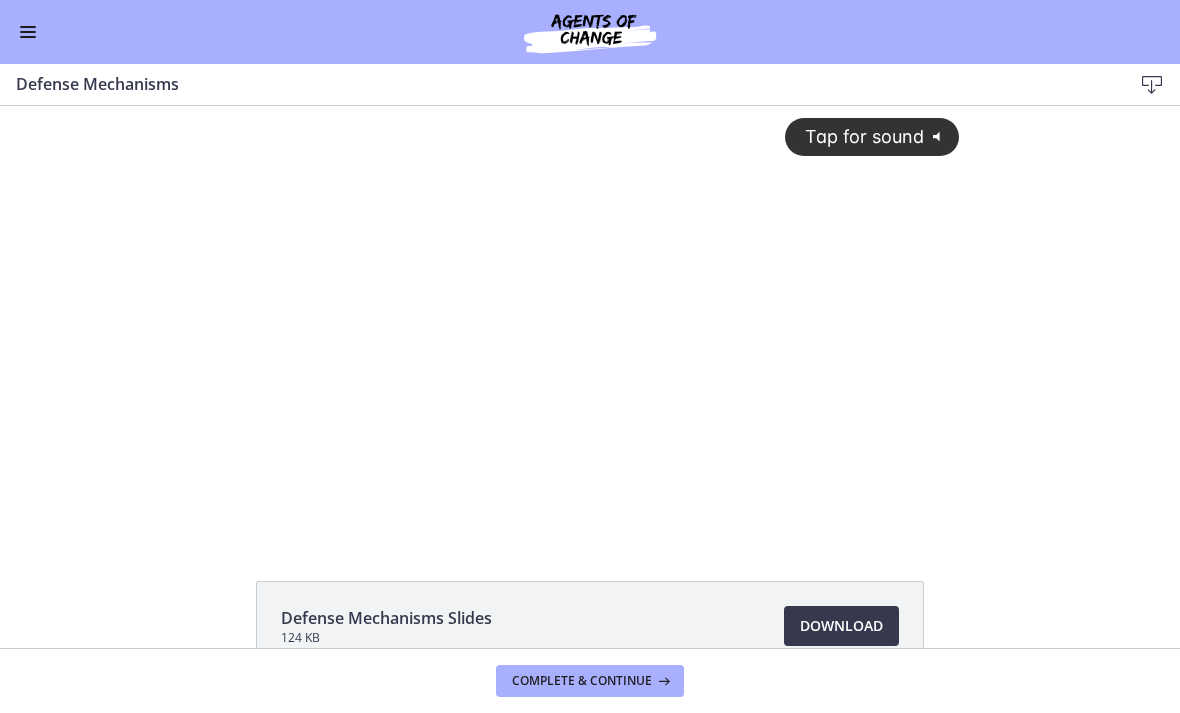 click on "Tap for sound
@keyframes VOLUME_SMALL_WAVE_FLASH {
0% { opacity: 0; }
33% { opacity: 1; }
66% { opacity: 1; }
100% { opacity: 0; }
}
@keyframes VOLUME_LARGE_WAVE_FLASH {
0% { opacity: 0; }
33% { opacity: 1; }
66% { opacity: 1; }
100% { opacity: 0; }
}
.volume__small-wave {
animation: VOLUME_SMALL_WAVE_FLASH 2s infinite;
opacity: 0;
}
.volume__large-wave {
animation: VOLUME_LARGE_WAVE_FLASH 2s infinite .3s;
opacity: 0;
}" at bounding box center (590, 304) 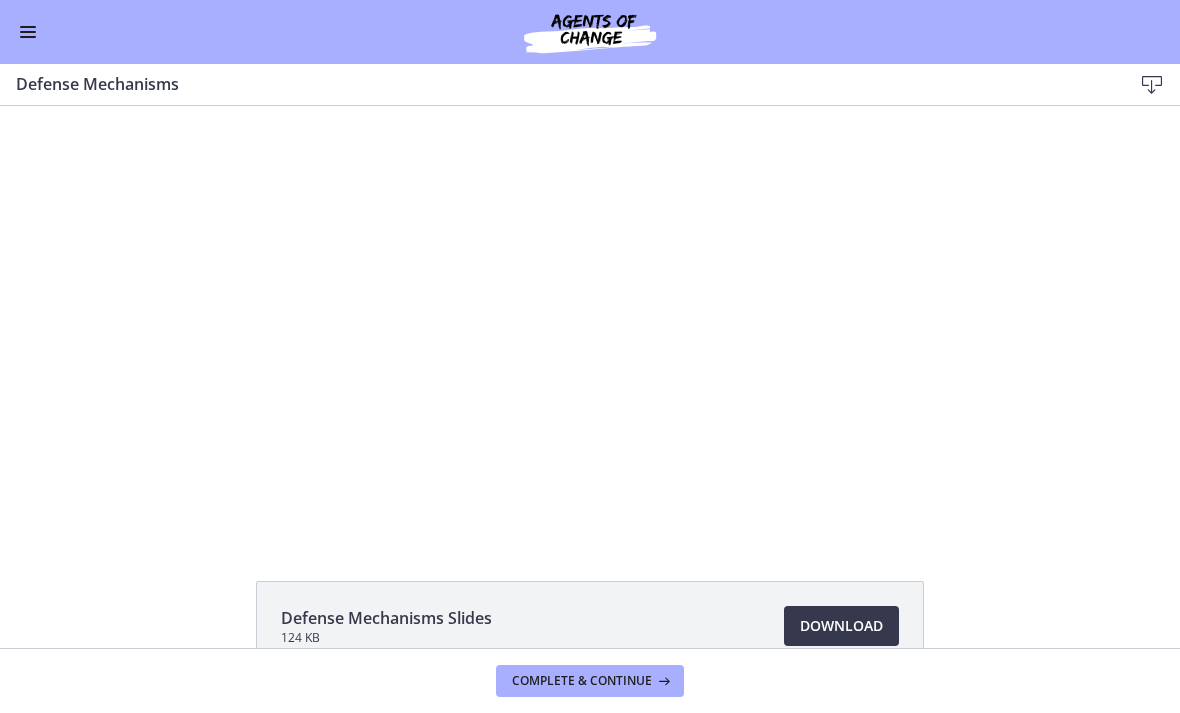 click at bounding box center [590, 320] 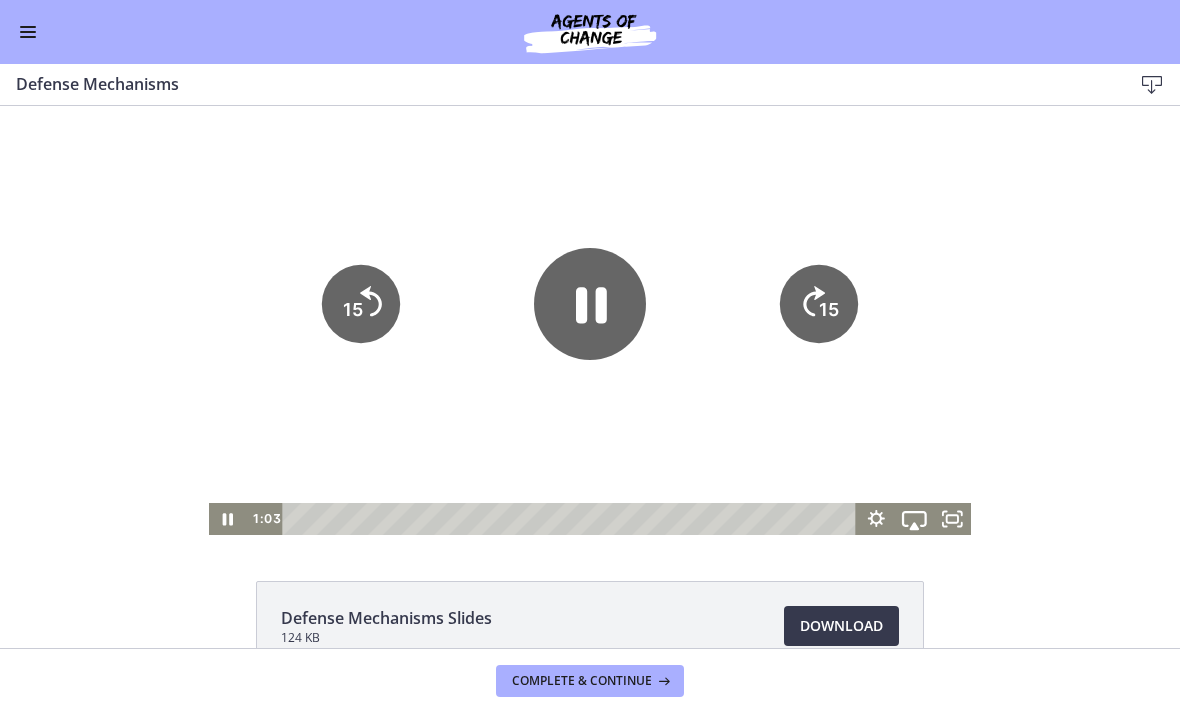 click 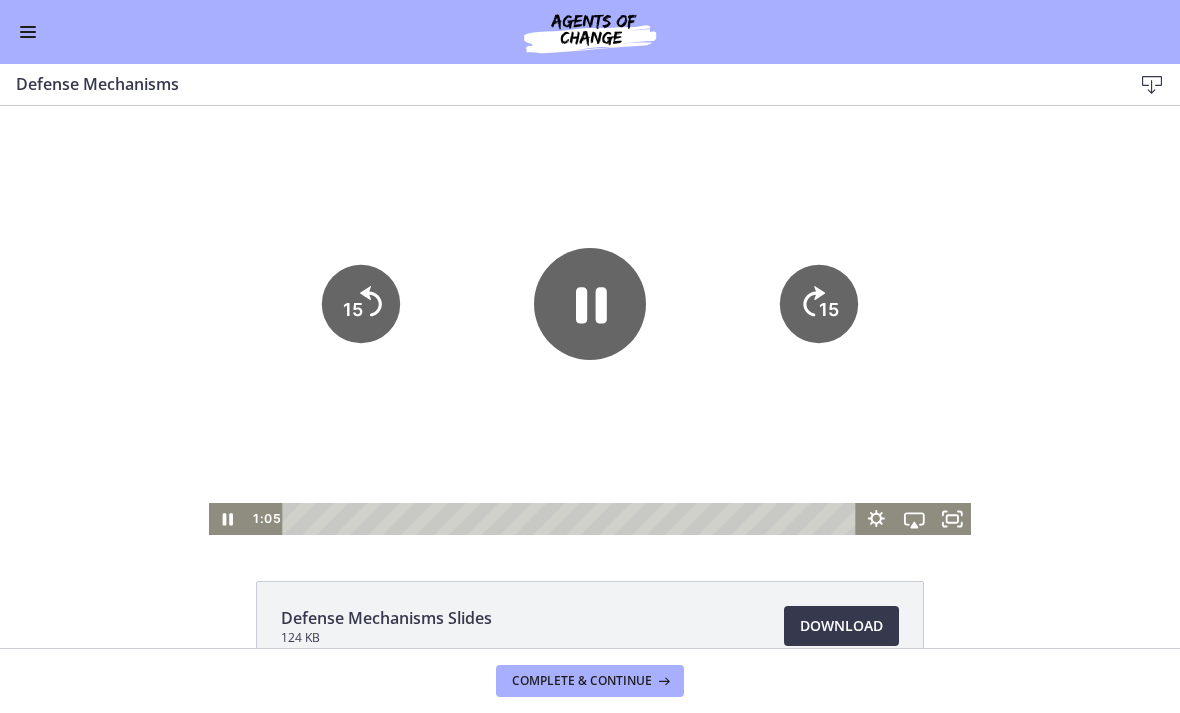 click 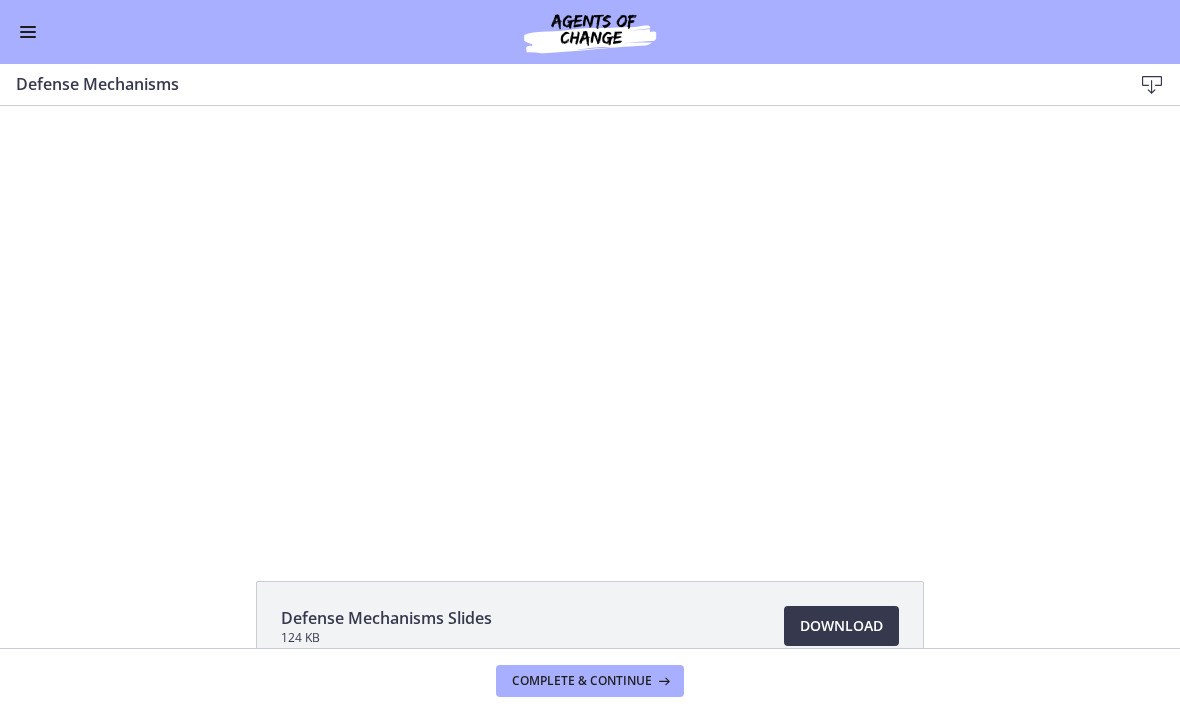 click at bounding box center [590, 320] 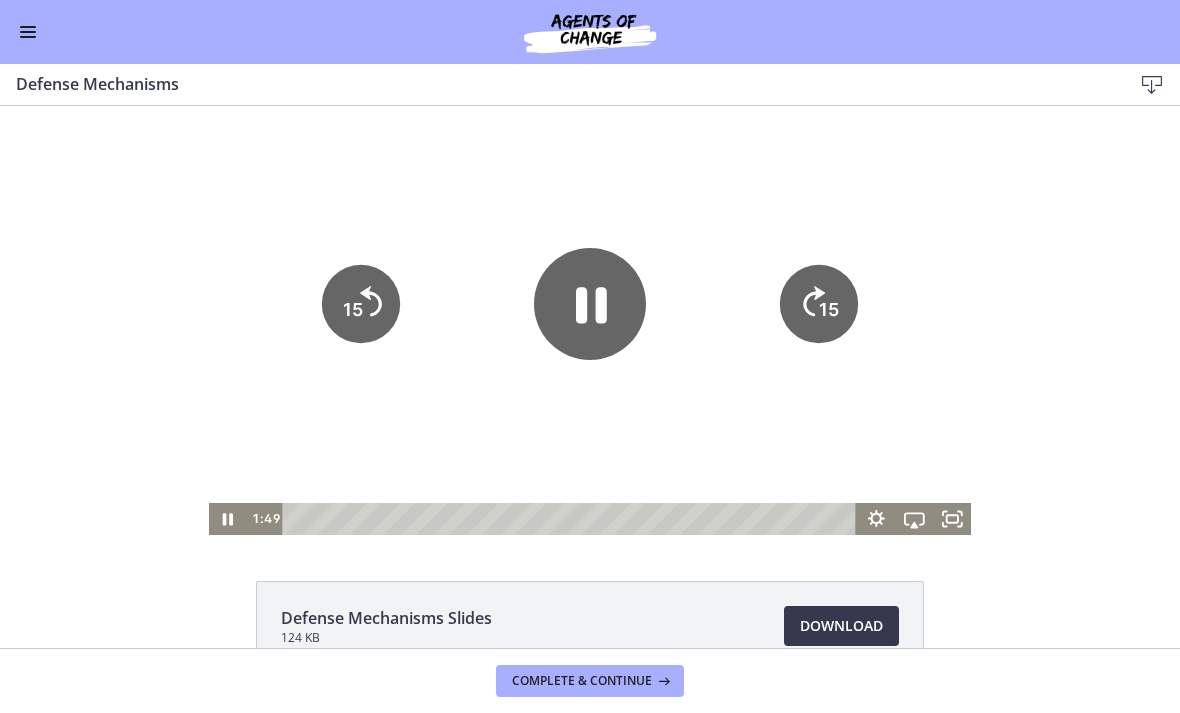 click on "15" 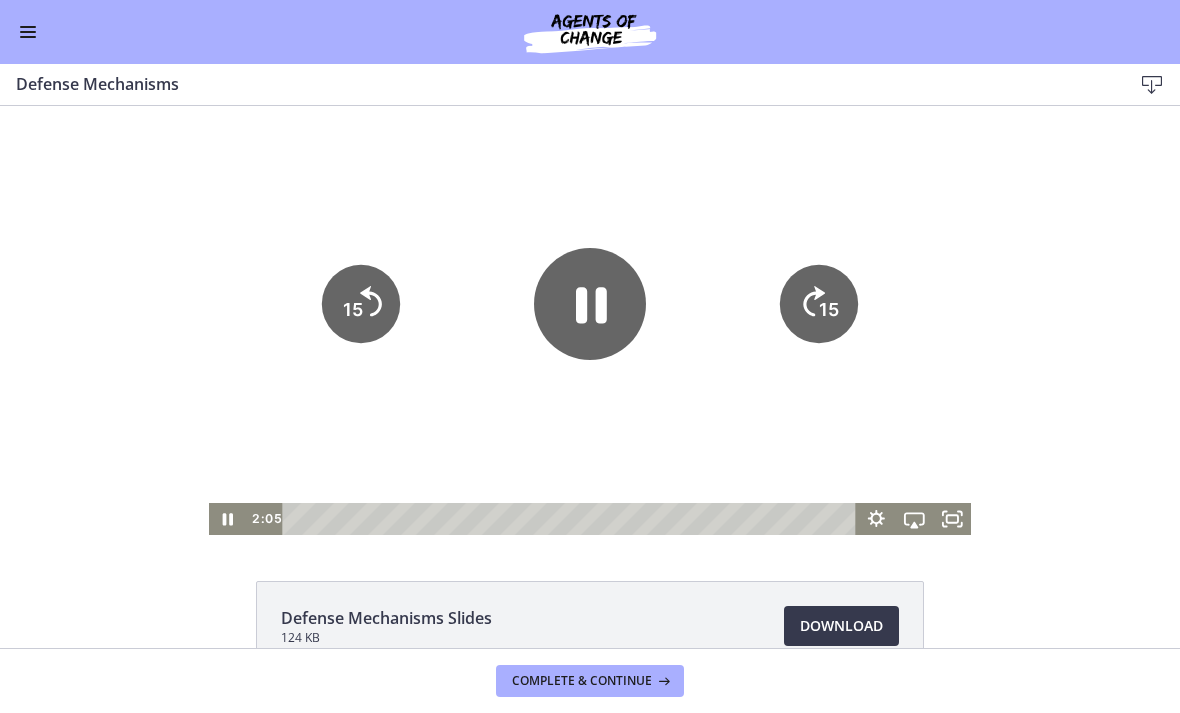 click on "15" 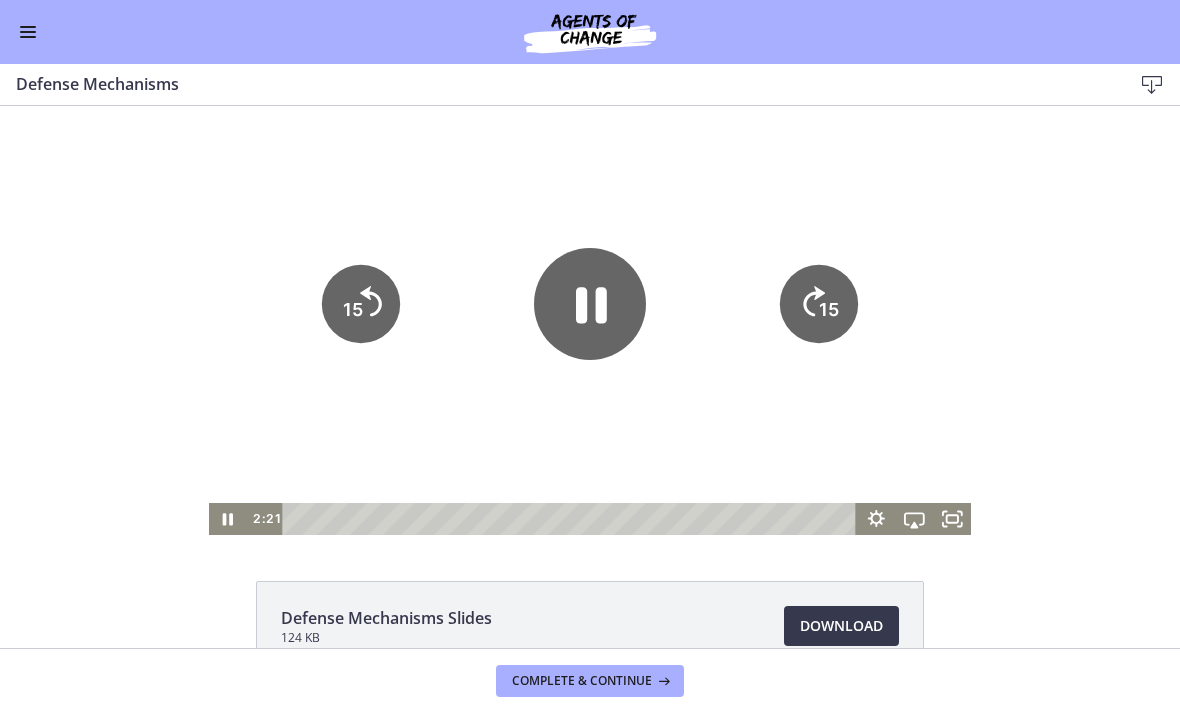 click on "15" 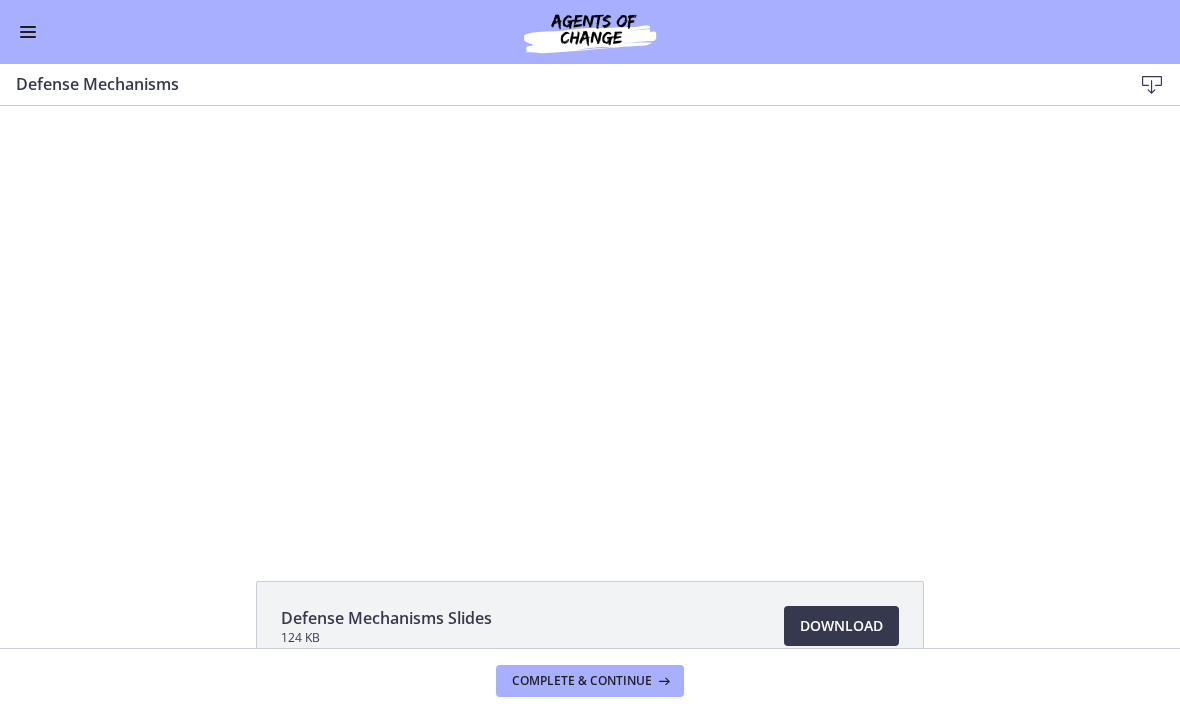 click at bounding box center [590, 320] 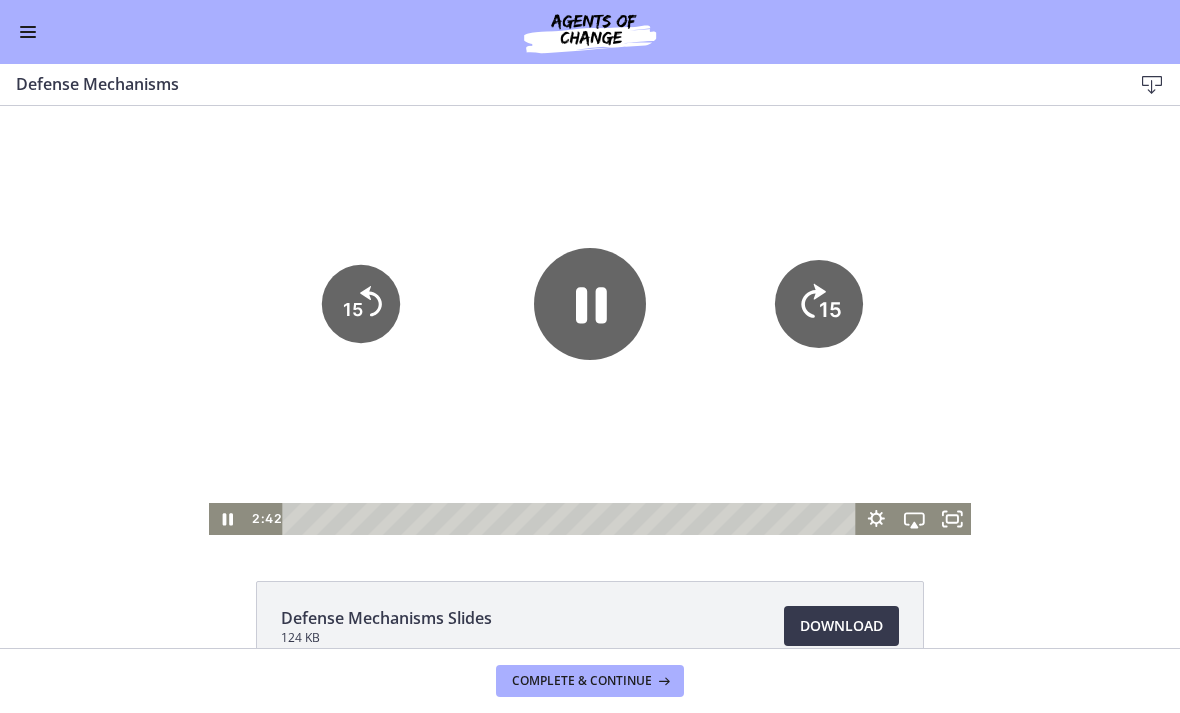 click on "15" 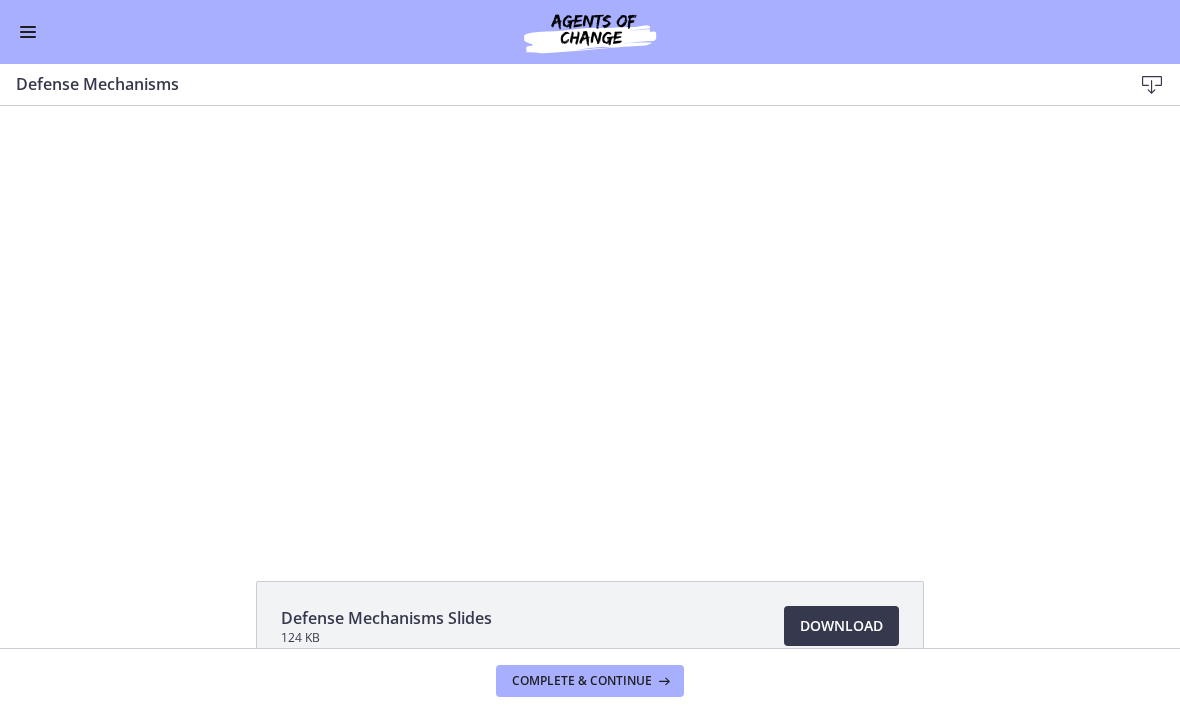 click at bounding box center [590, 320] 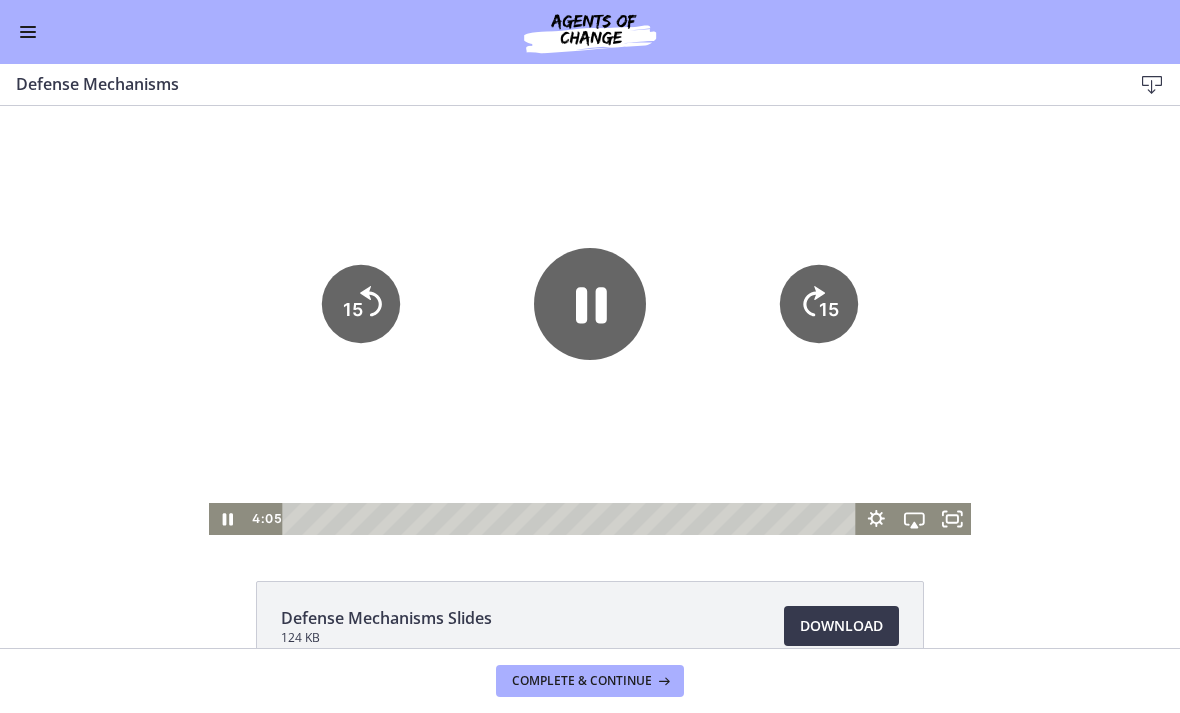 click 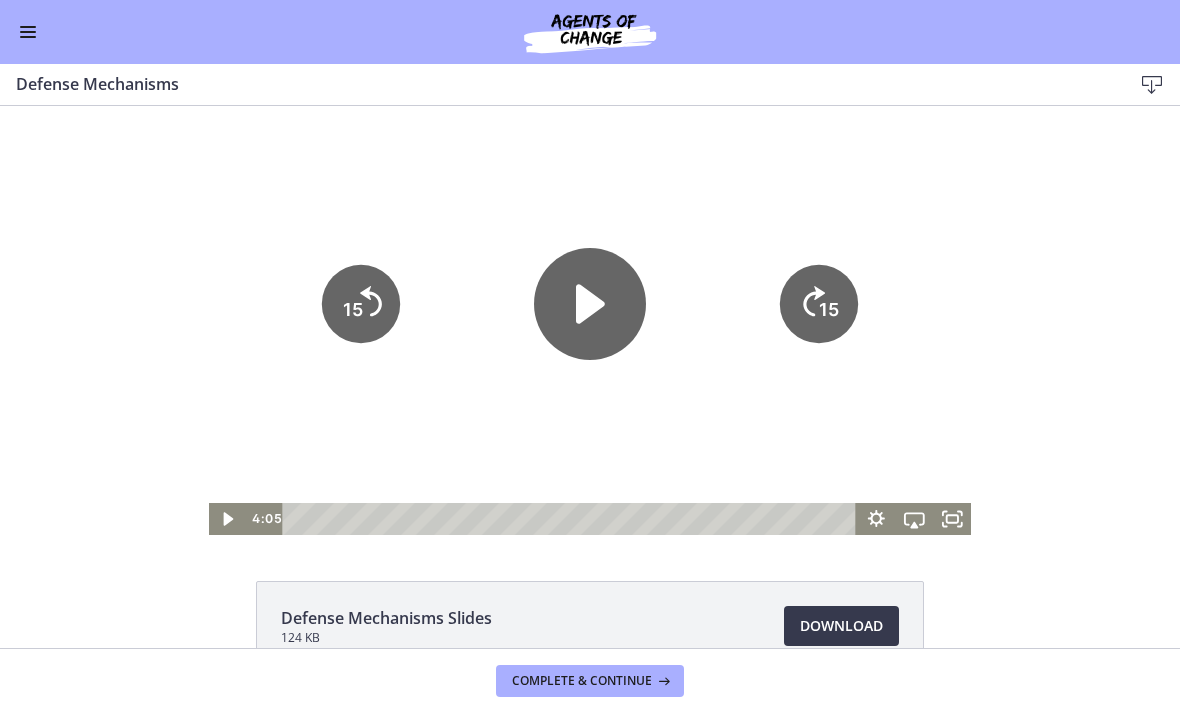 click 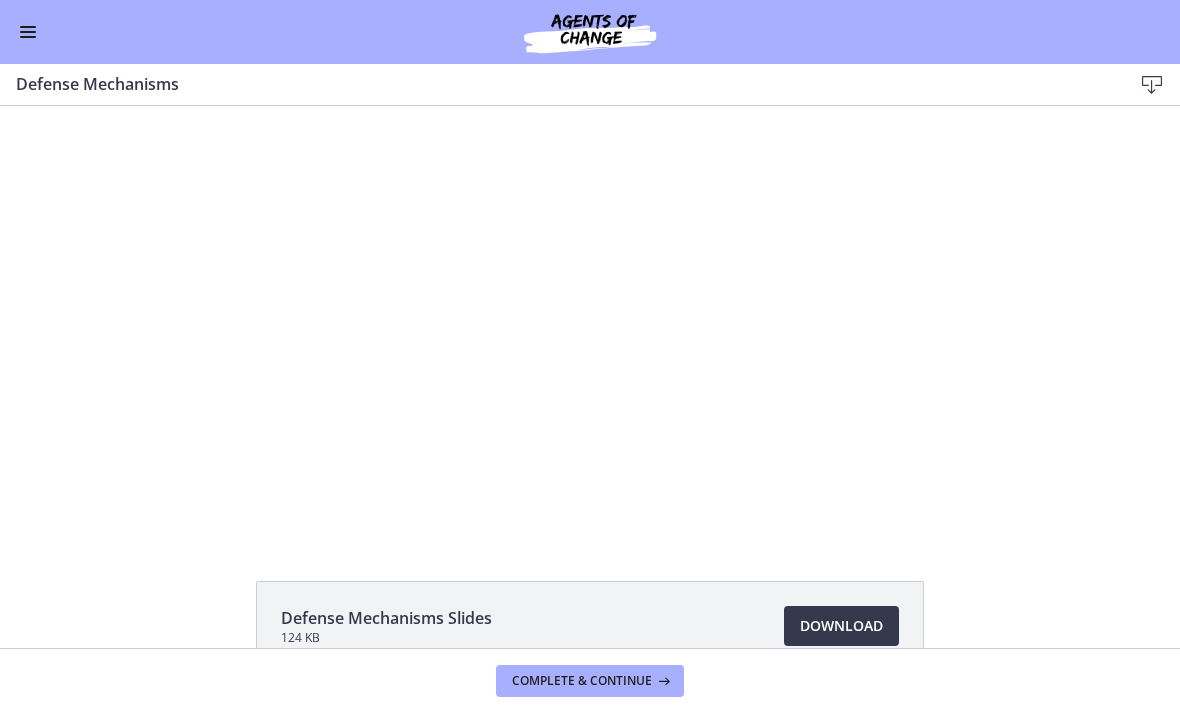 click at bounding box center (590, 320) 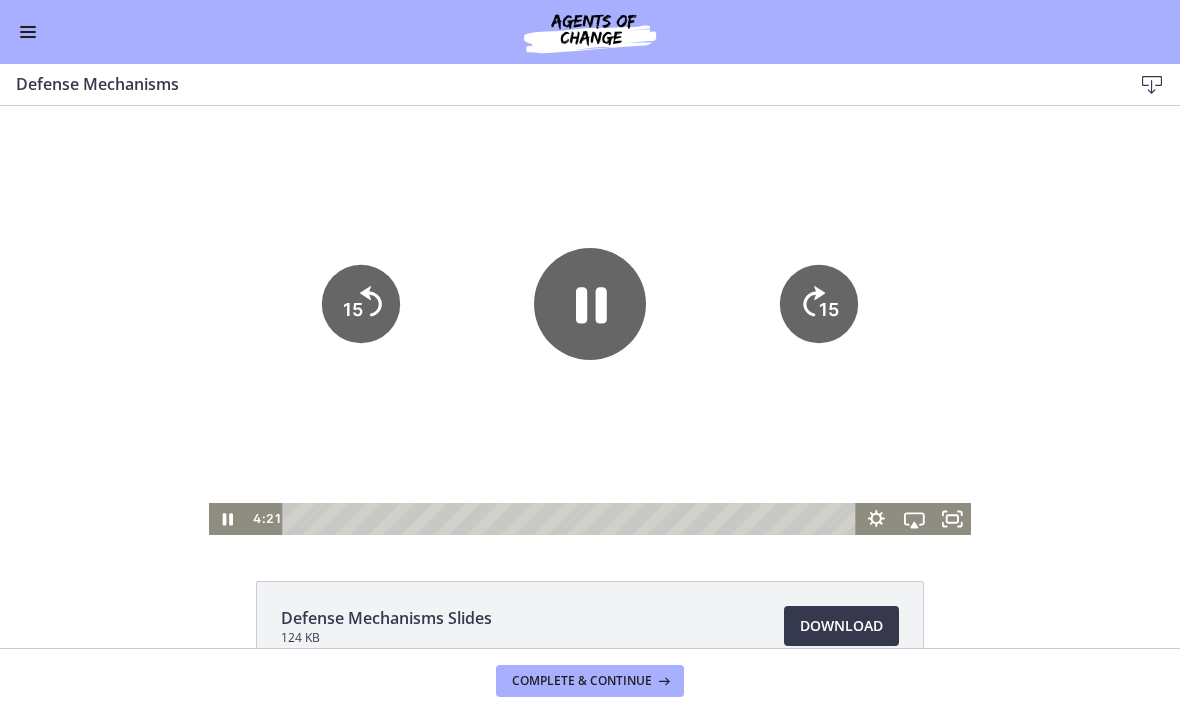 click 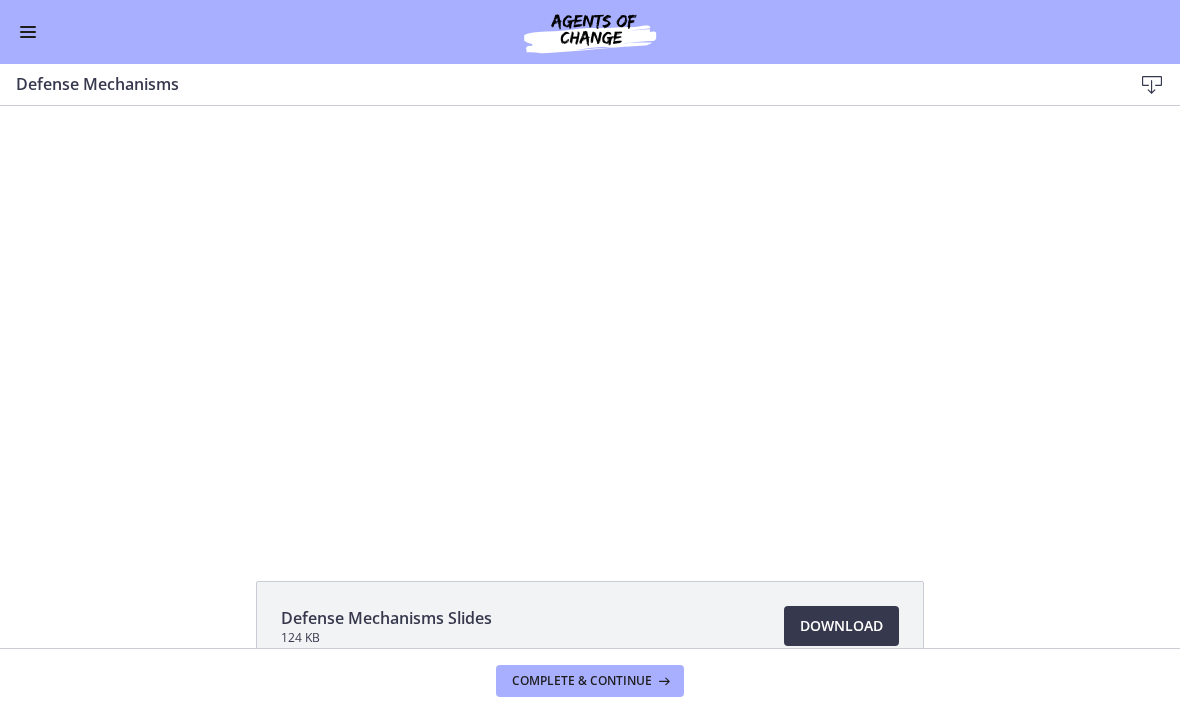 click at bounding box center (590, 320) 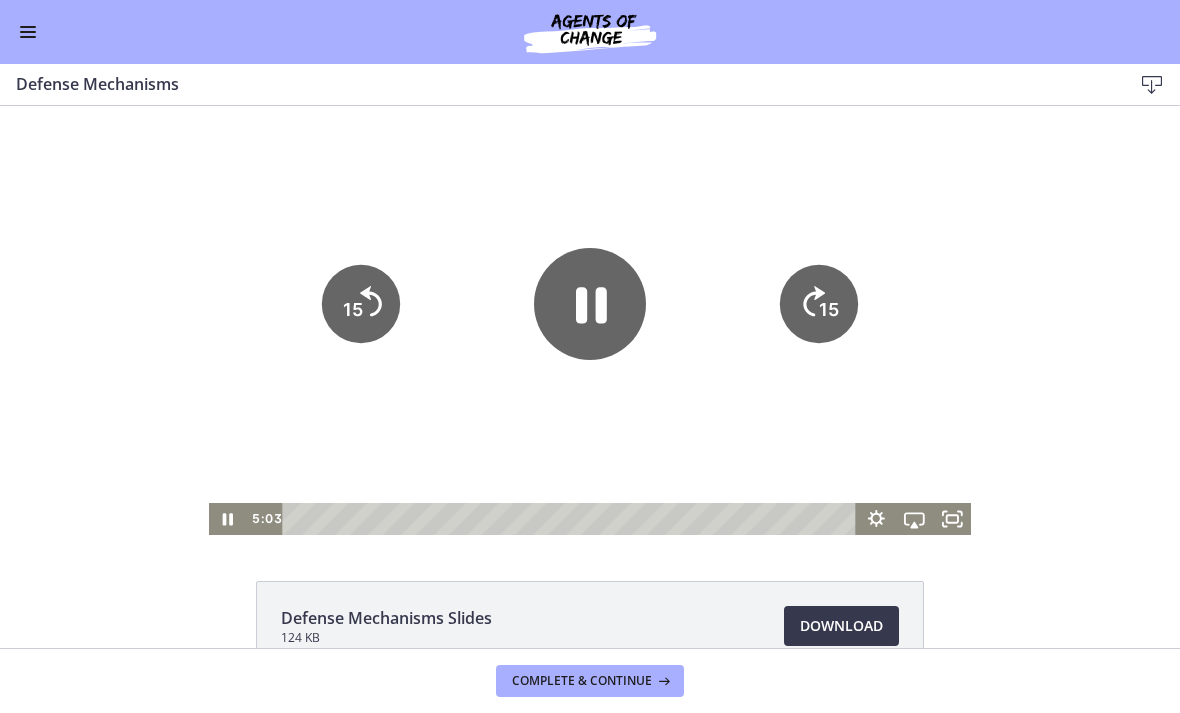 click 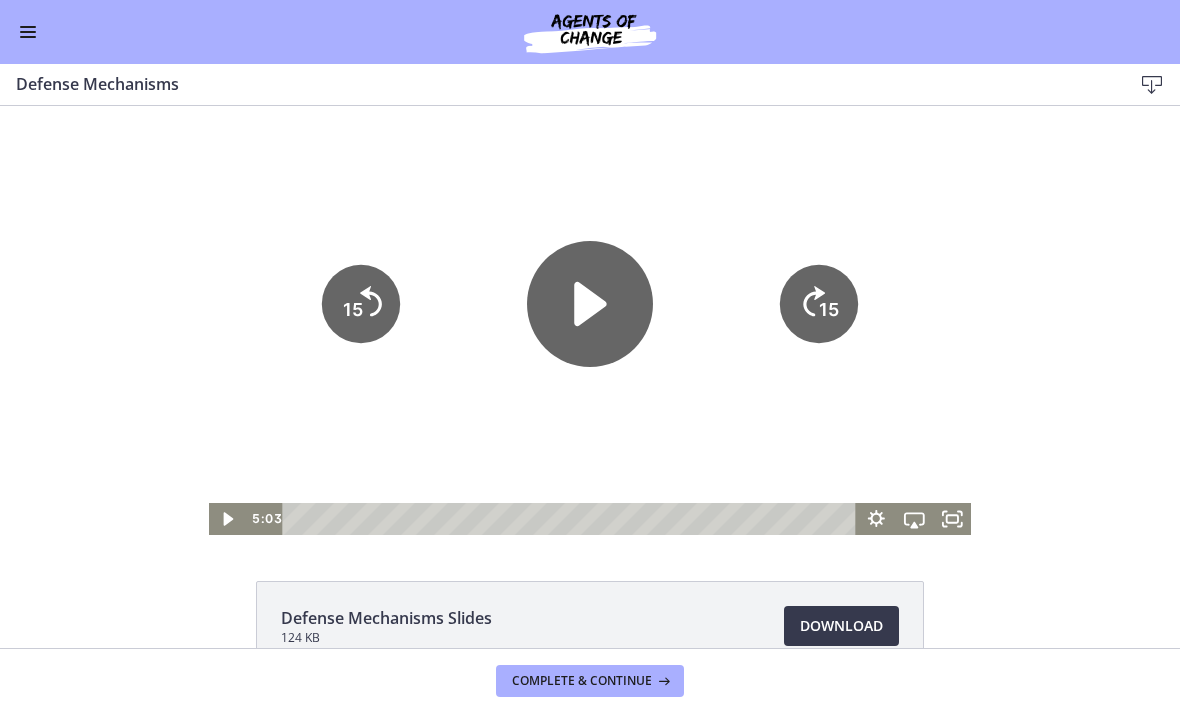 scroll, scrollTop: 5, scrollLeft: 0, axis: vertical 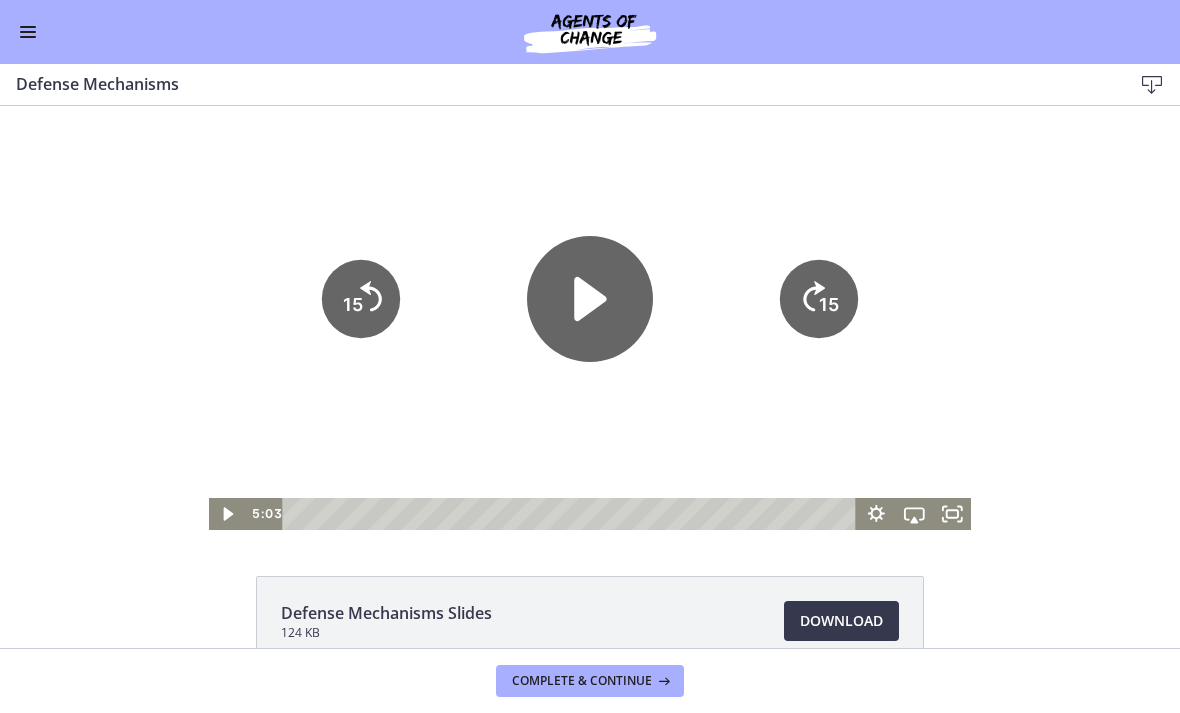 click 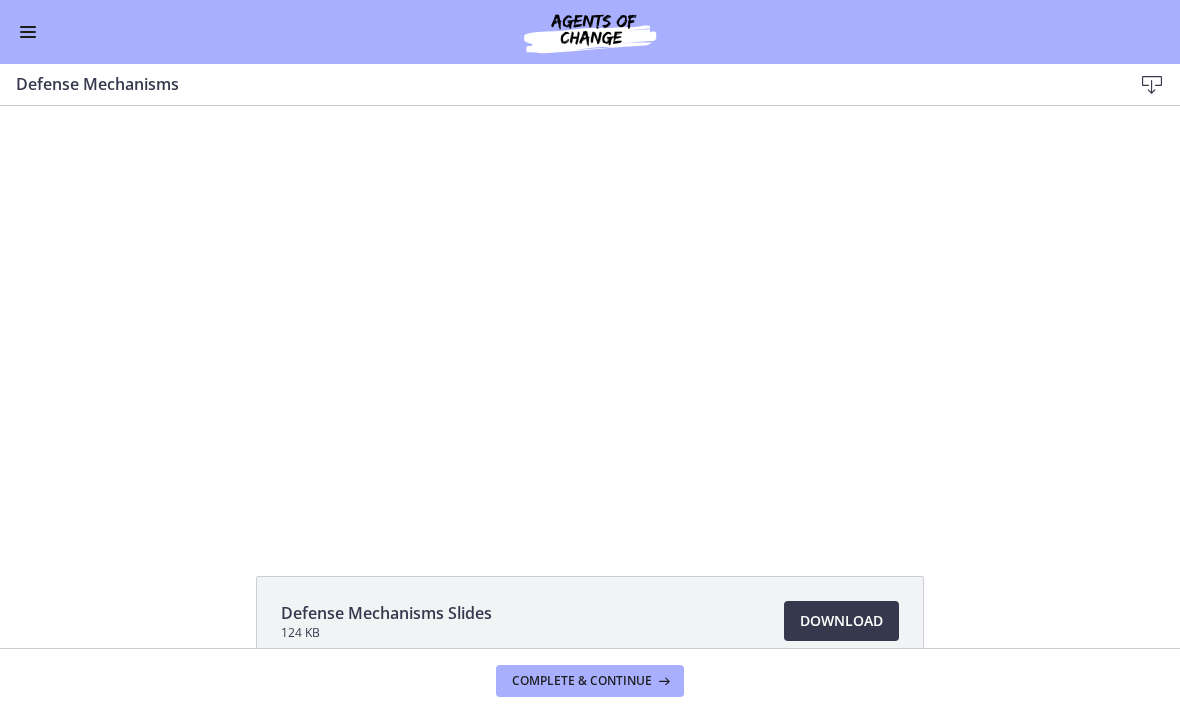 click at bounding box center (590, 315) 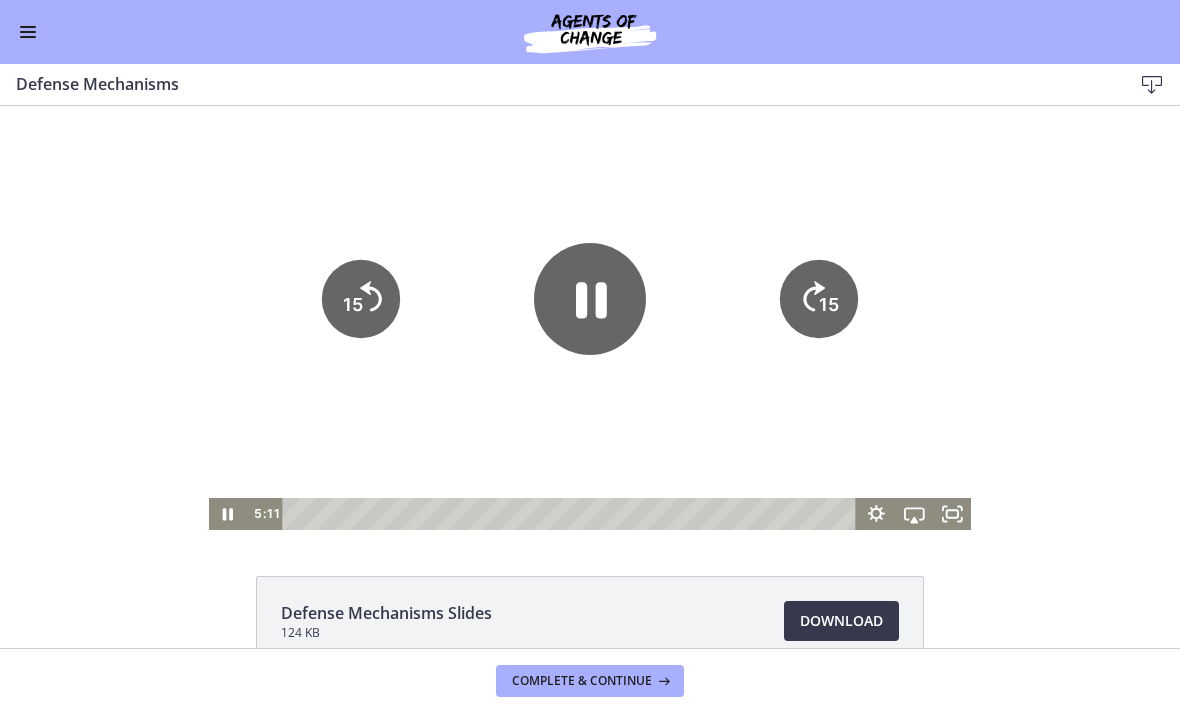click 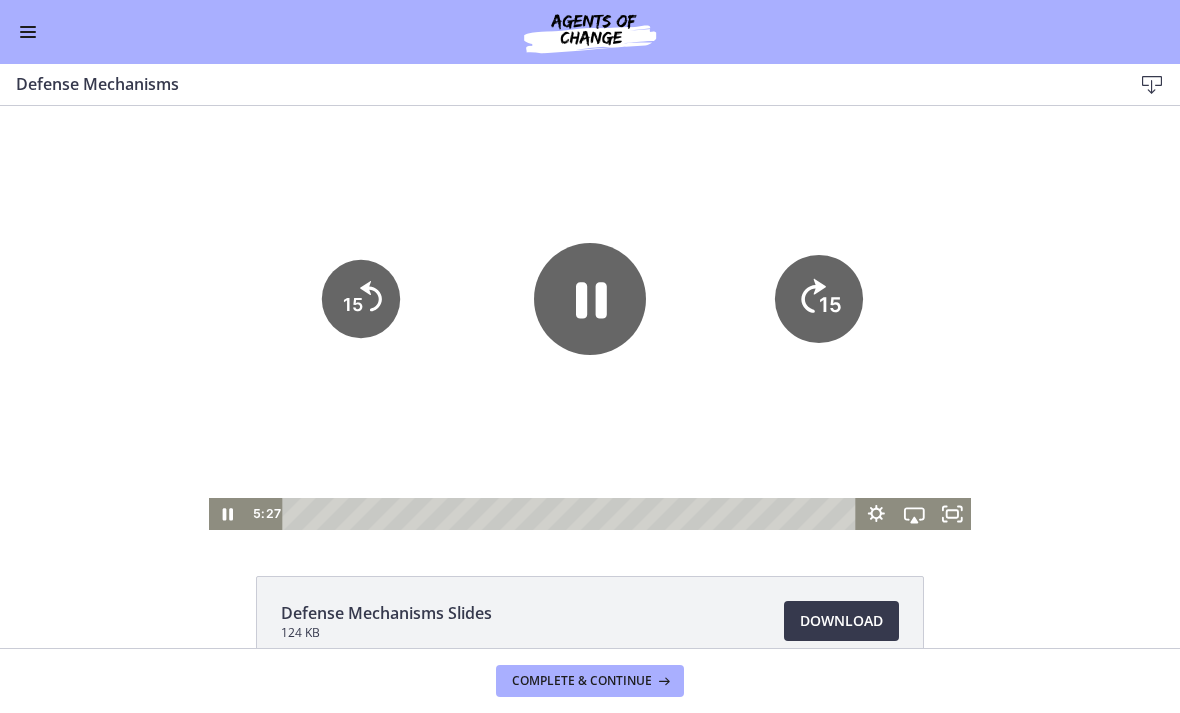 click on "15" 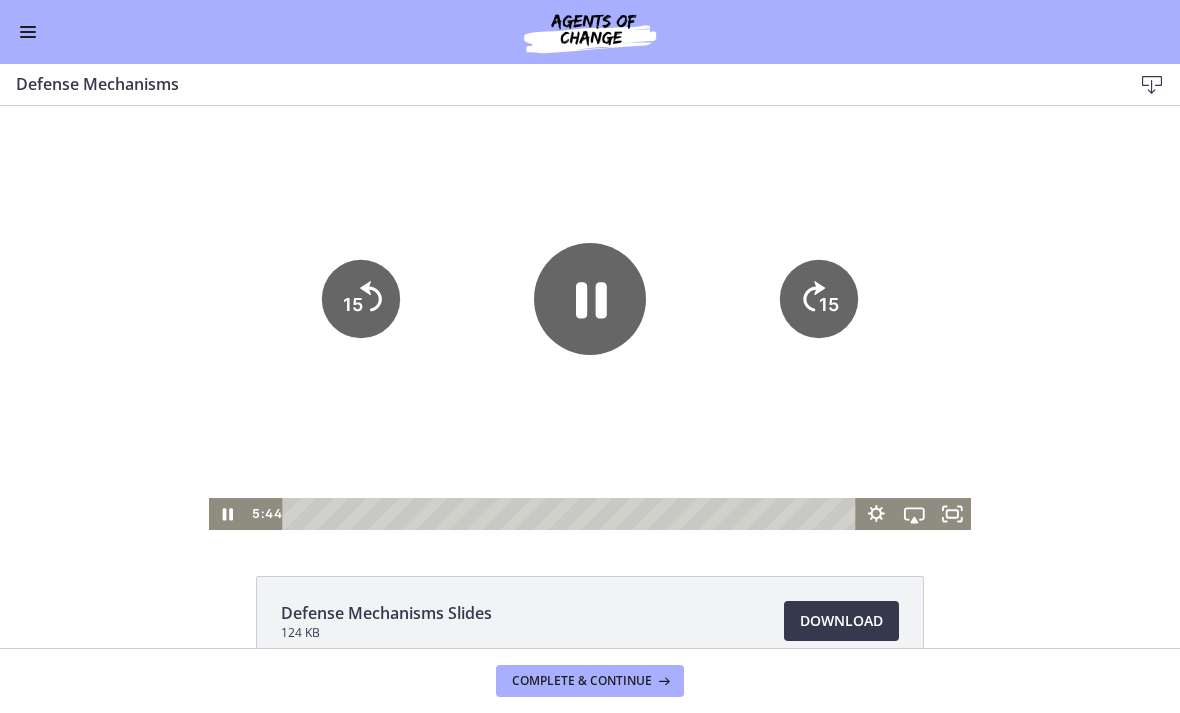 click on "15" 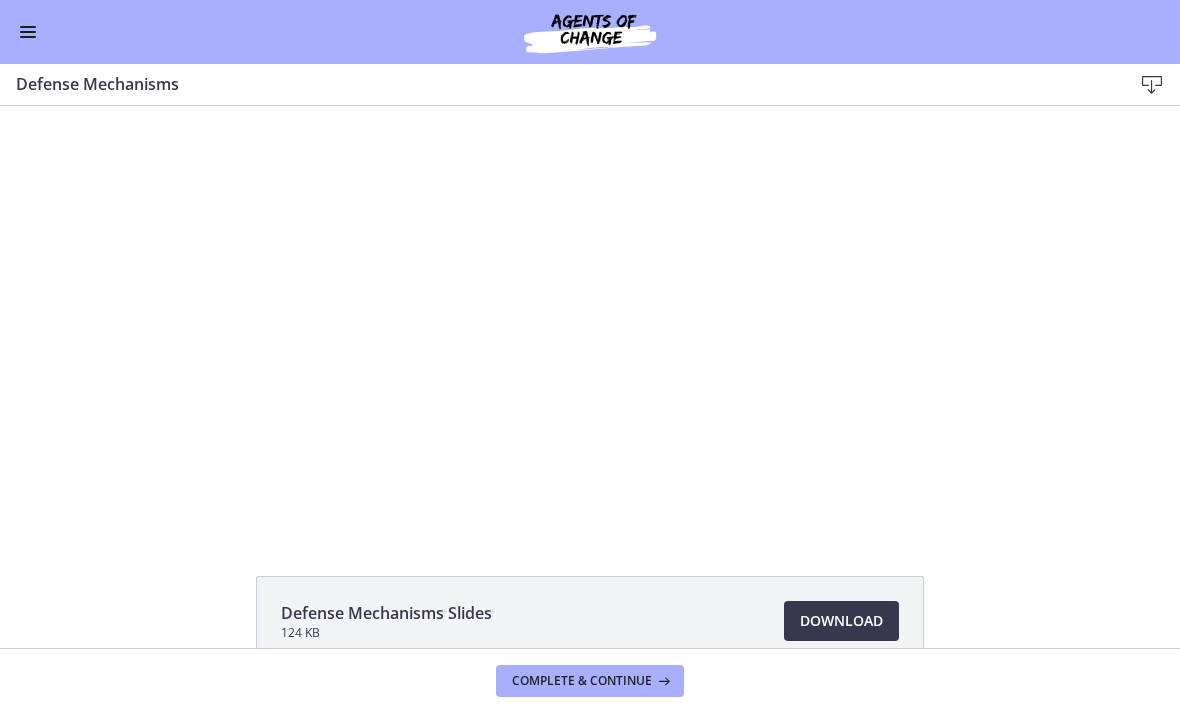 click at bounding box center [590, 315] 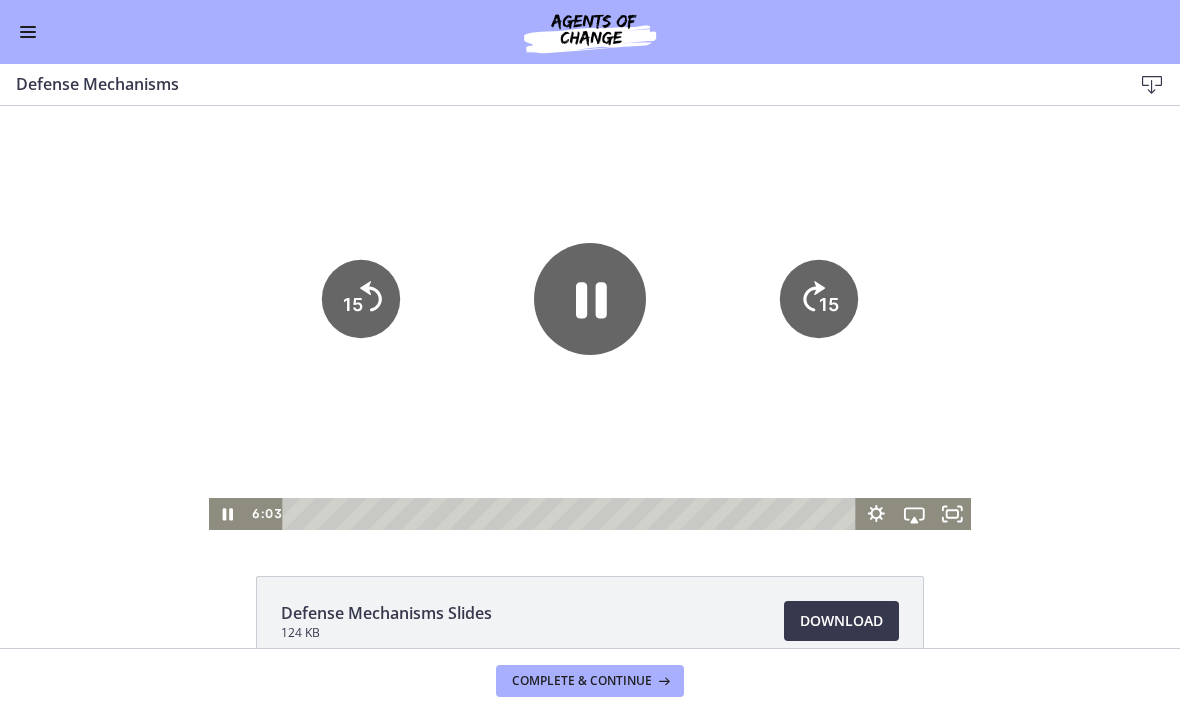 click 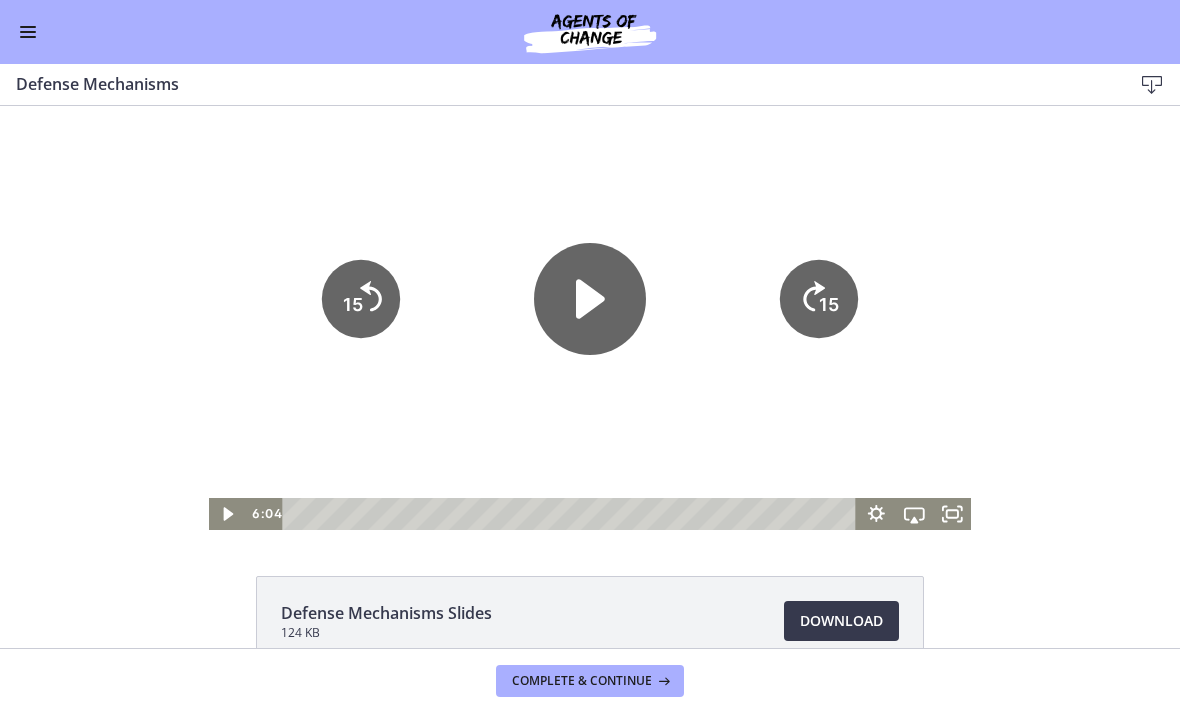 click 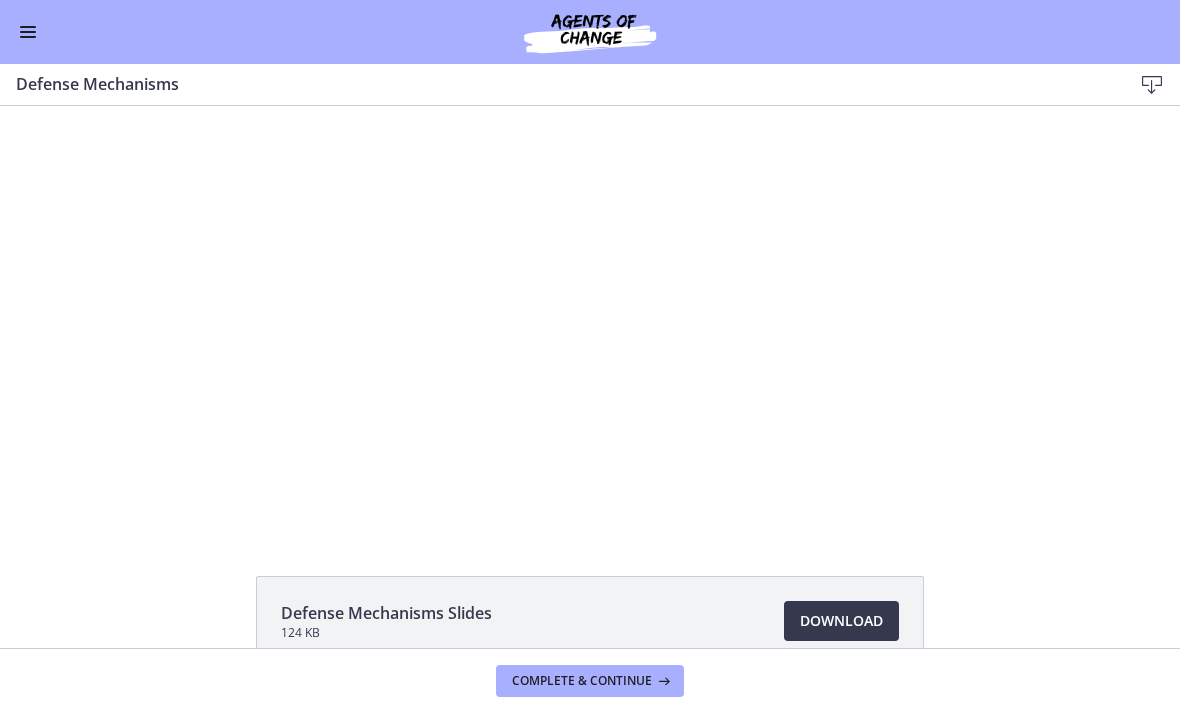 click at bounding box center (590, 315) 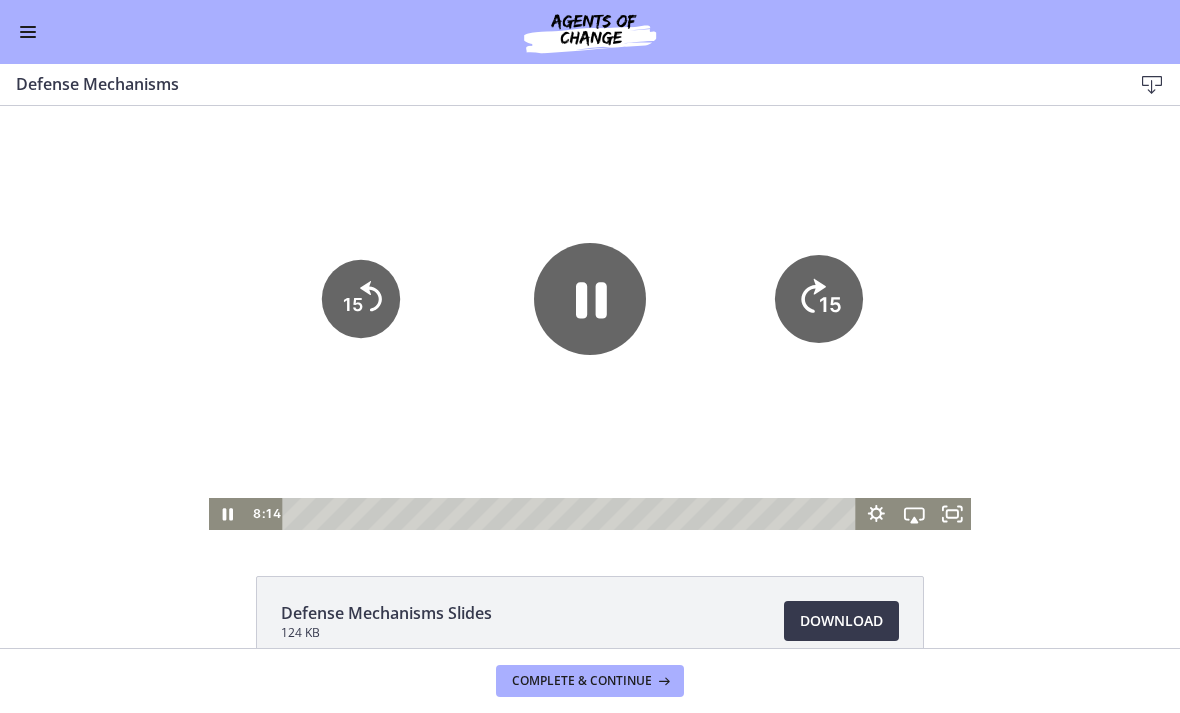 click on "15" 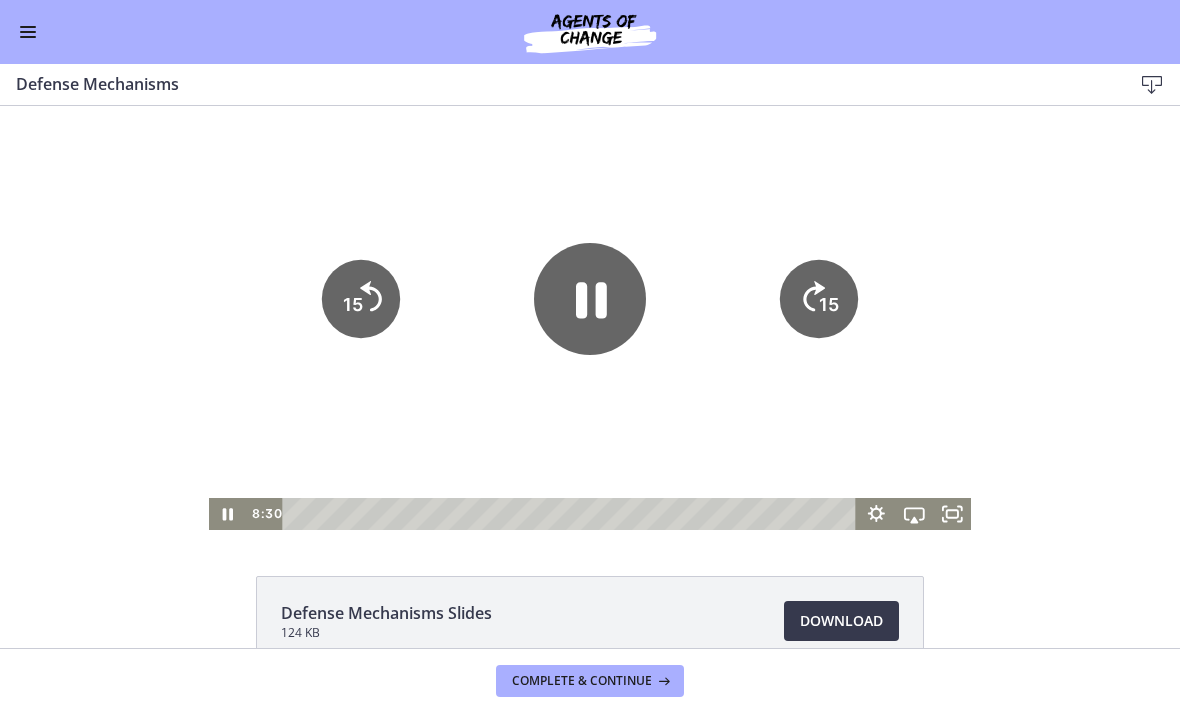 click on "15" 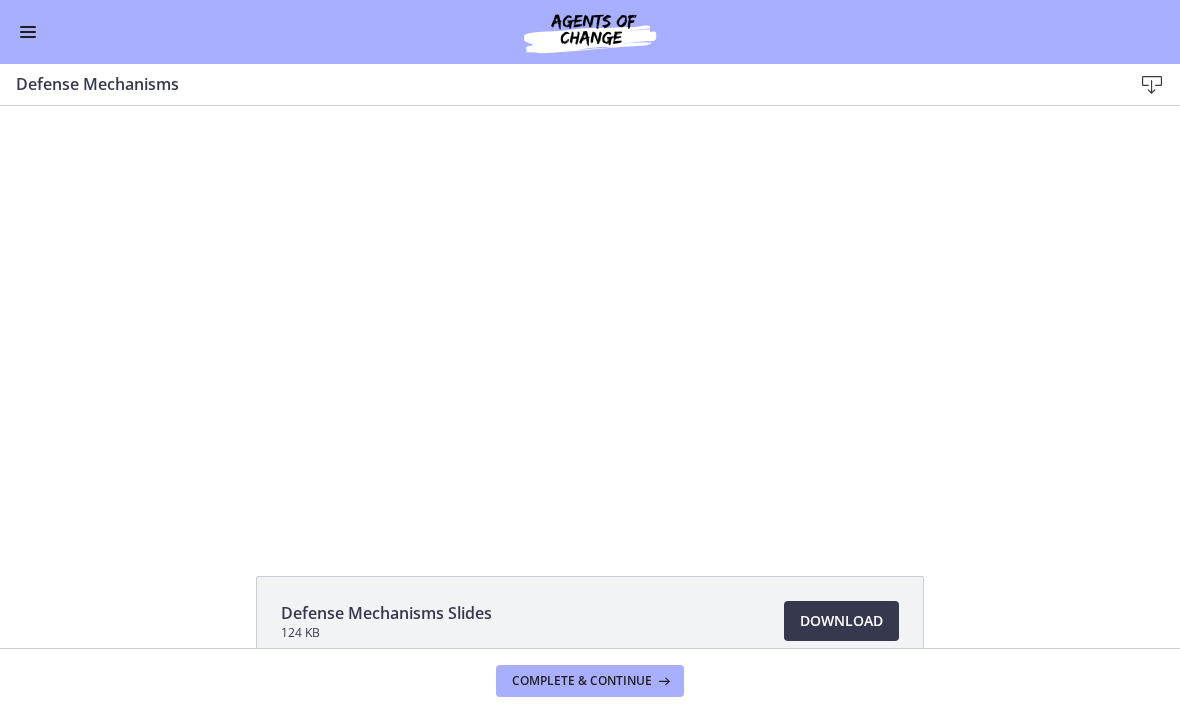 click at bounding box center (590, 315) 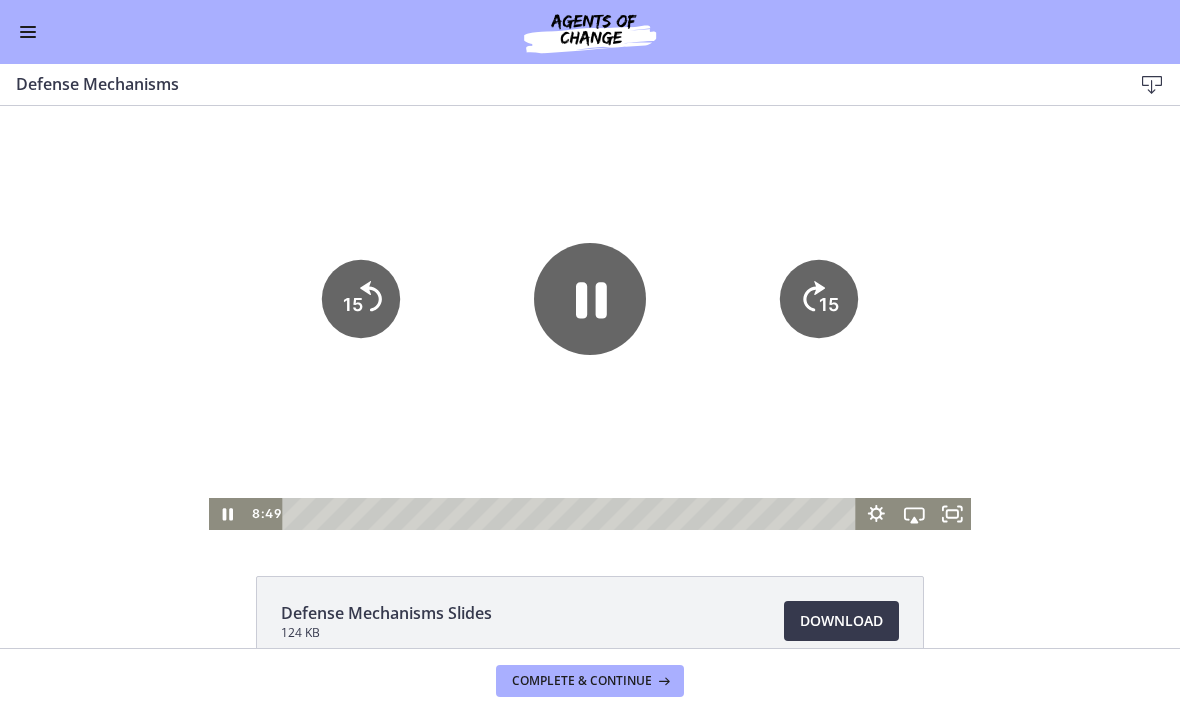 click 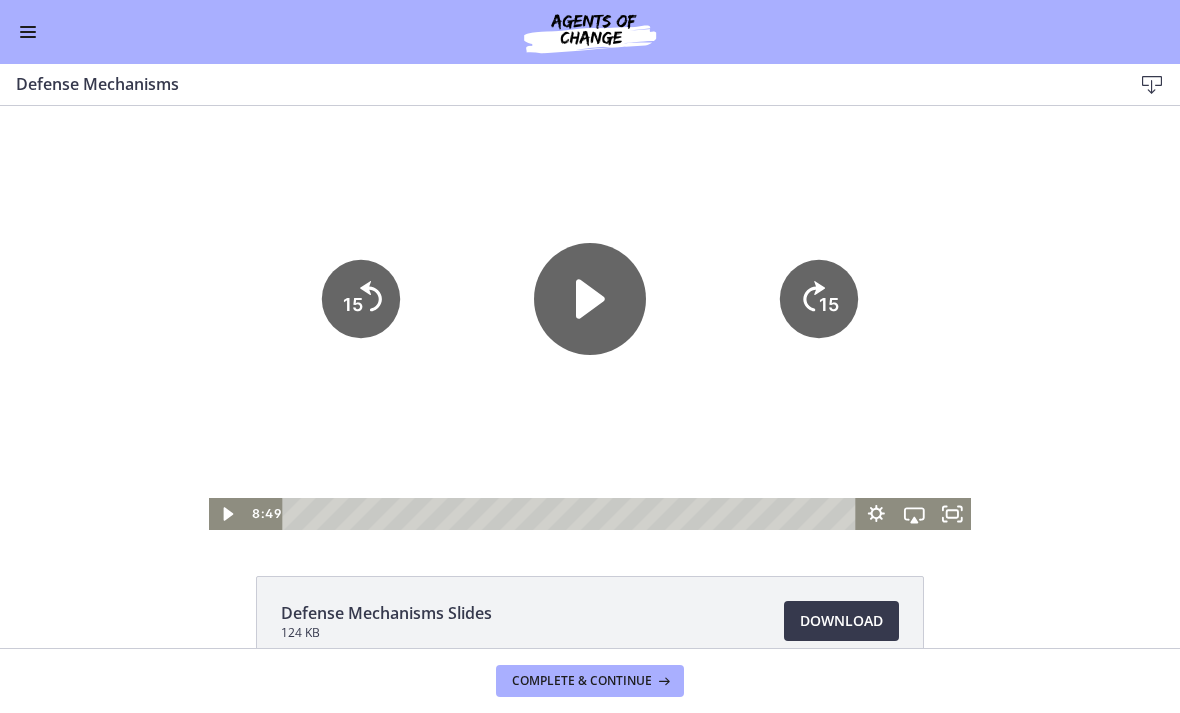 click 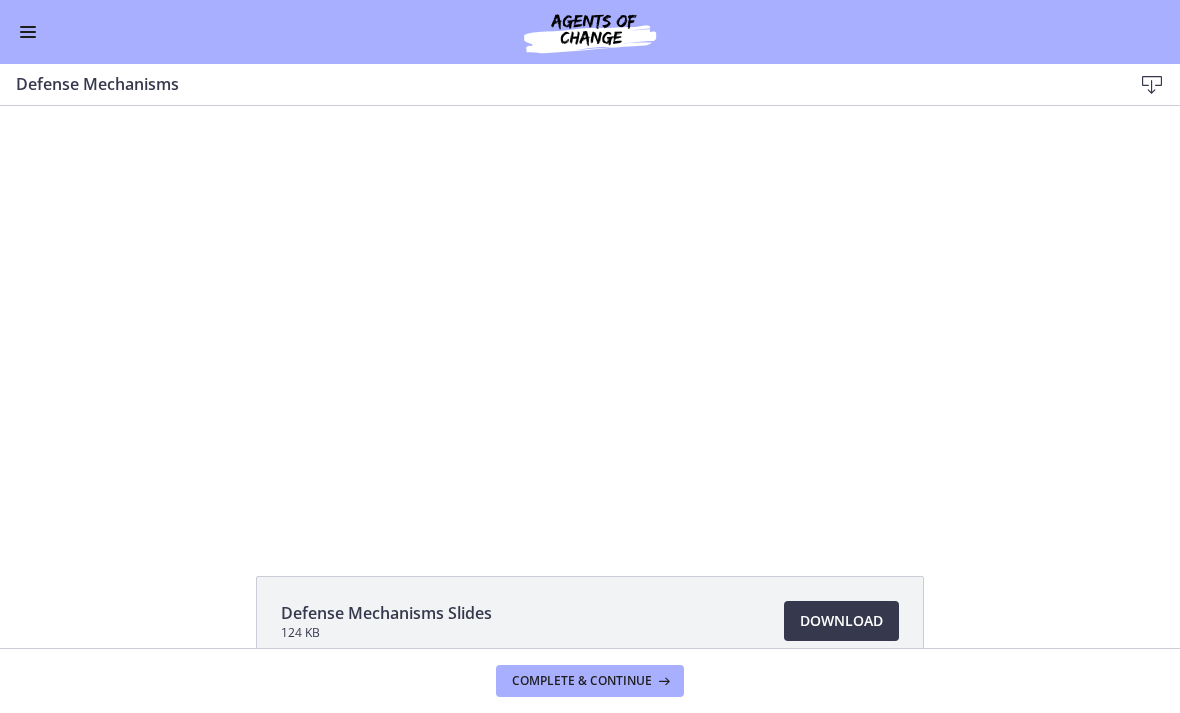 click at bounding box center [590, 315] 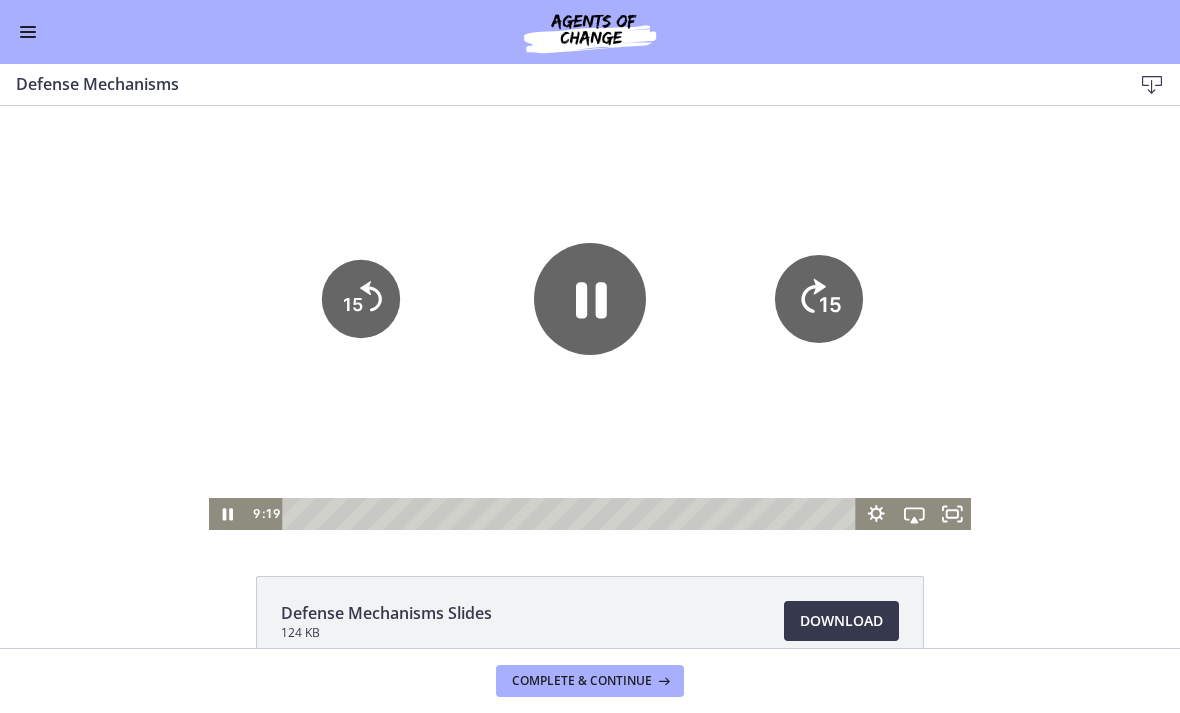 click on "15" 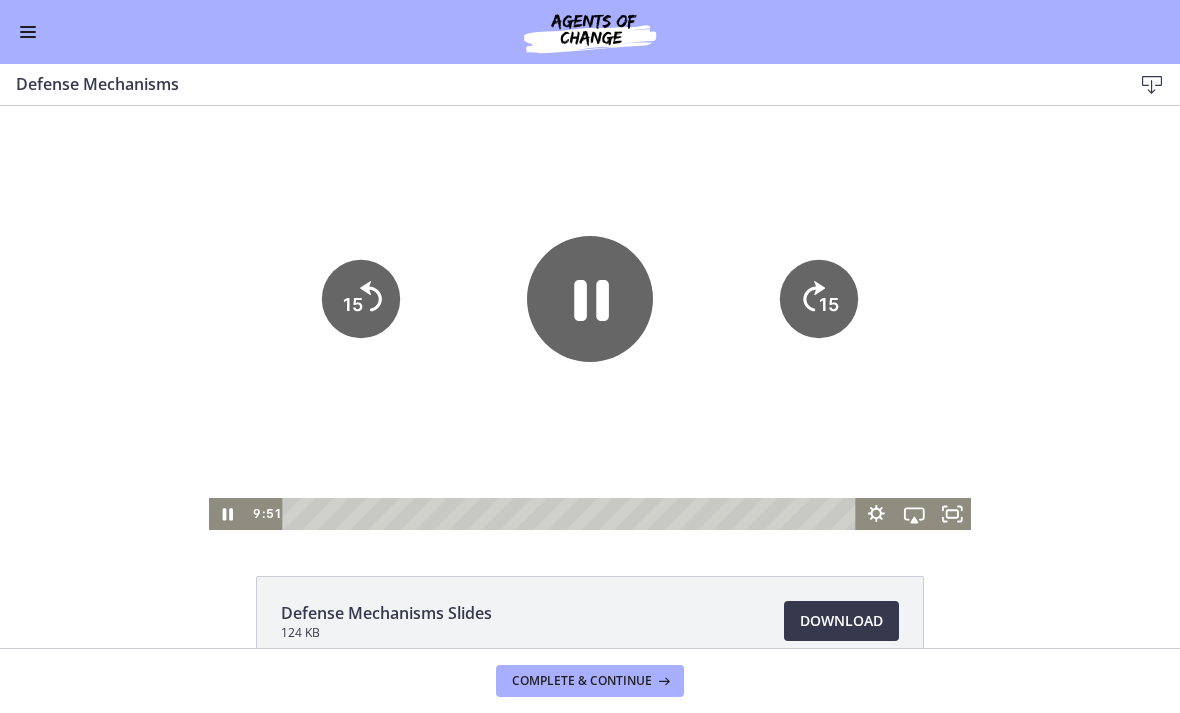 click 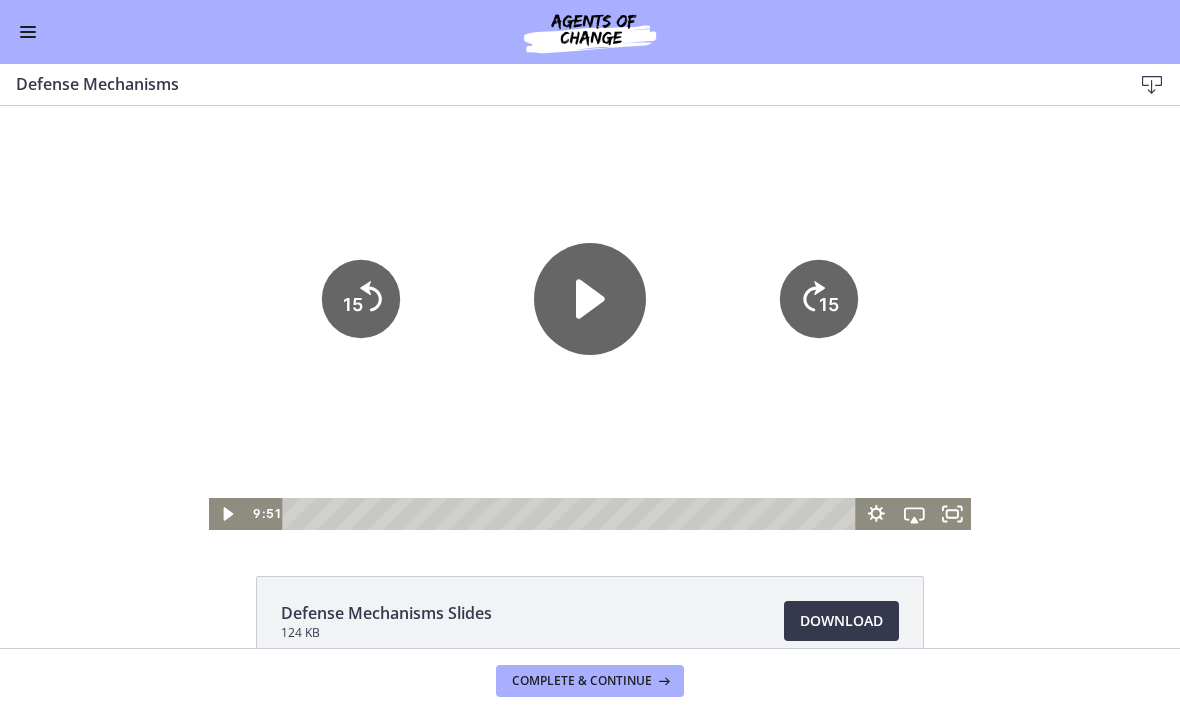 click 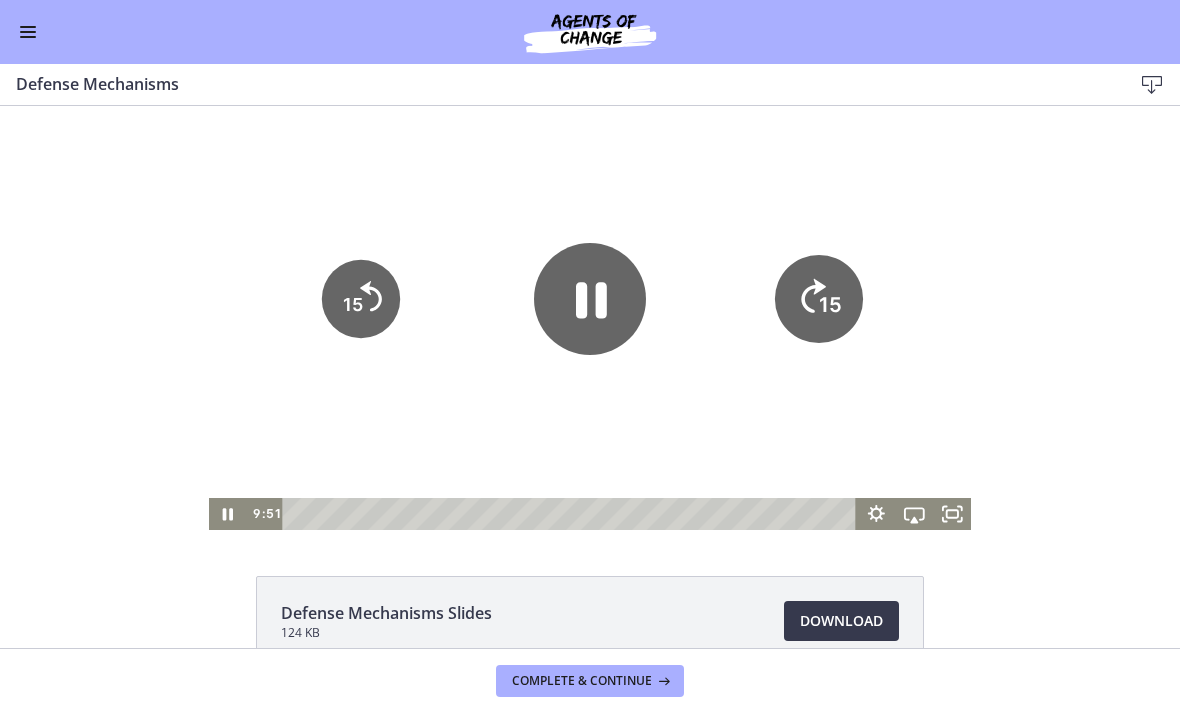 click 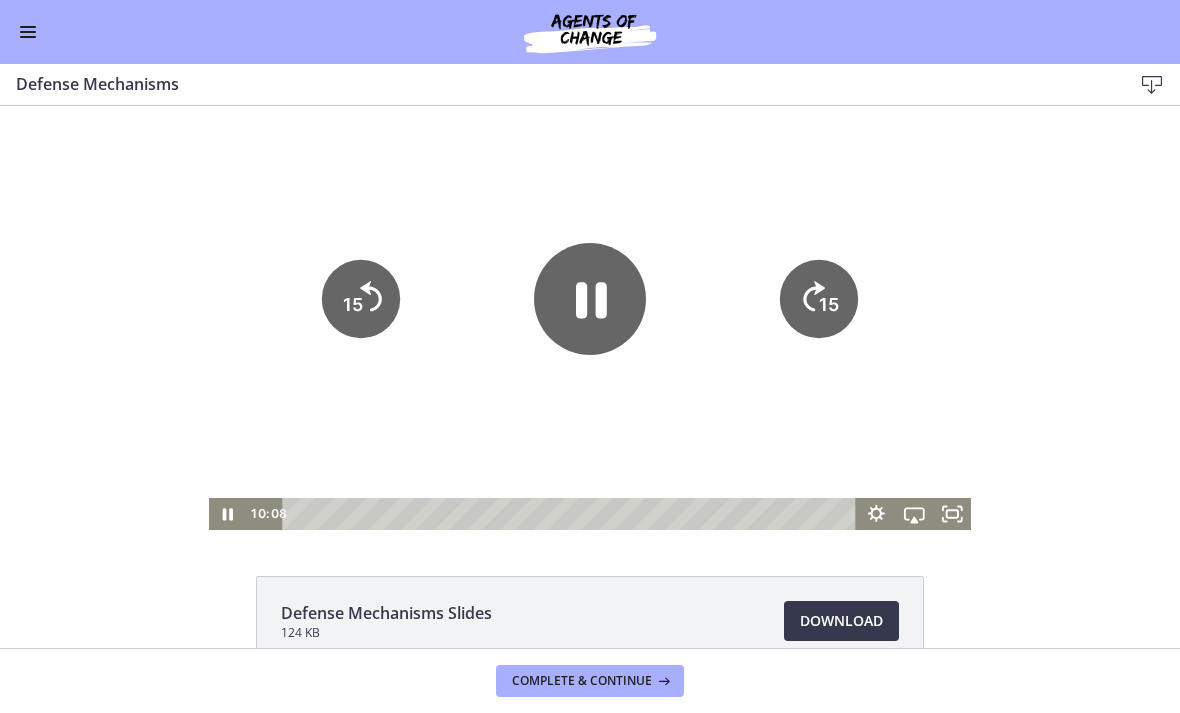 click on "15" 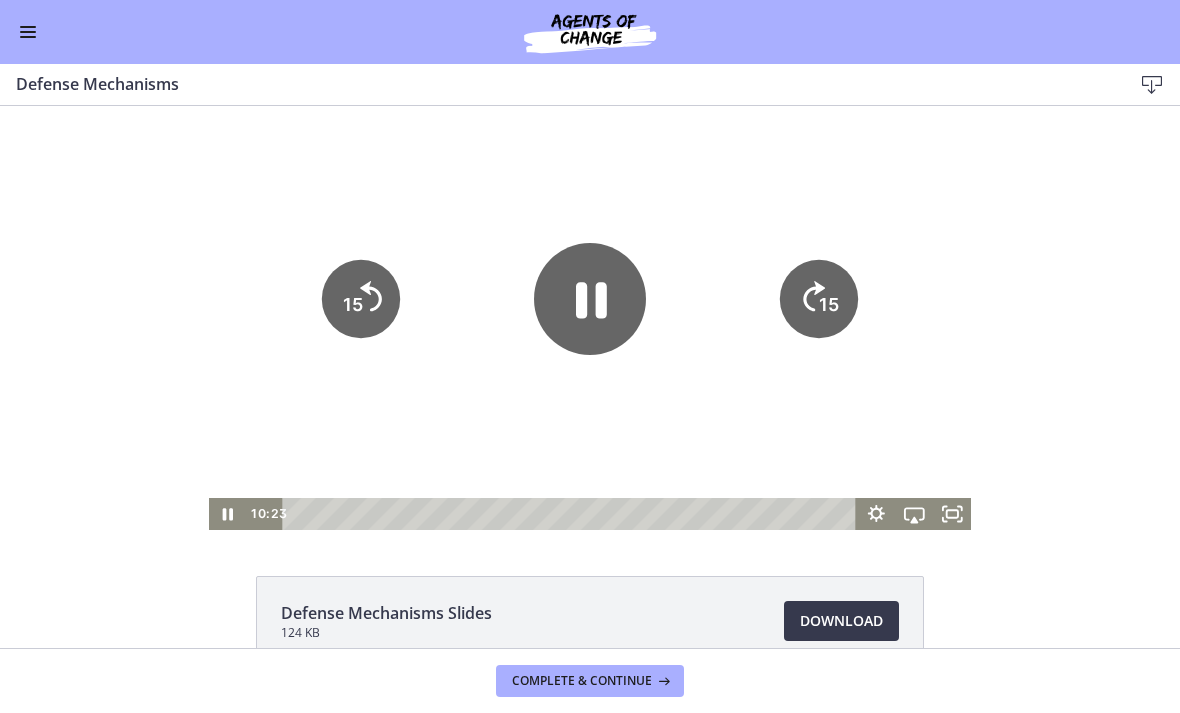 click on "15" 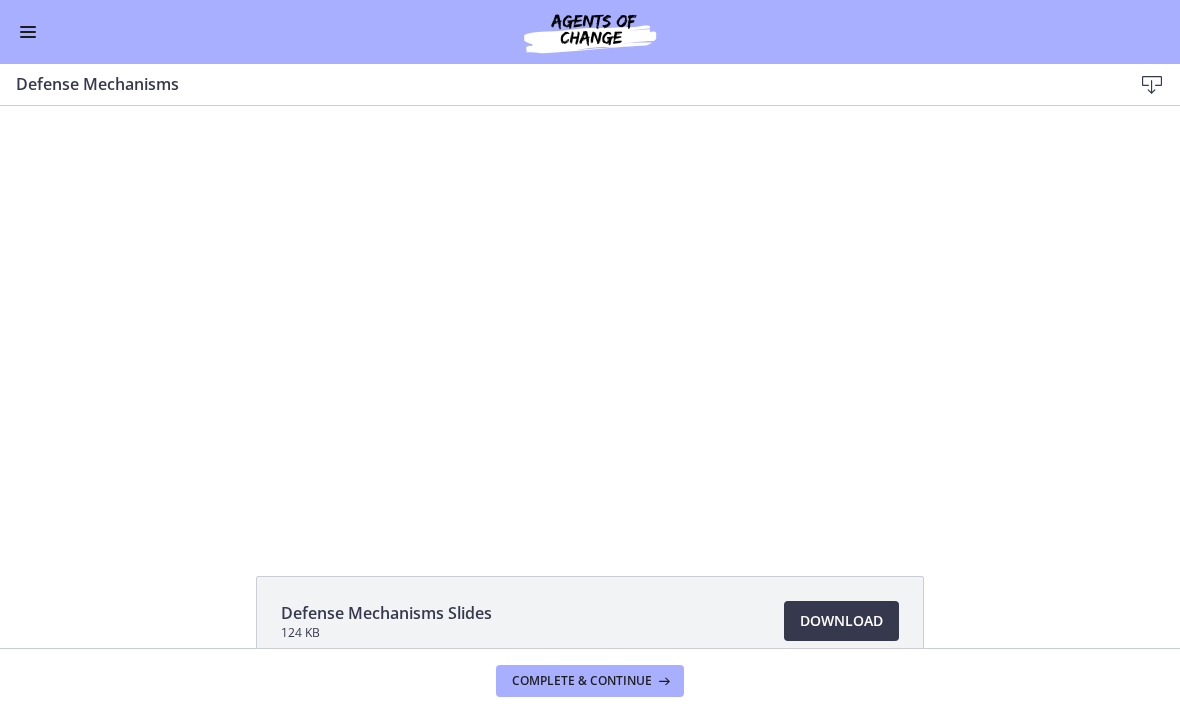 click at bounding box center (590, 315) 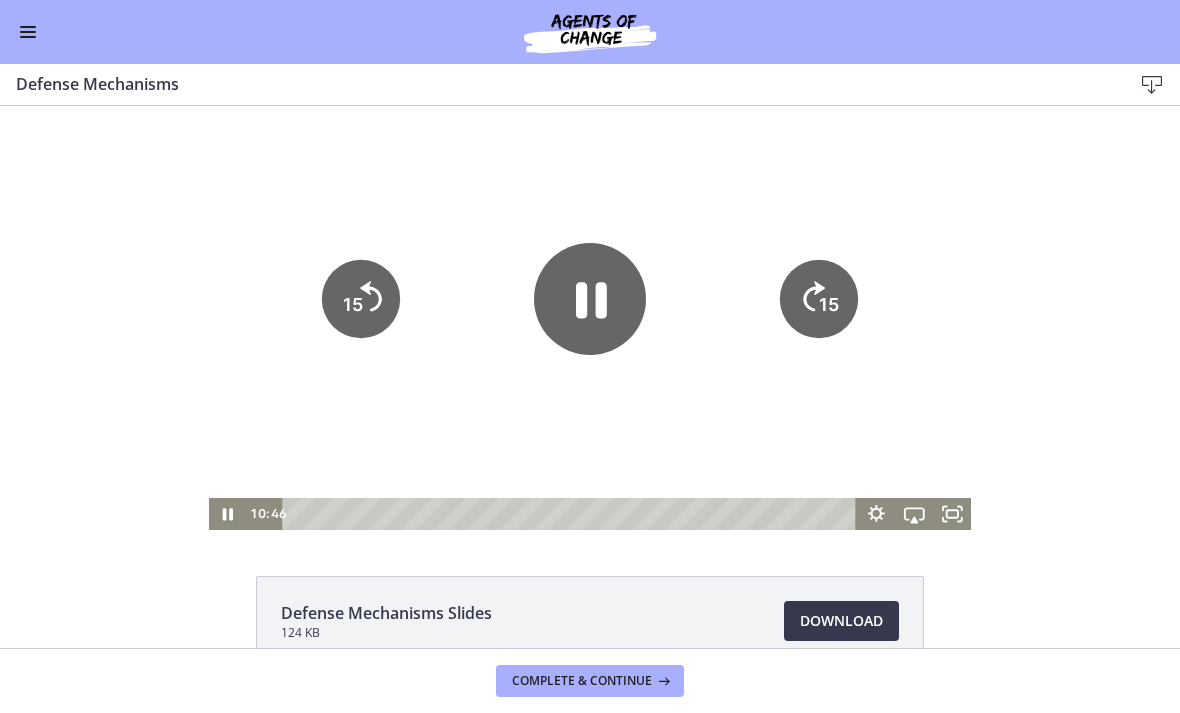 click on "15" 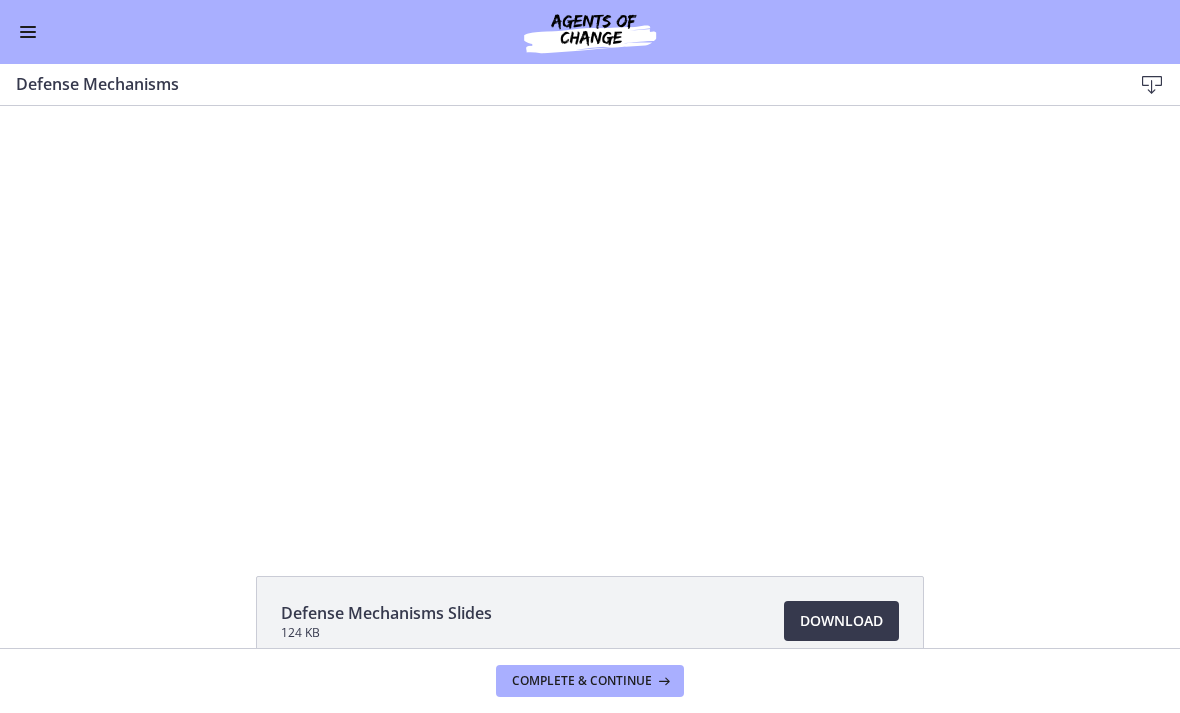 click at bounding box center (590, 315) 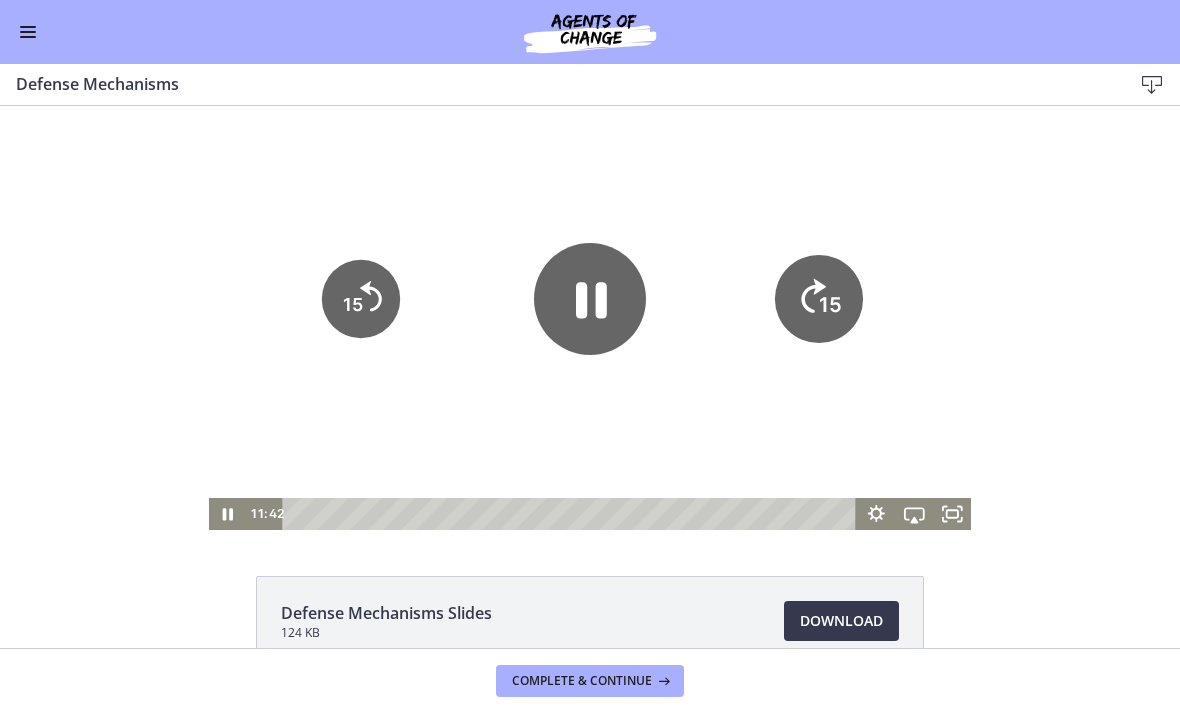 click on "15" 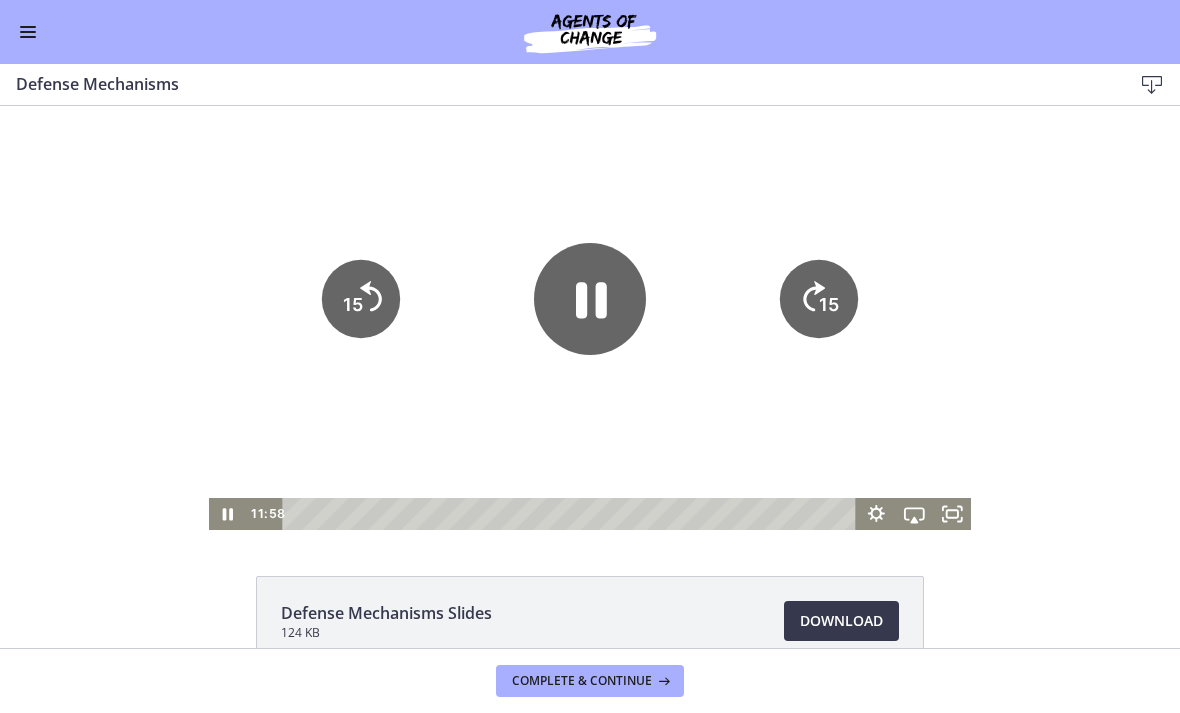 click on "15" 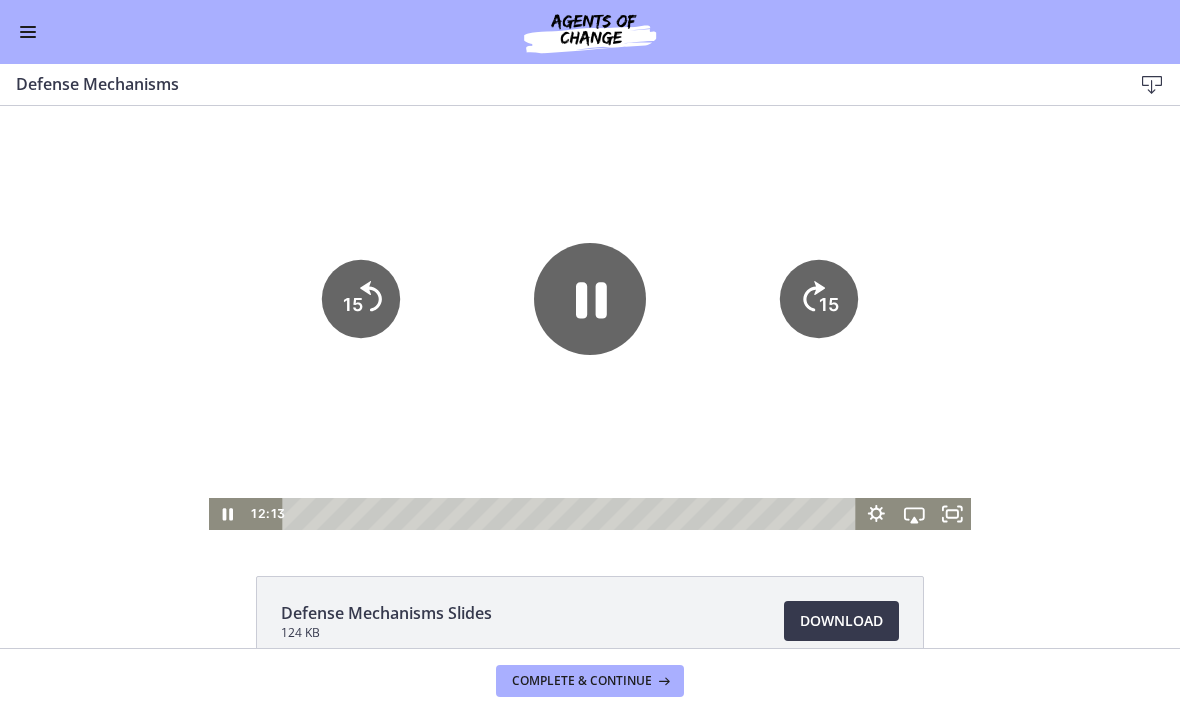 click on "15" 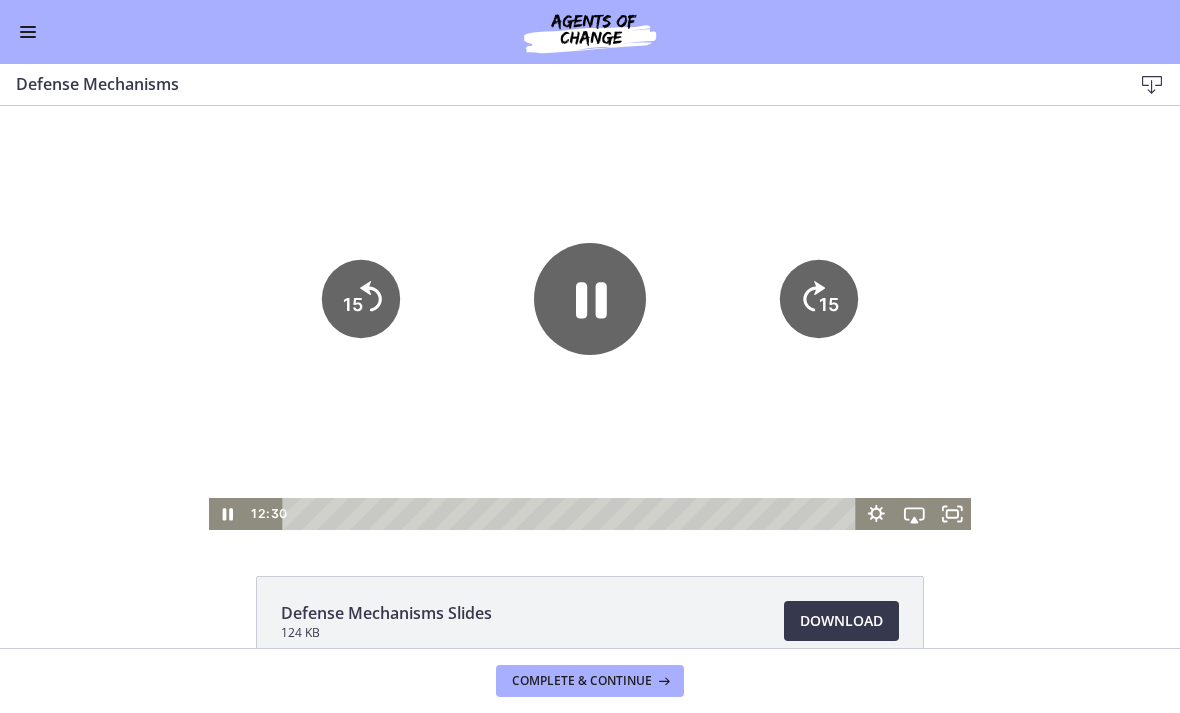 click 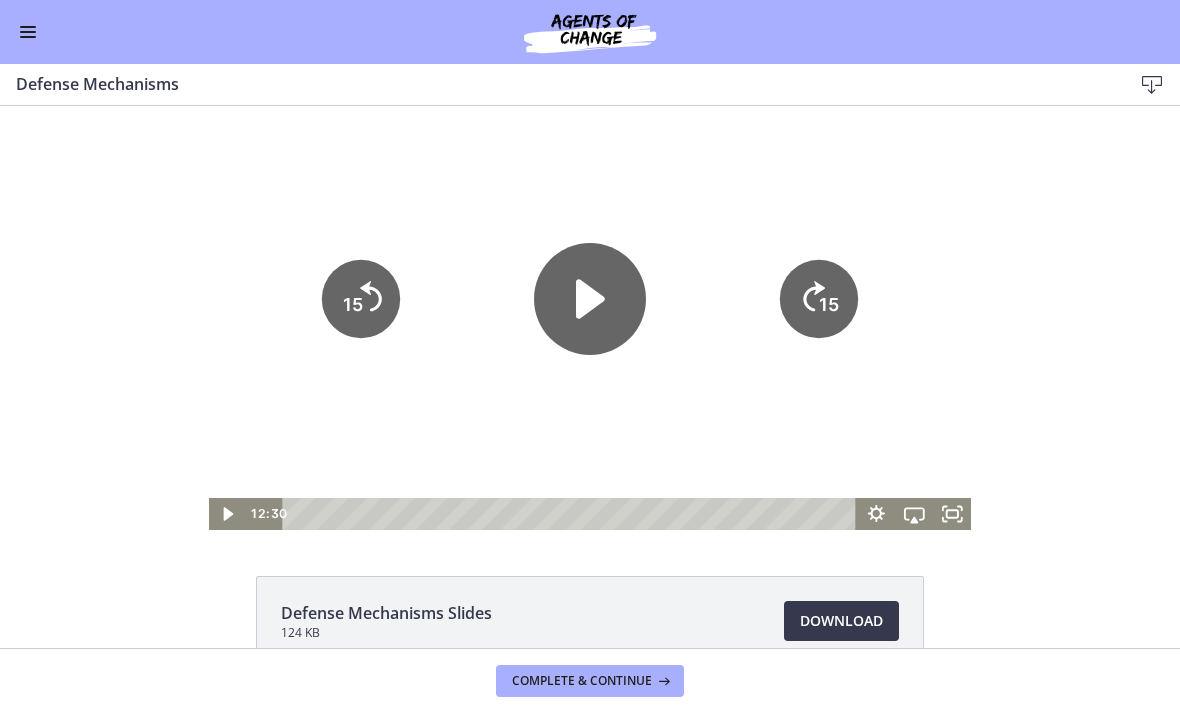 click 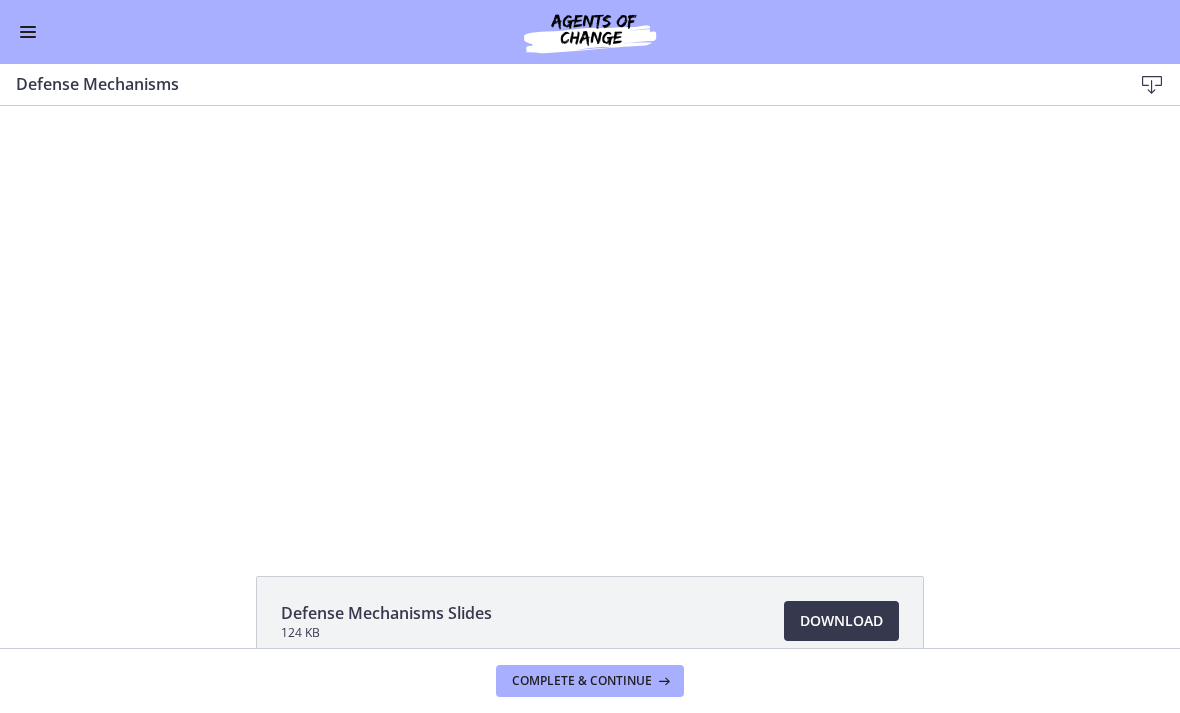click at bounding box center [590, 315] 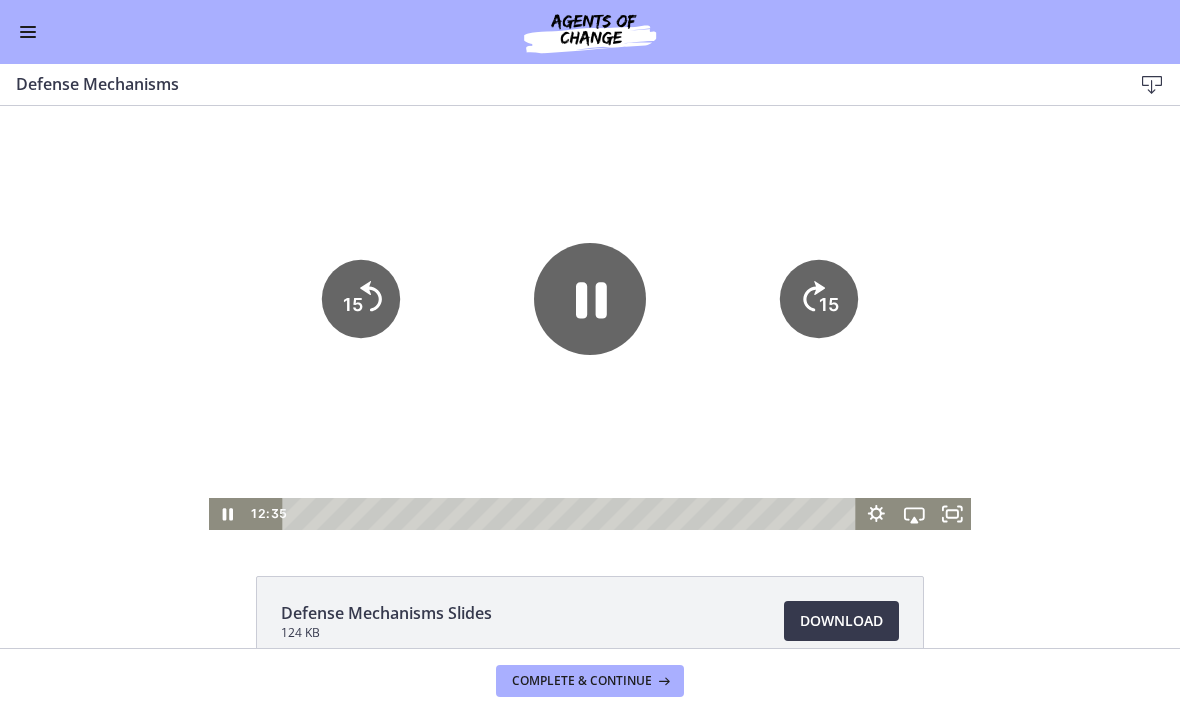 click on "15" 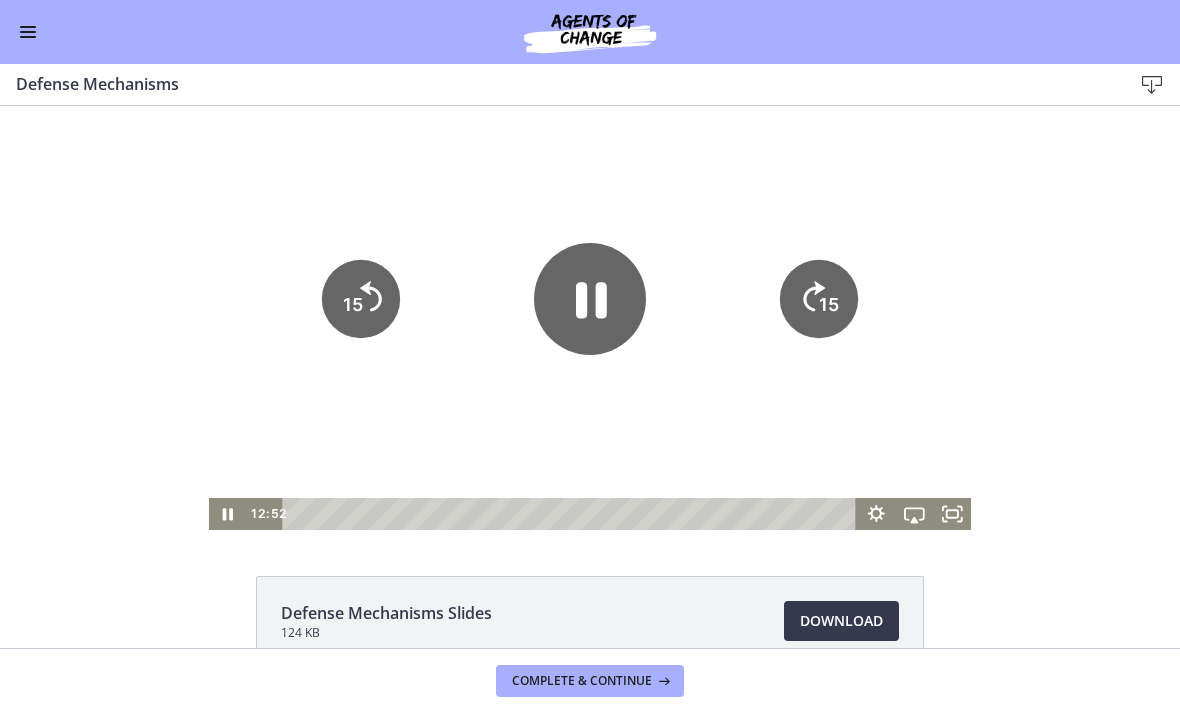 click on "15" 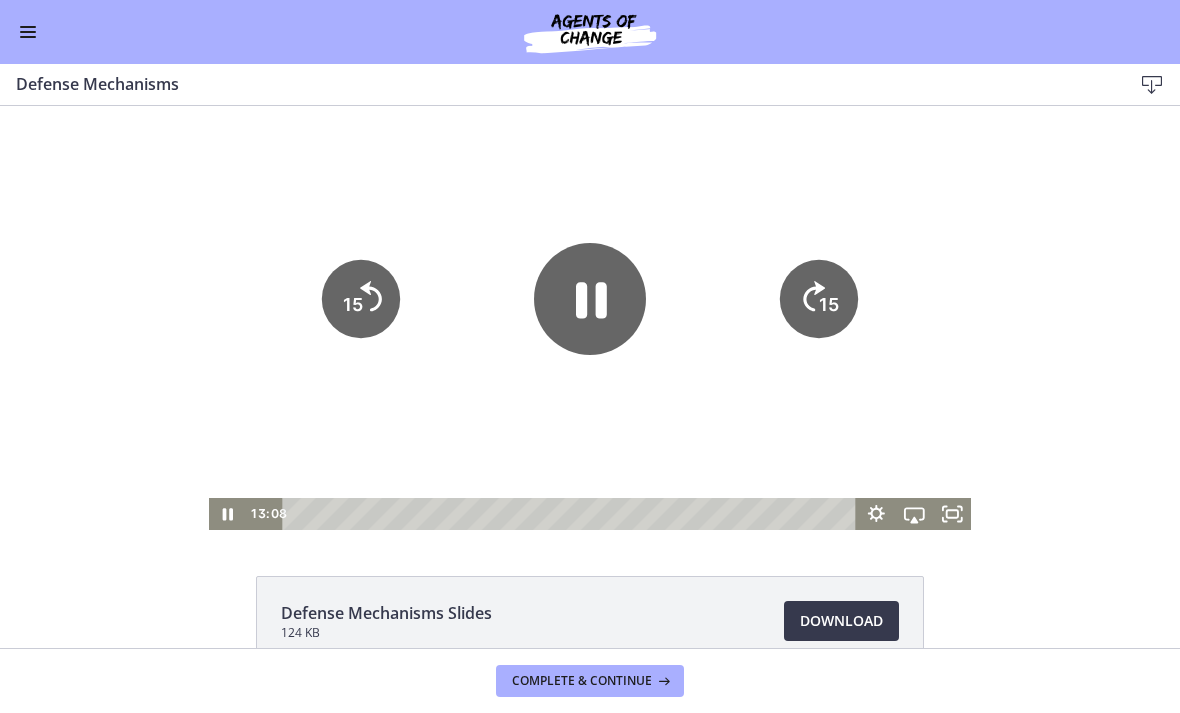 click on "15" 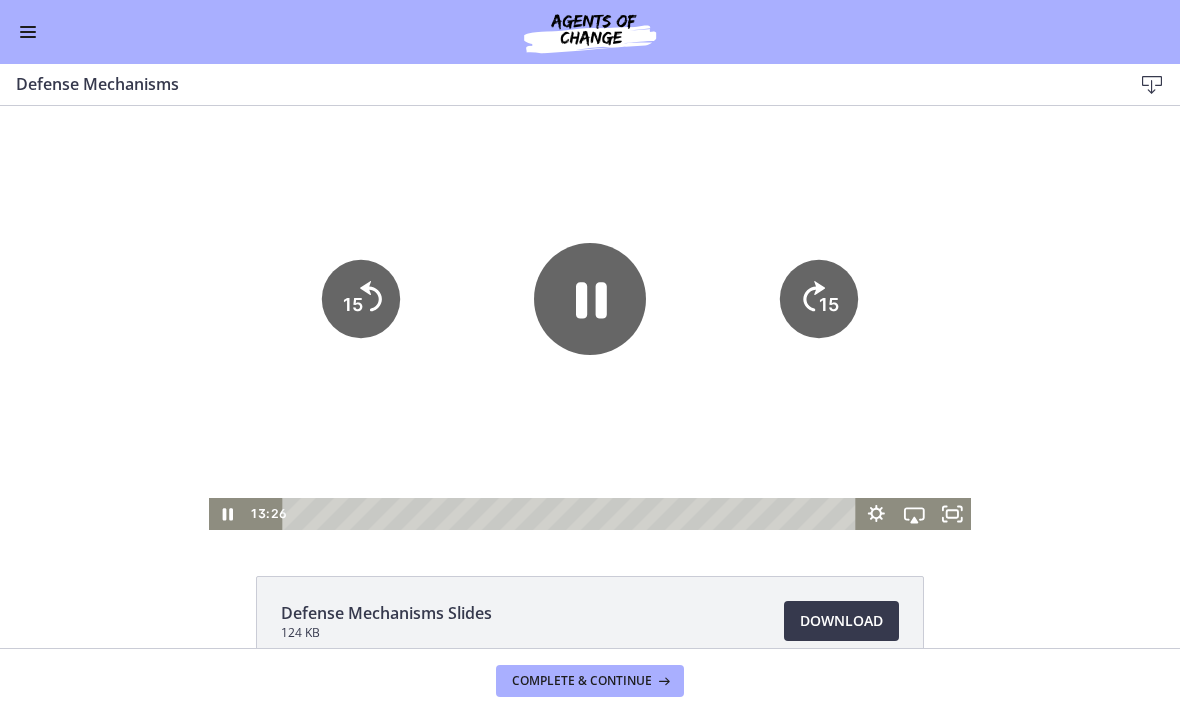 click 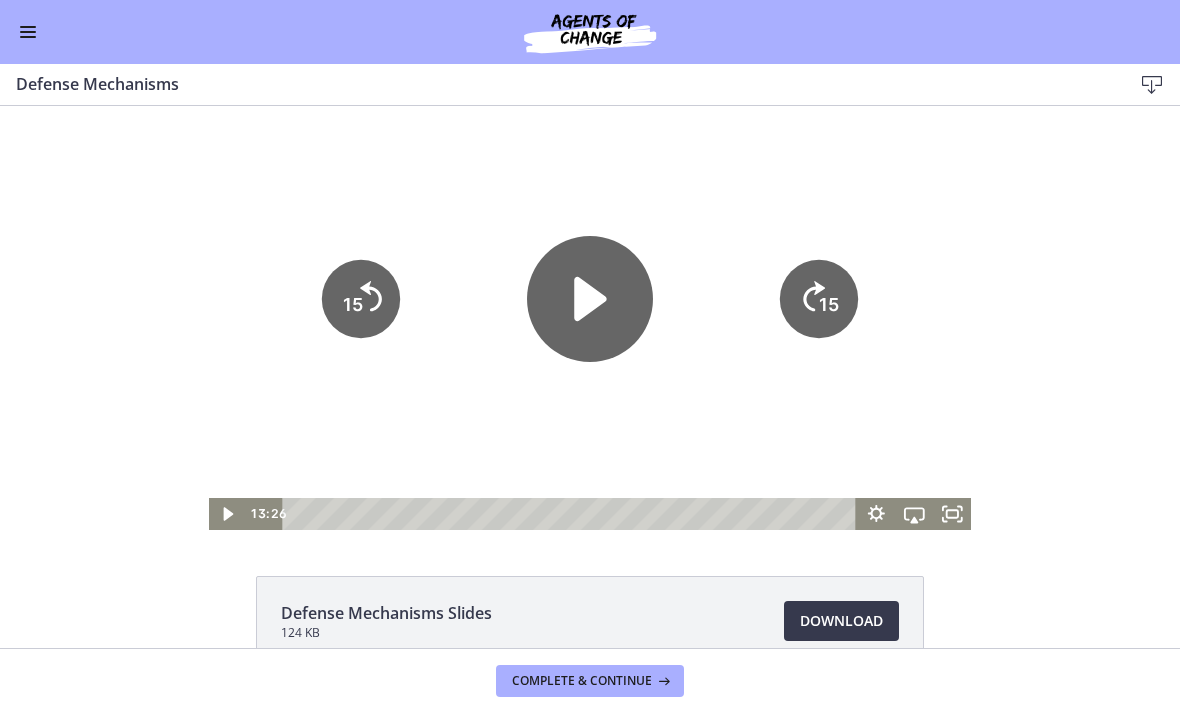 click 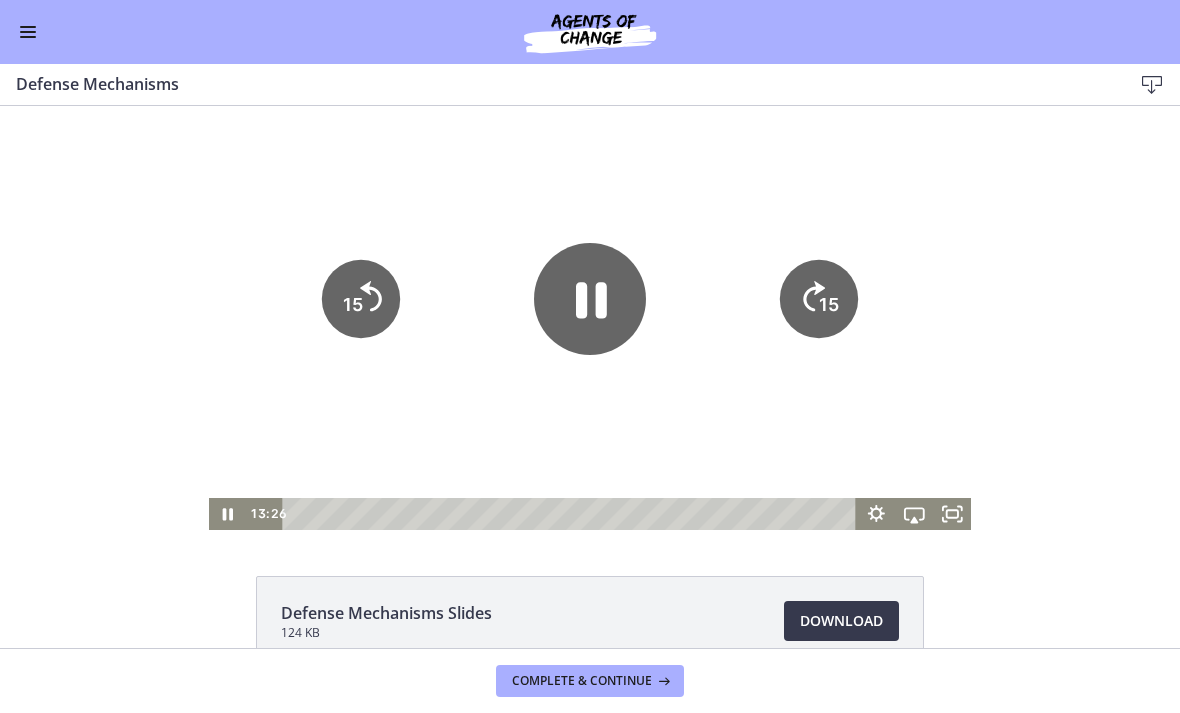 click on "15" 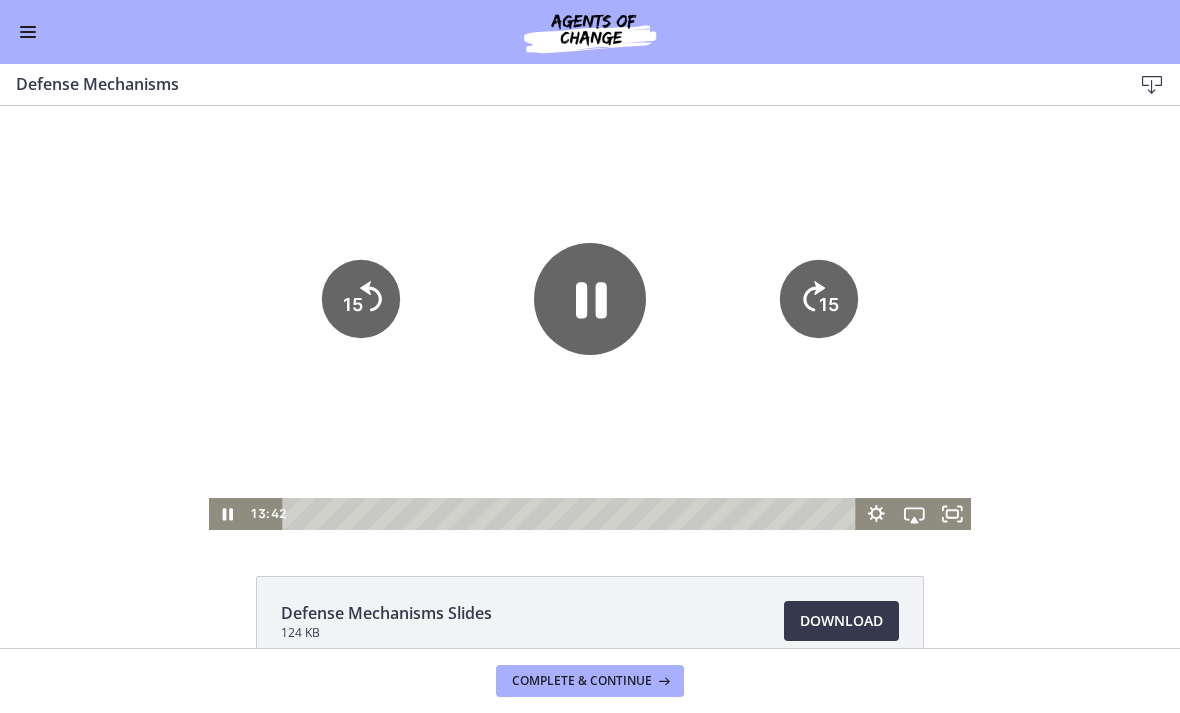 click on "15" 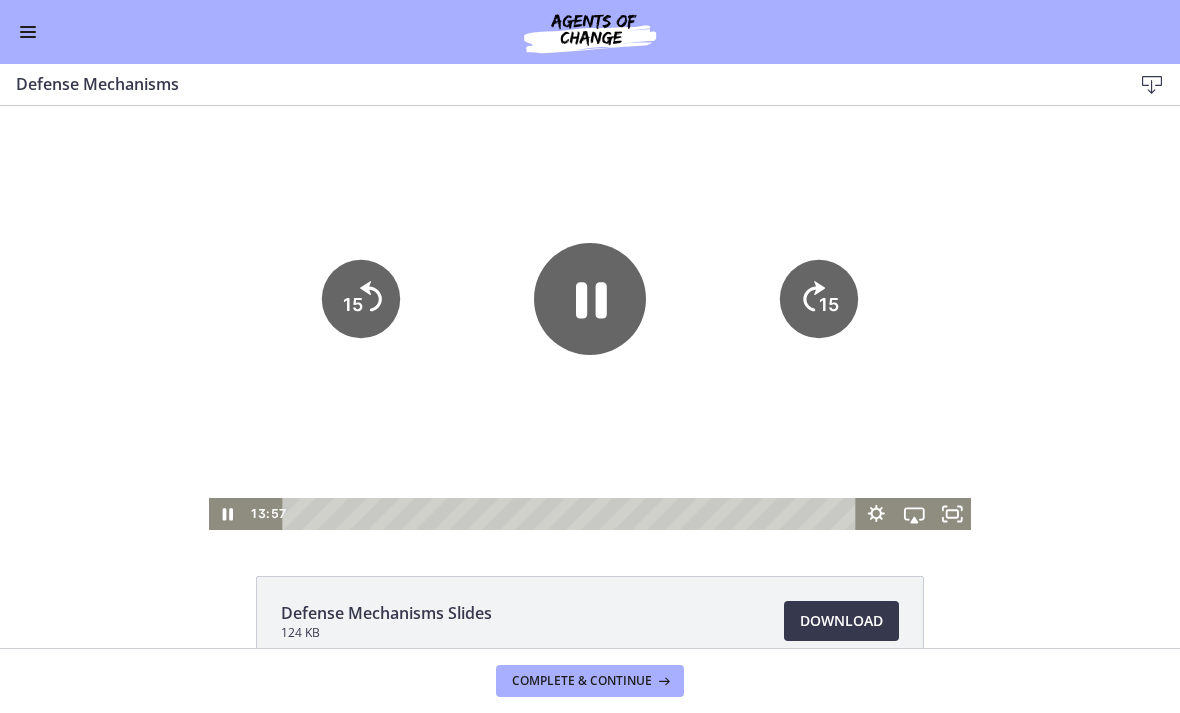 click on "15" 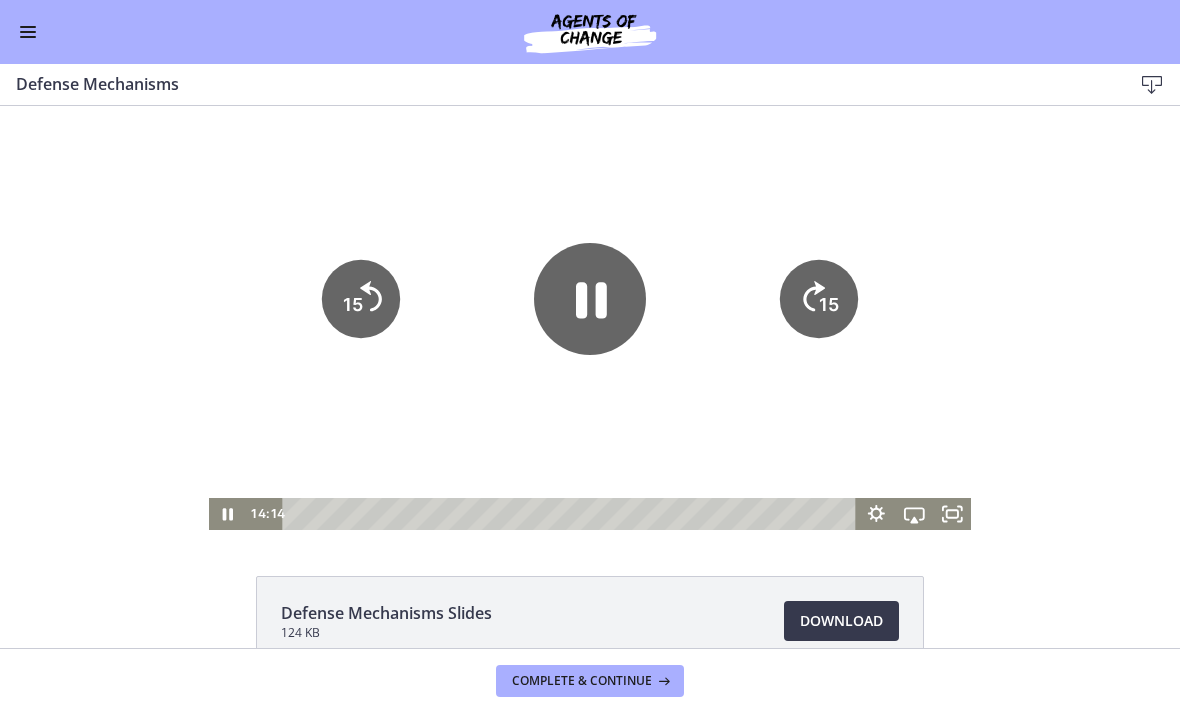 click 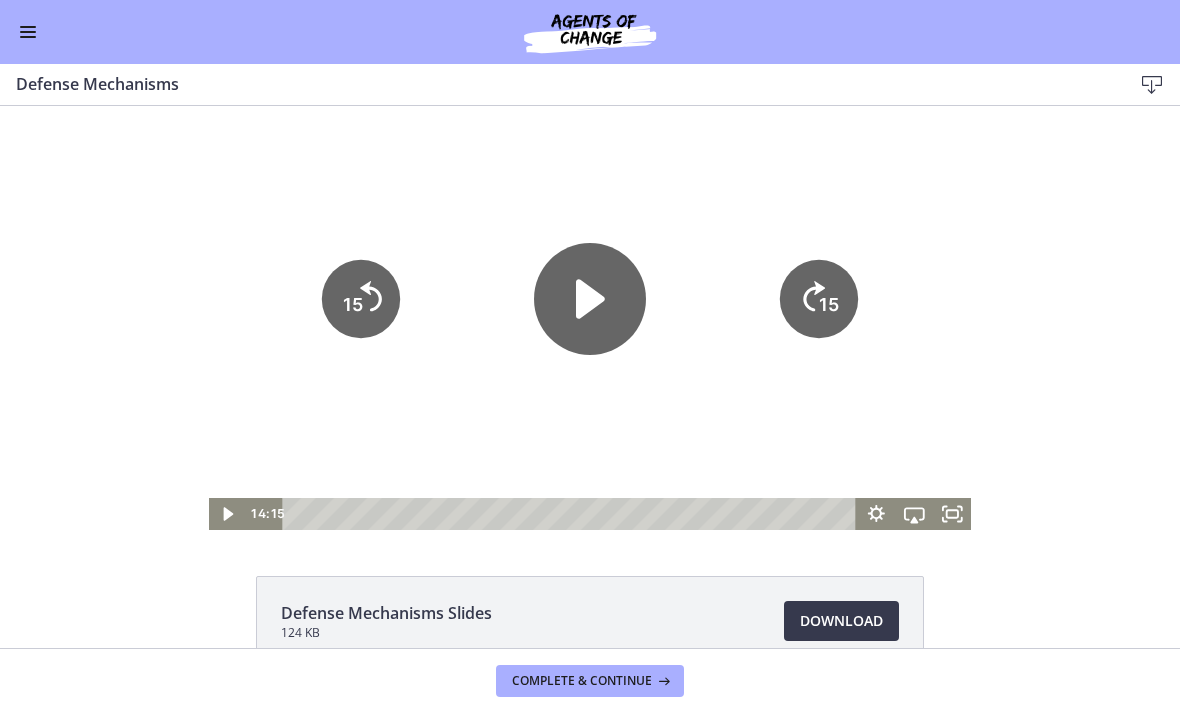 click 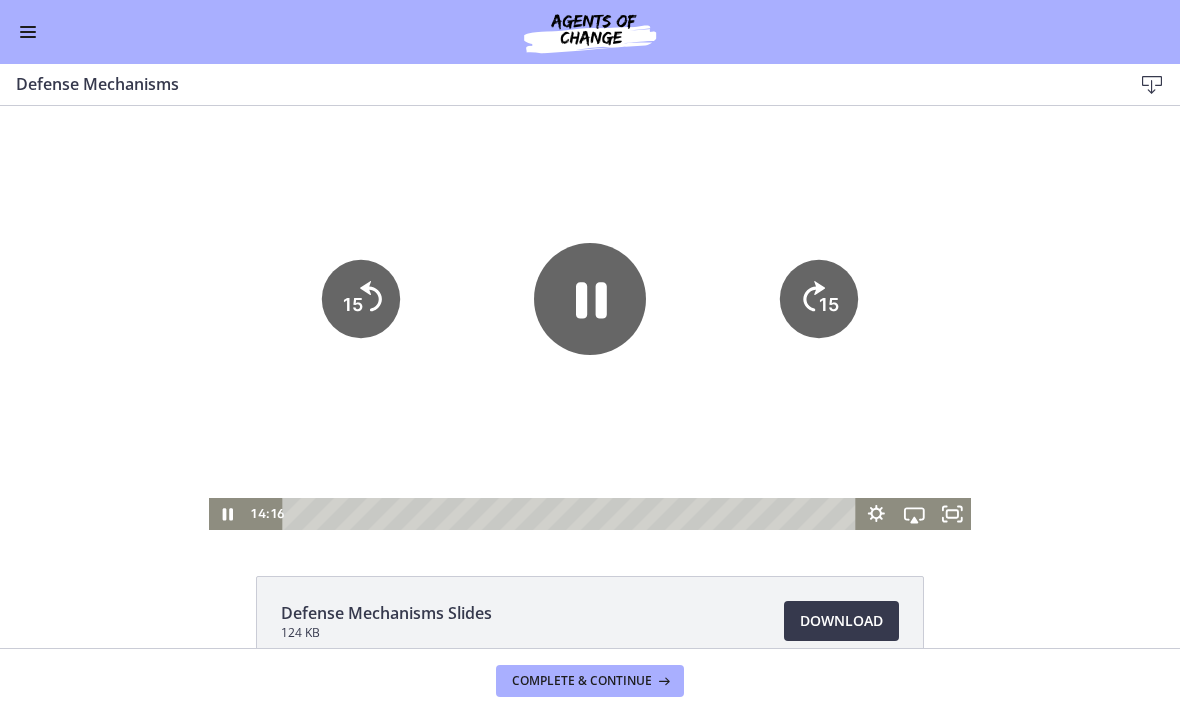 click at bounding box center (590, 315) 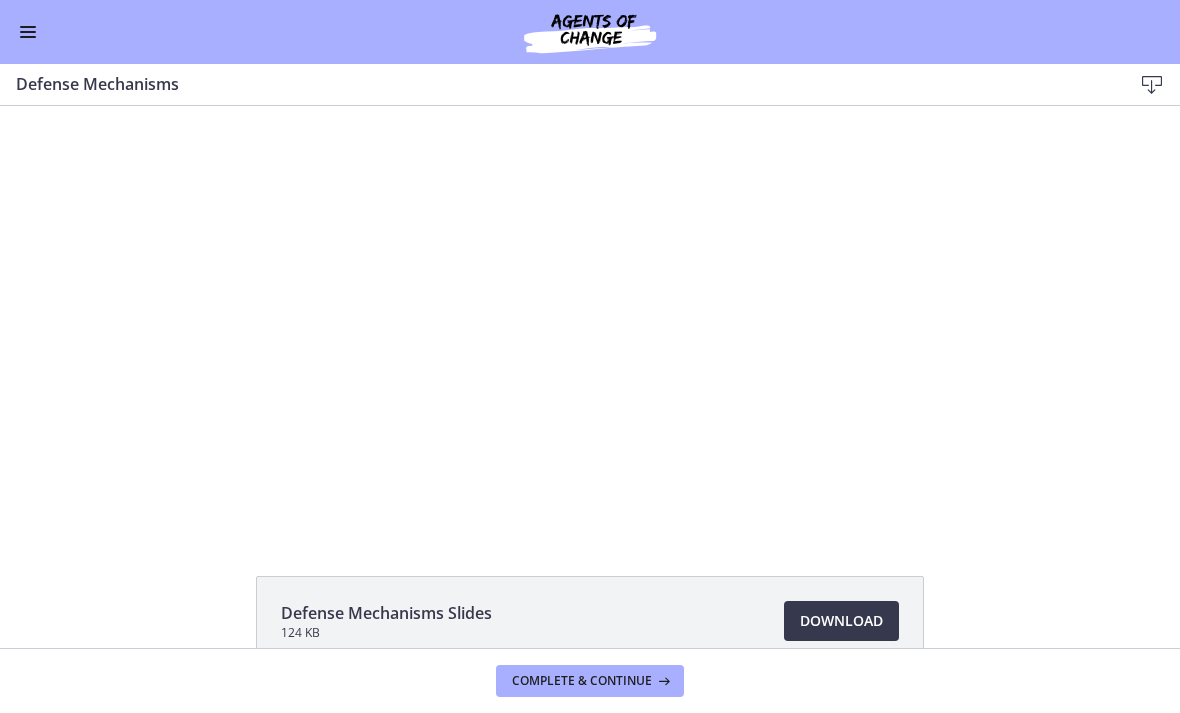 click at bounding box center (590, 315) 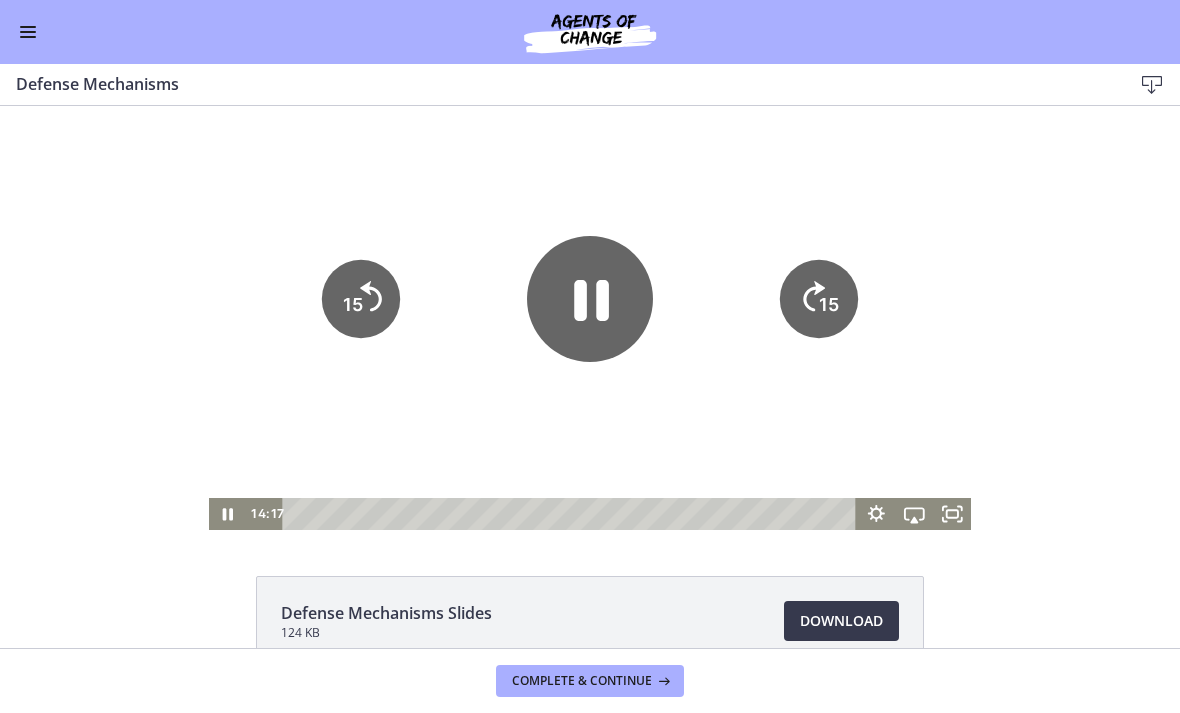 click 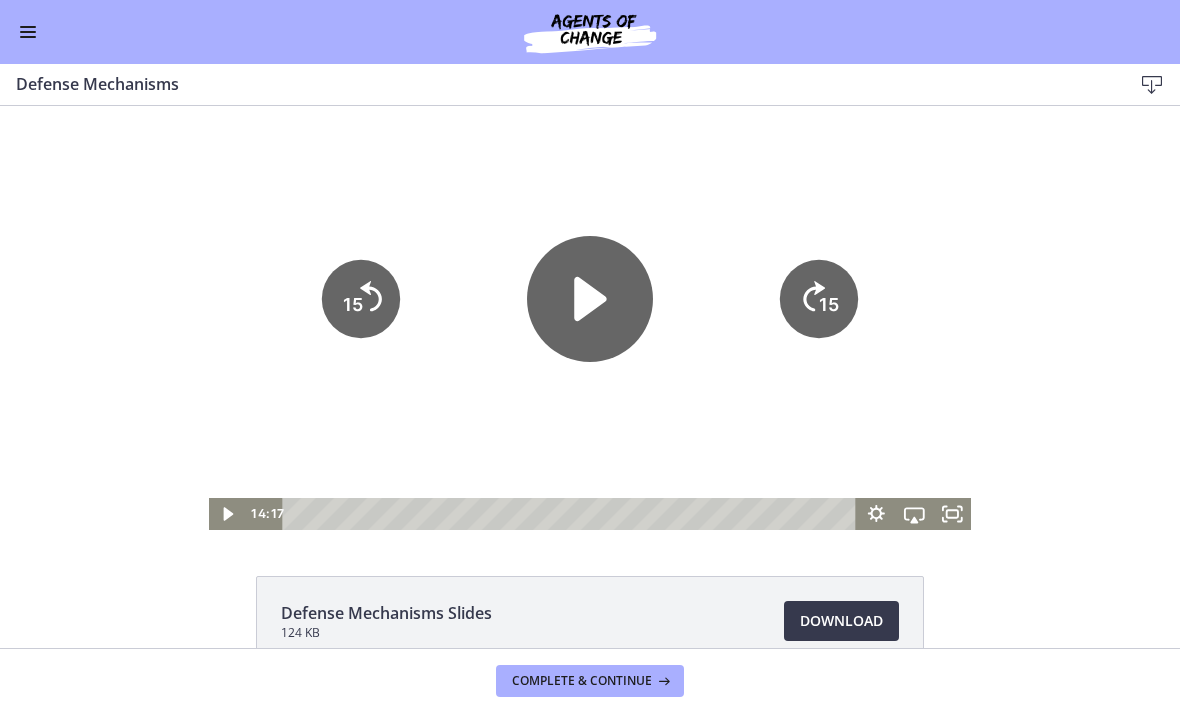 click 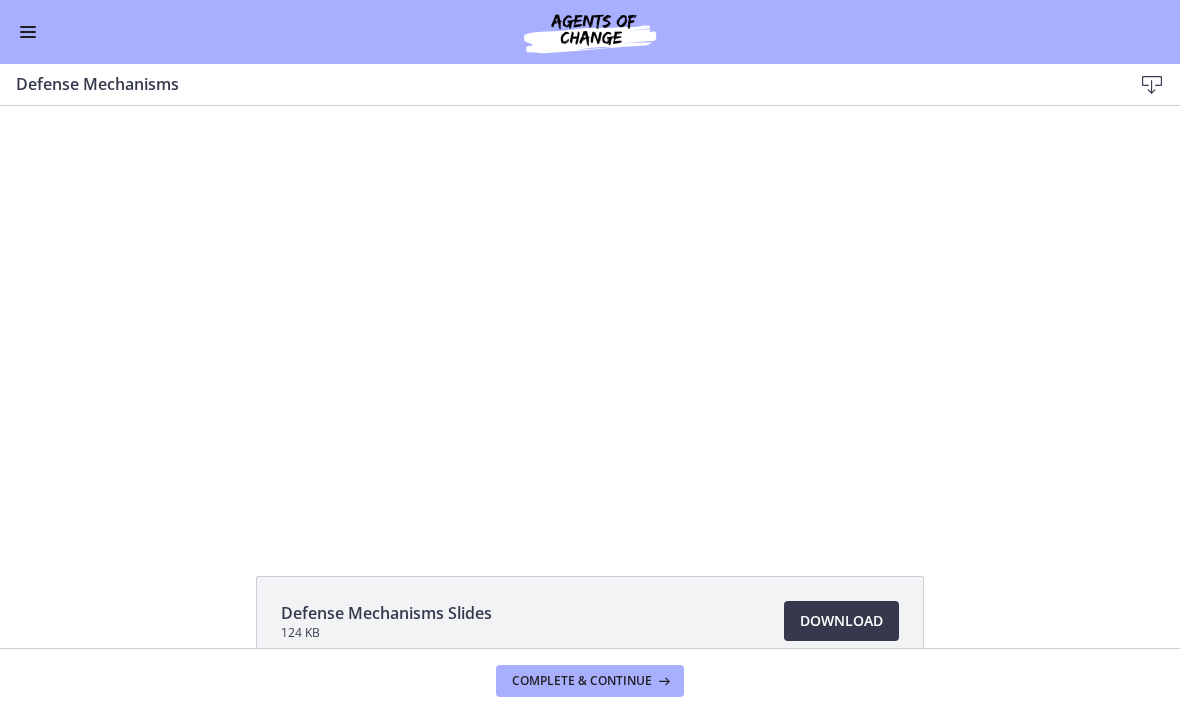 click at bounding box center (590, 315) 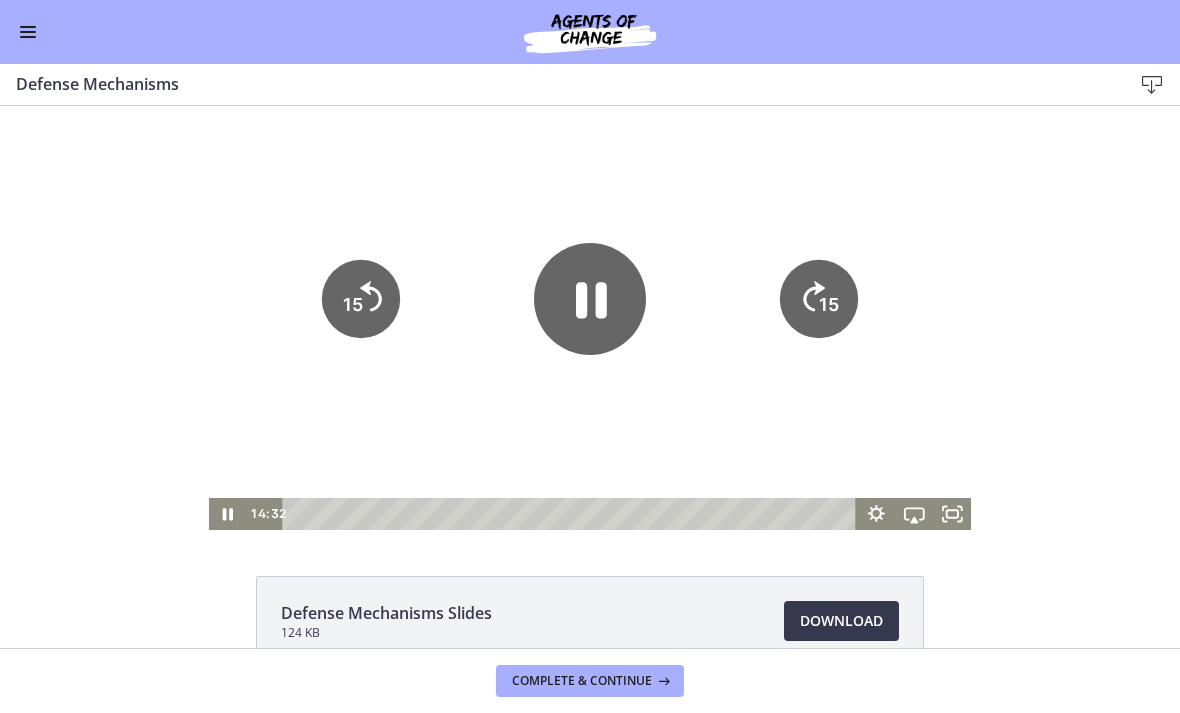 click 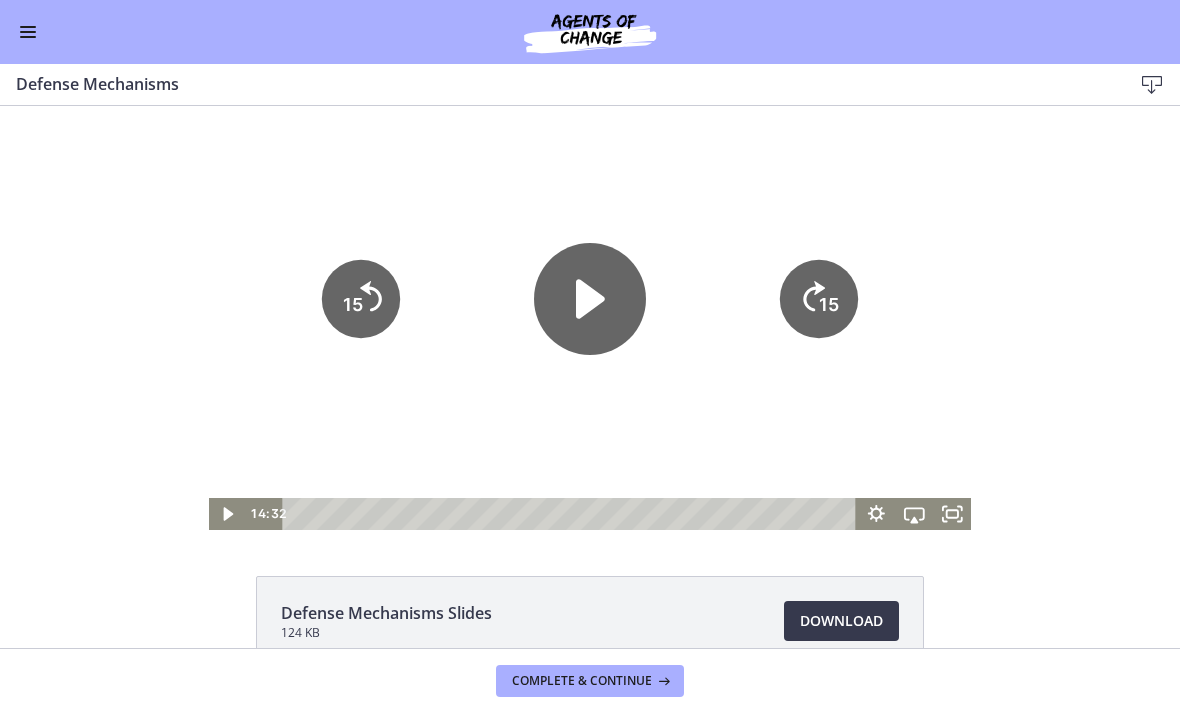 click on "15" 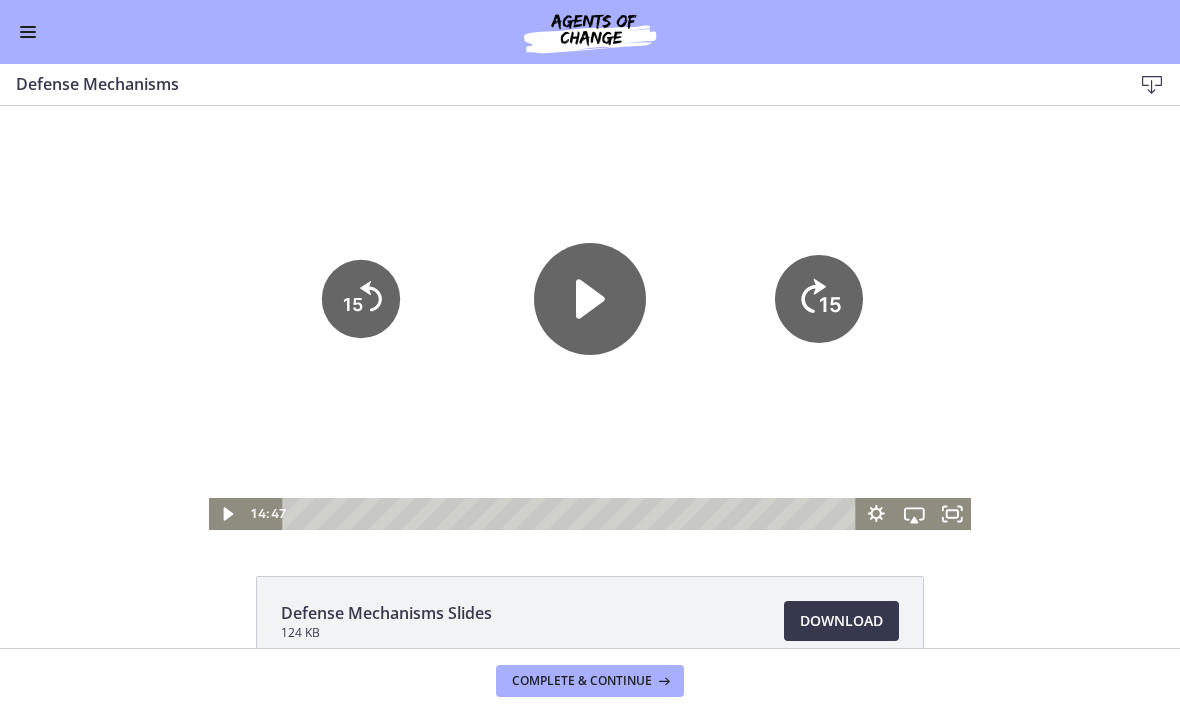 click on "15" 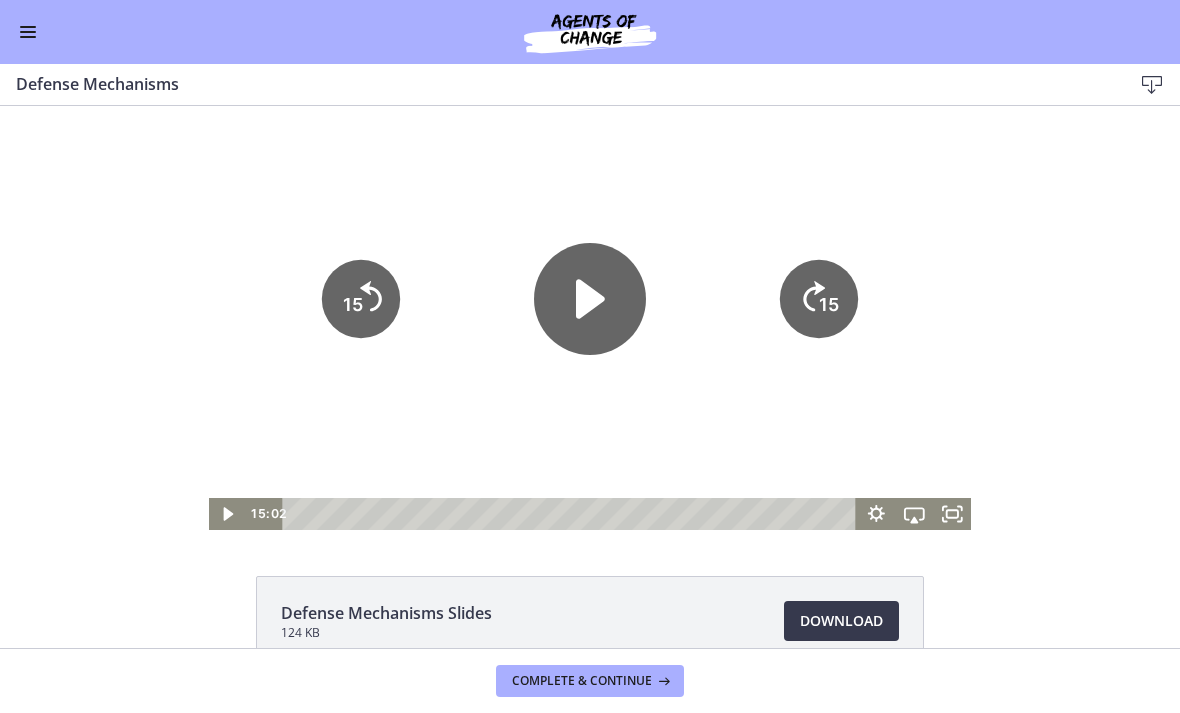 click 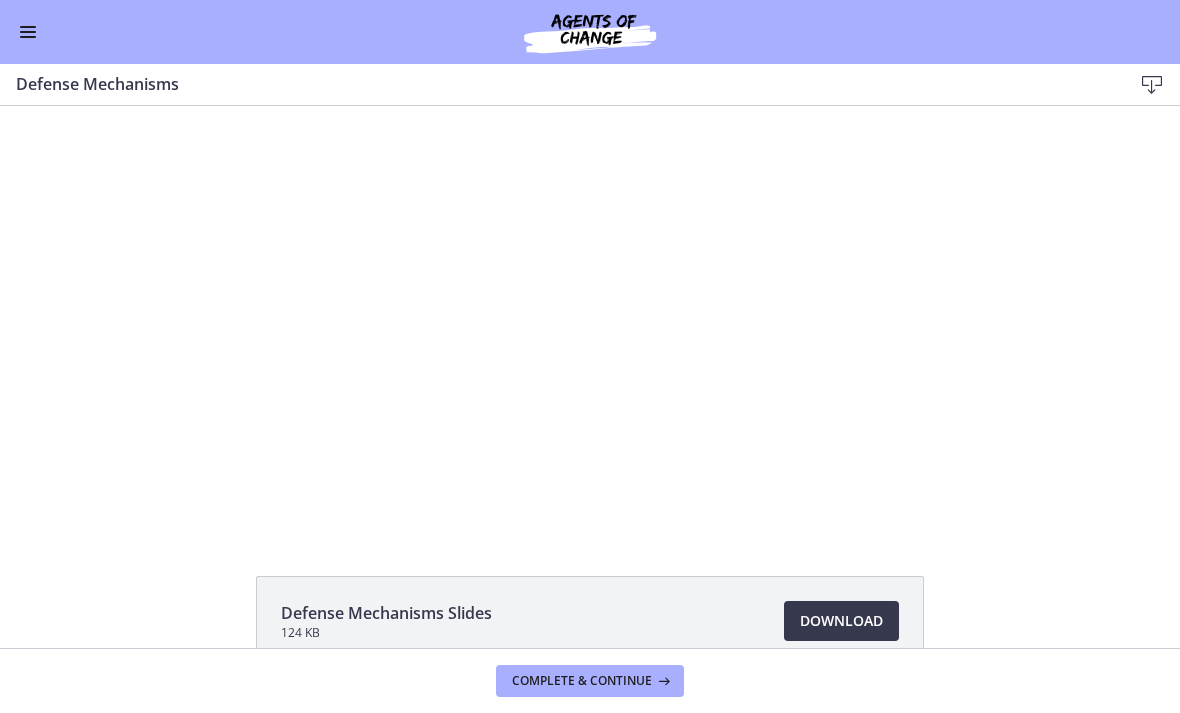 click at bounding box center [590, 315] 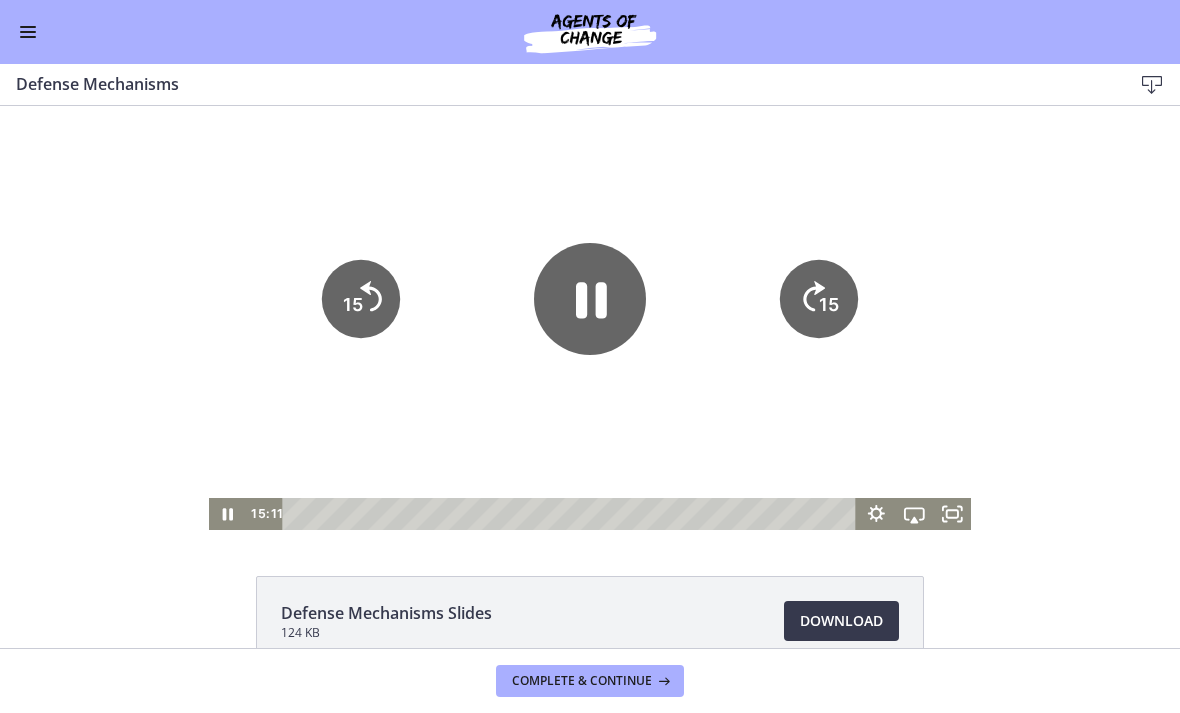 click on "15" 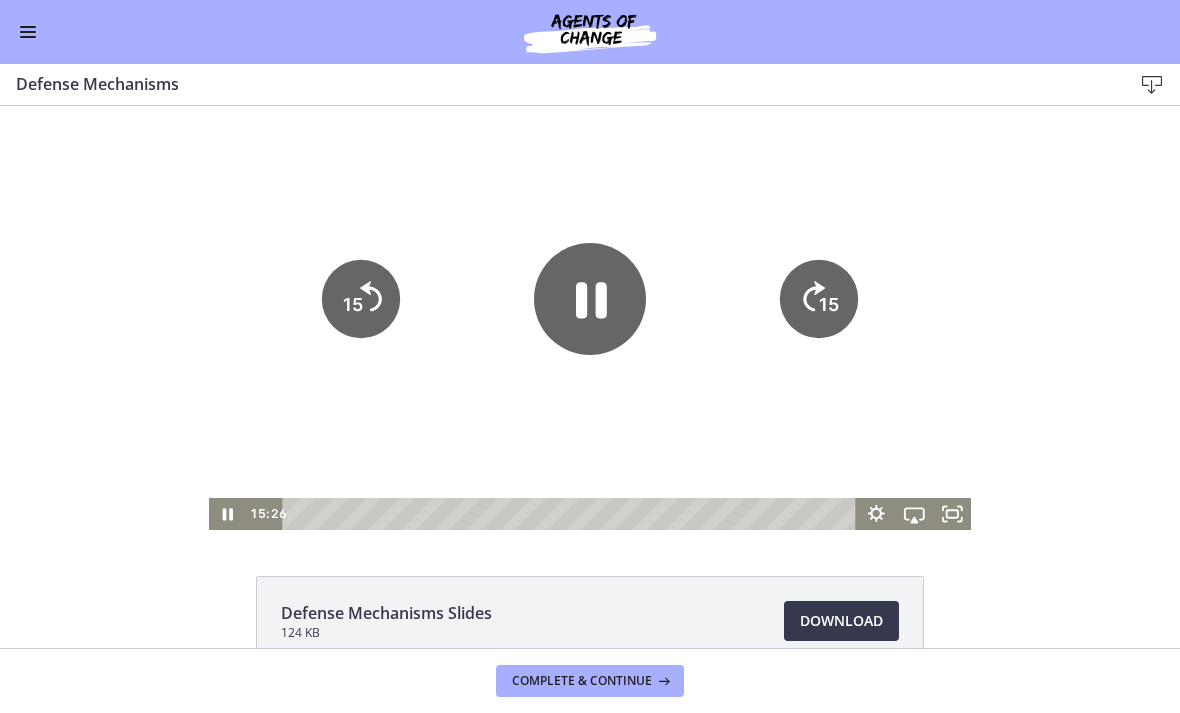 click on "15" 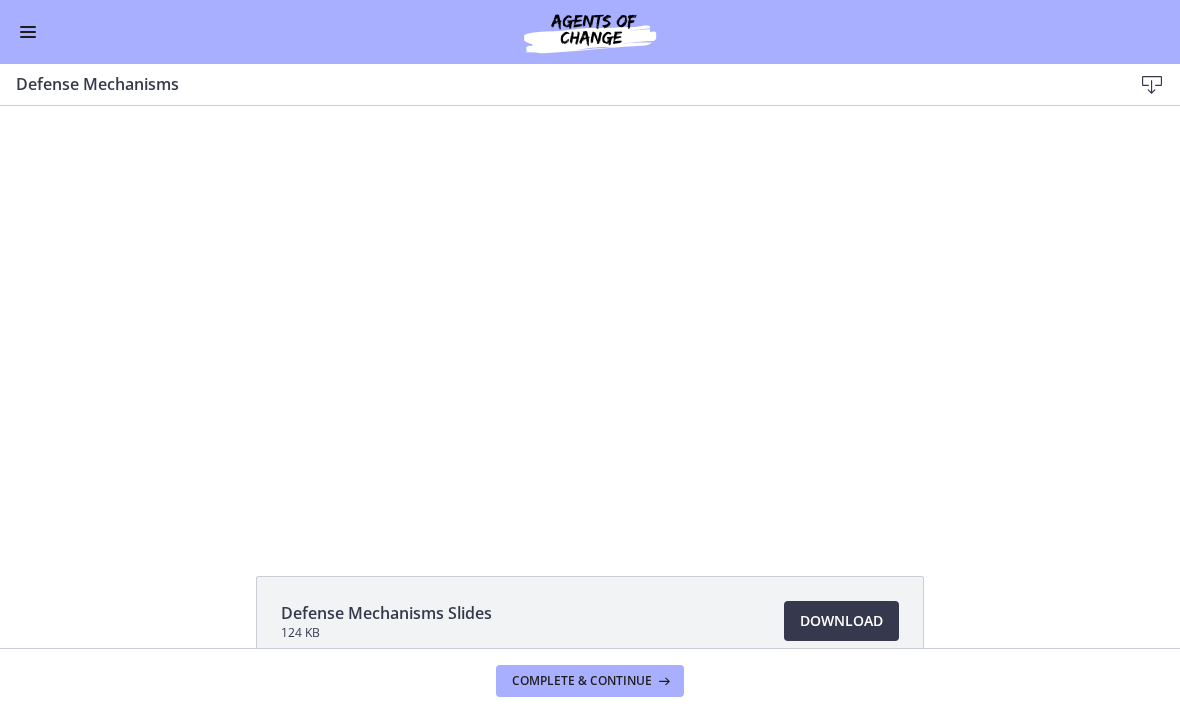 click at bounding box center [590, 315] 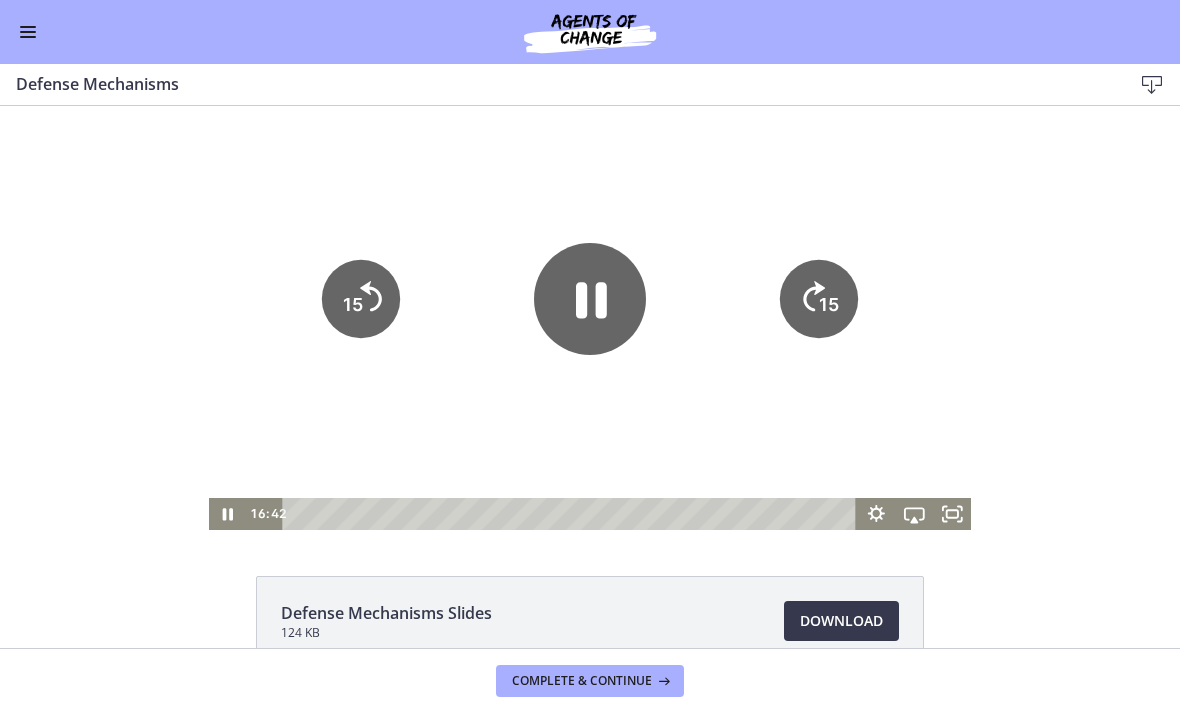 click at bounding box center [590, 315] 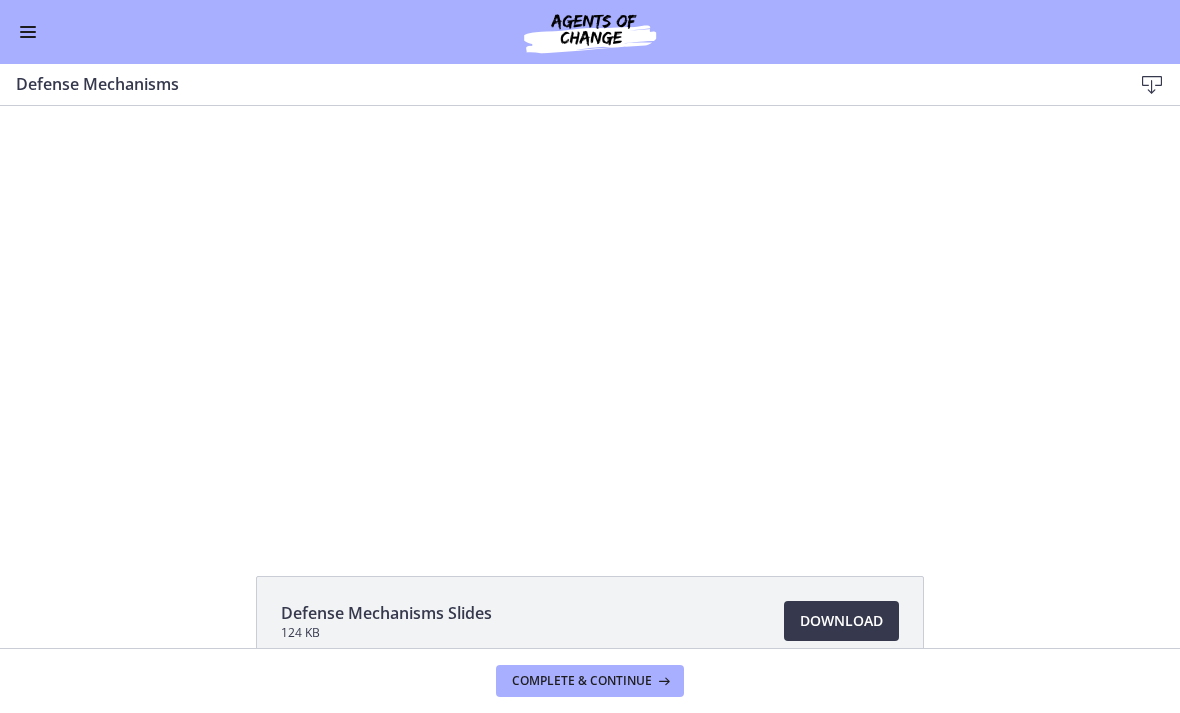 click at bounding box center [590, 315] 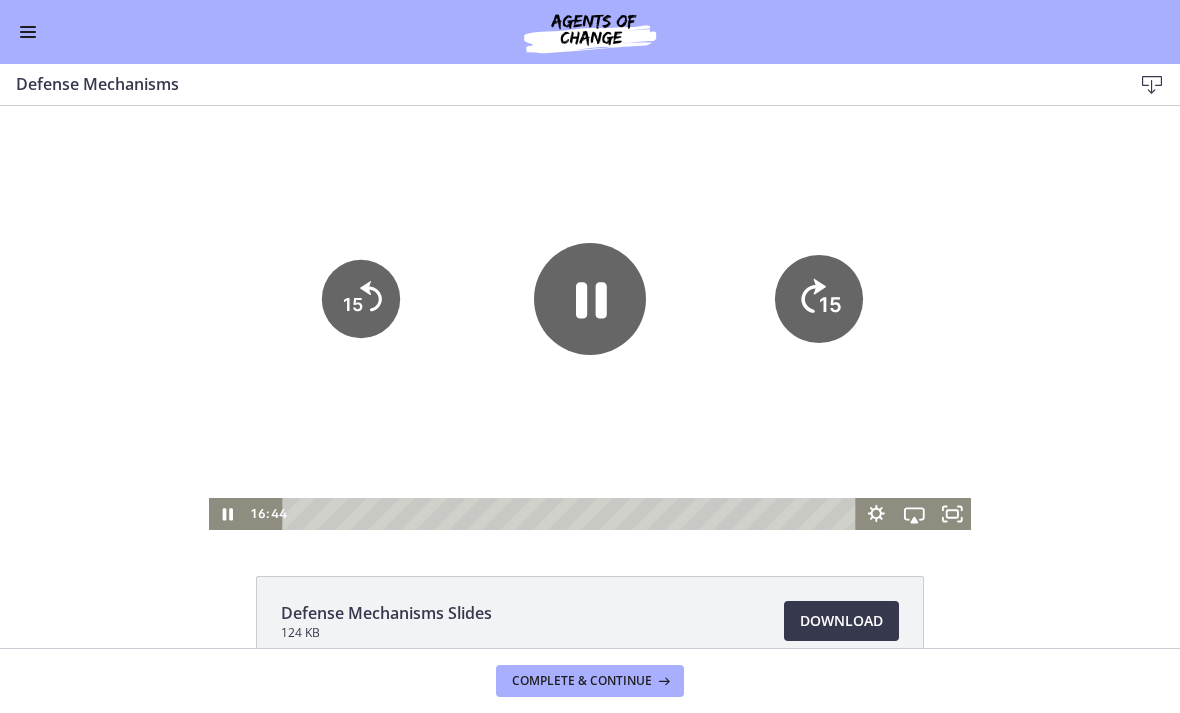 click 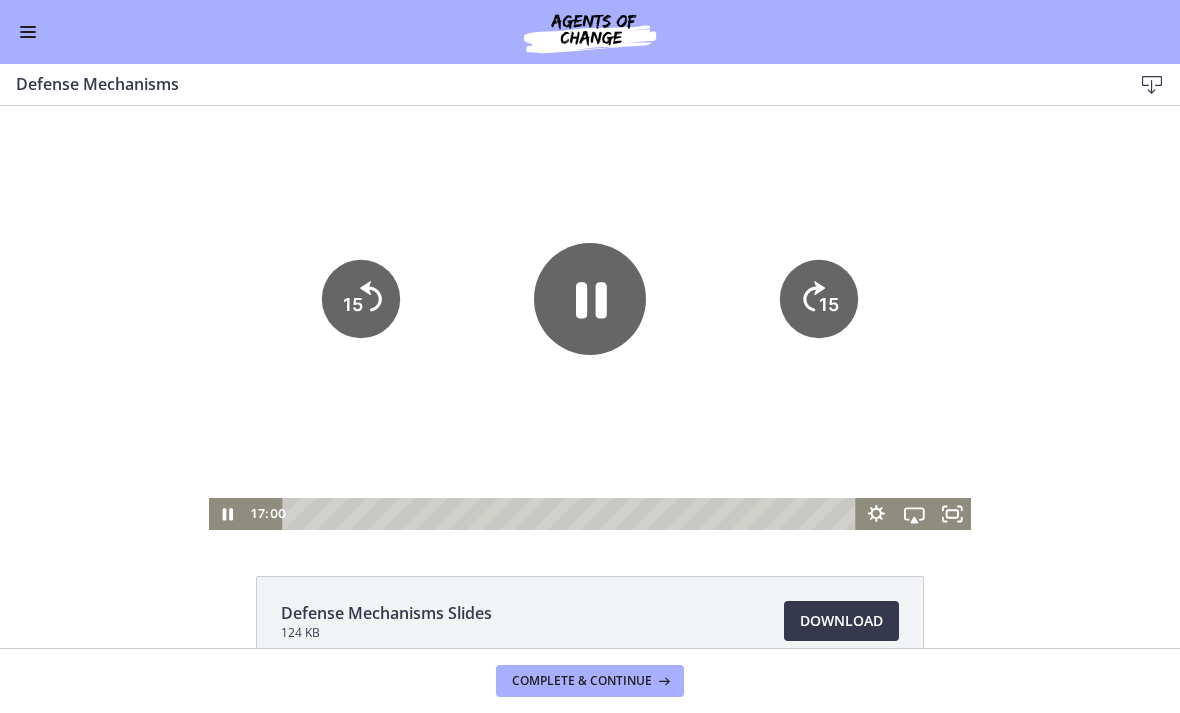 click on "15" 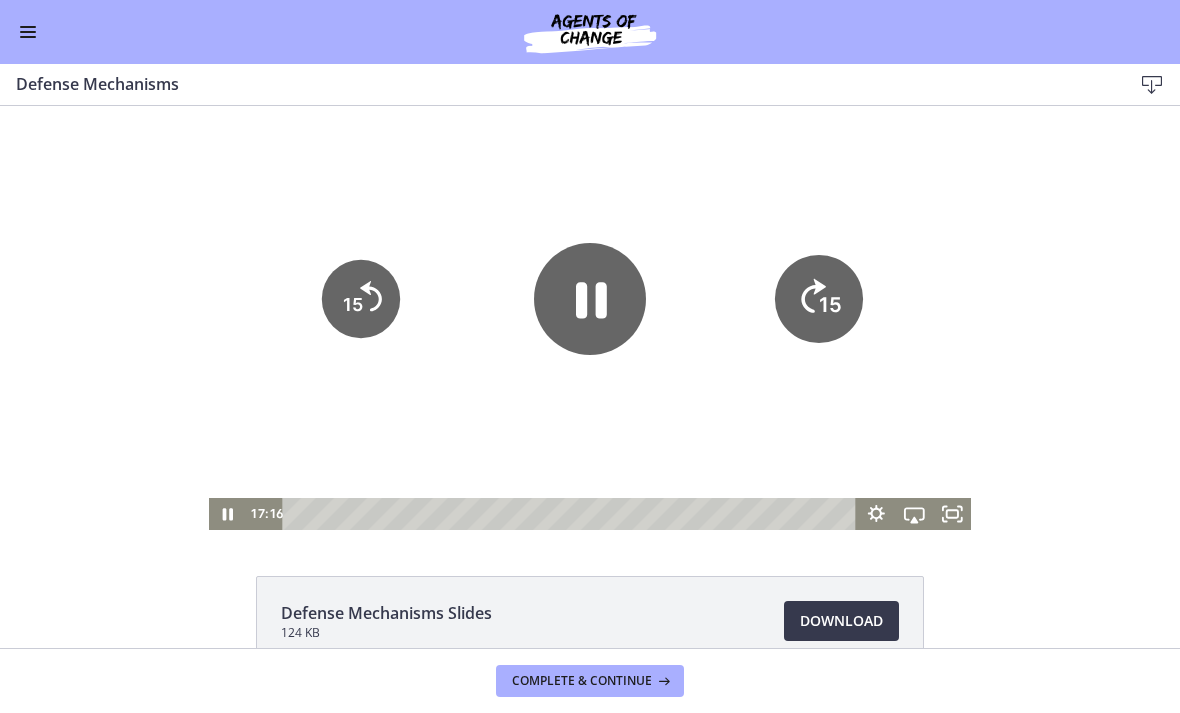 click on "15" 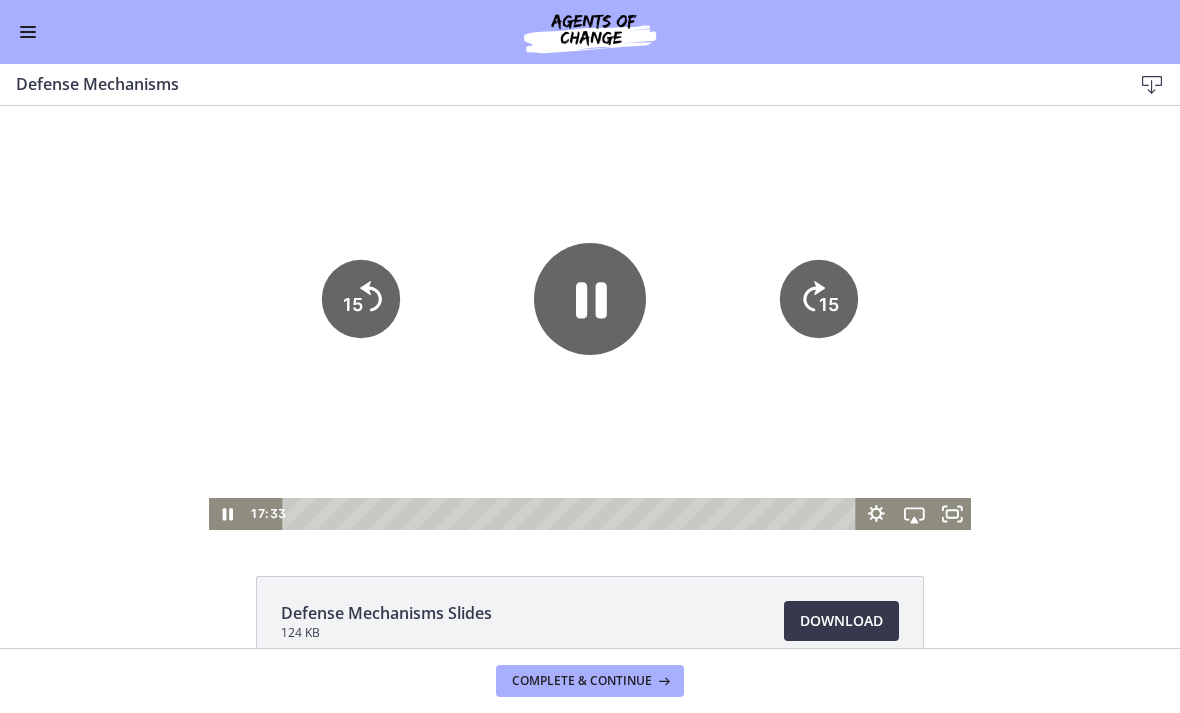 click 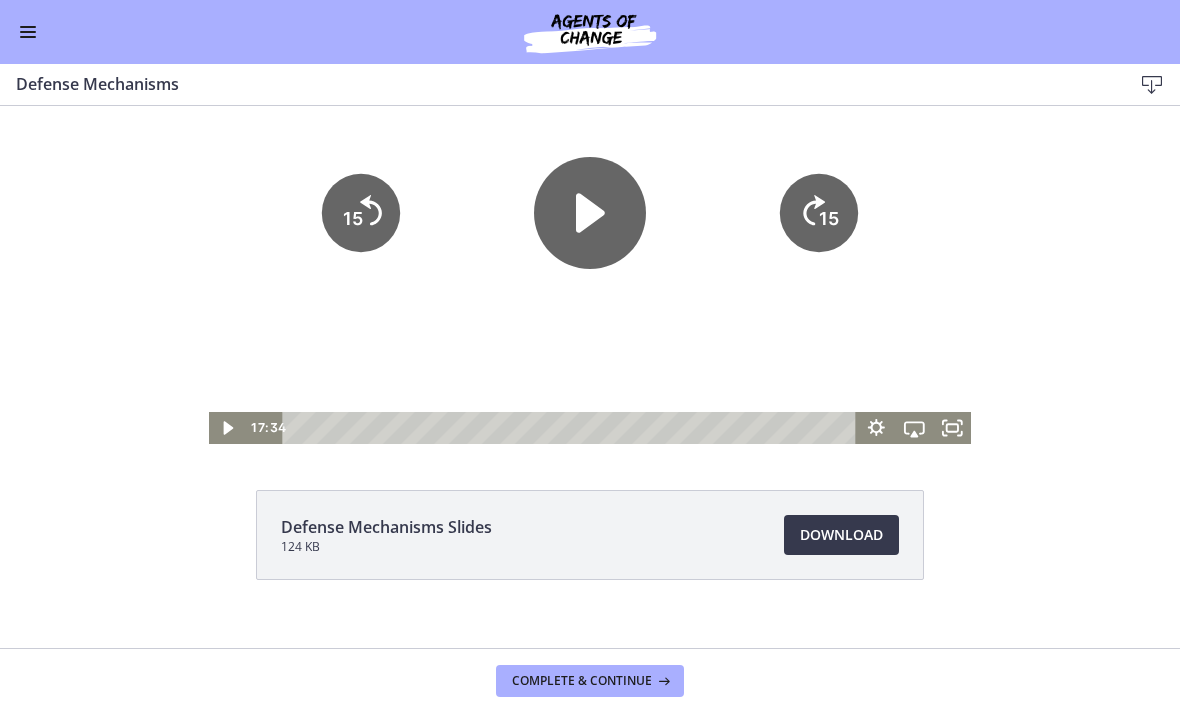 scroll, scrollTop: 101, scrollLeft: 0, axis: vertical 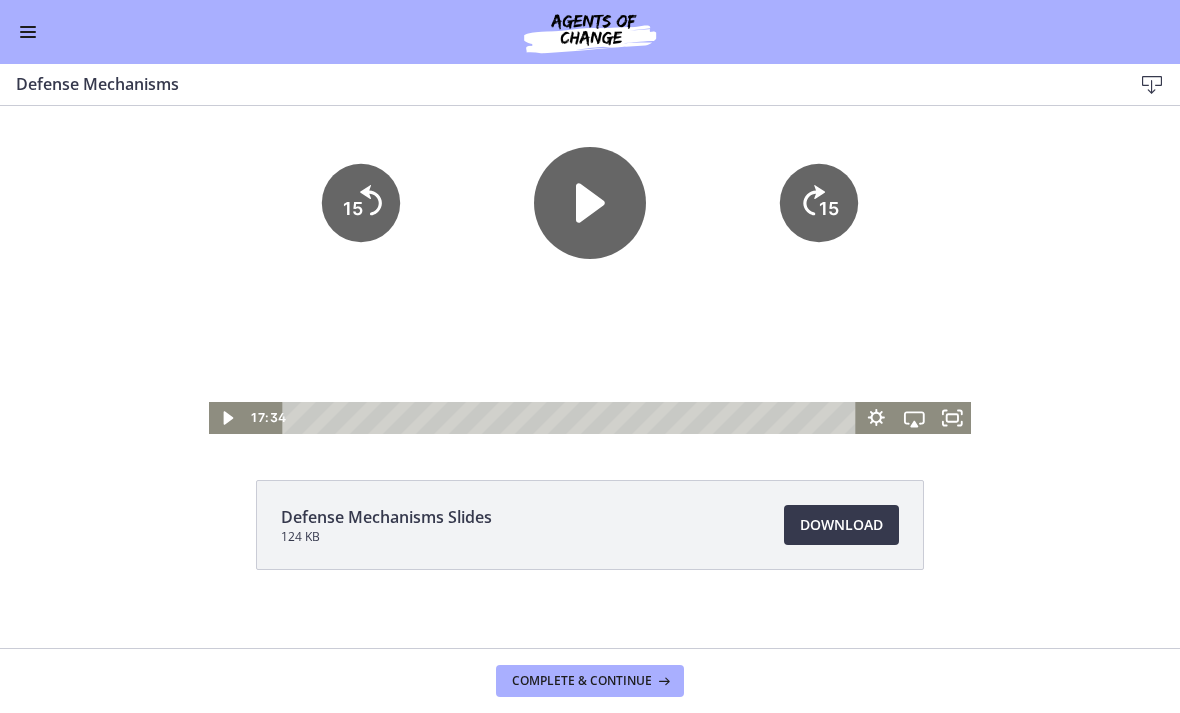 click on "Download
Opens in a new window" at bounding box center (841, 525) 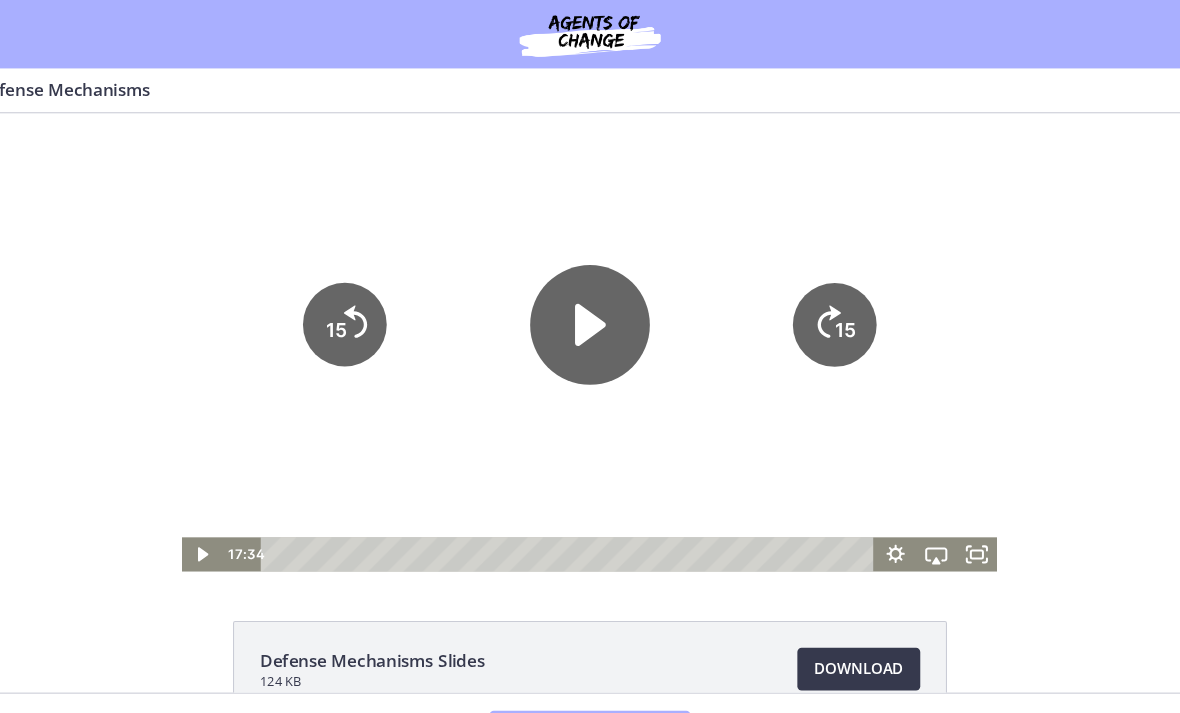 scroll, scrollTop: 0, scrollLeft: 0, axis: both 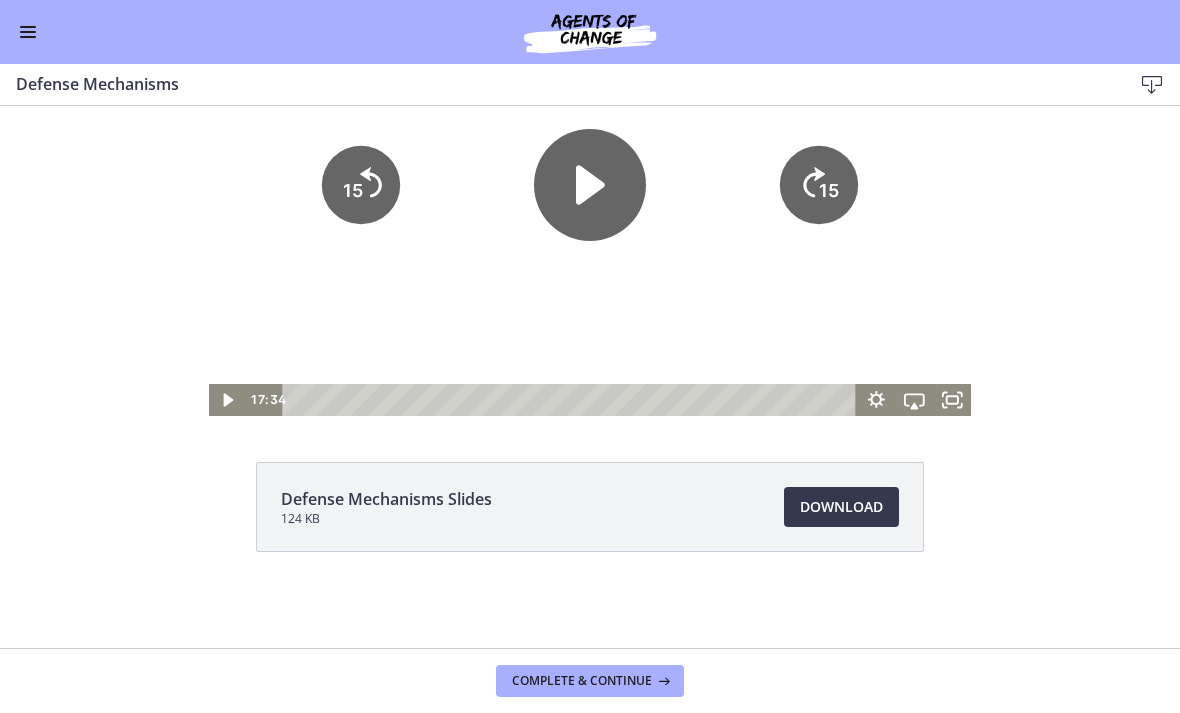 click at bounding box center [28, 32] 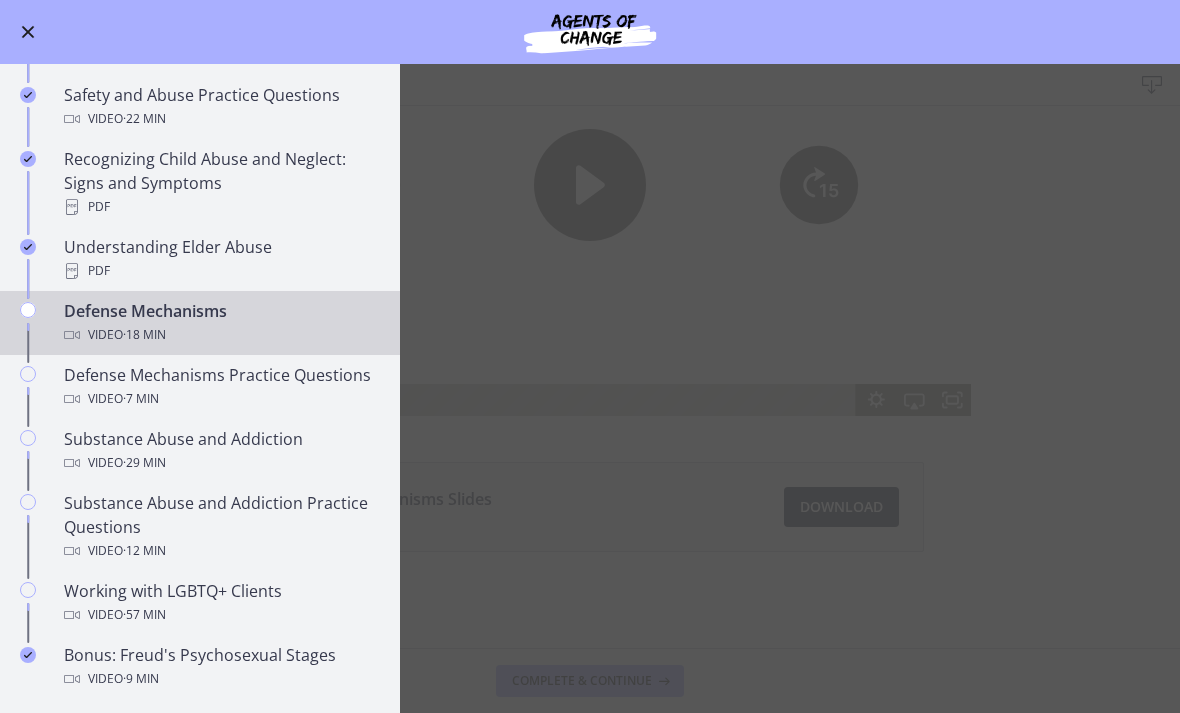 click on "Defense Mechanisms
Download
Enable fullscreen
Defense Mechanisms Slides
124 KB
Download
Opens in a new window
Complete & continue" at bounding box center [590, 388] 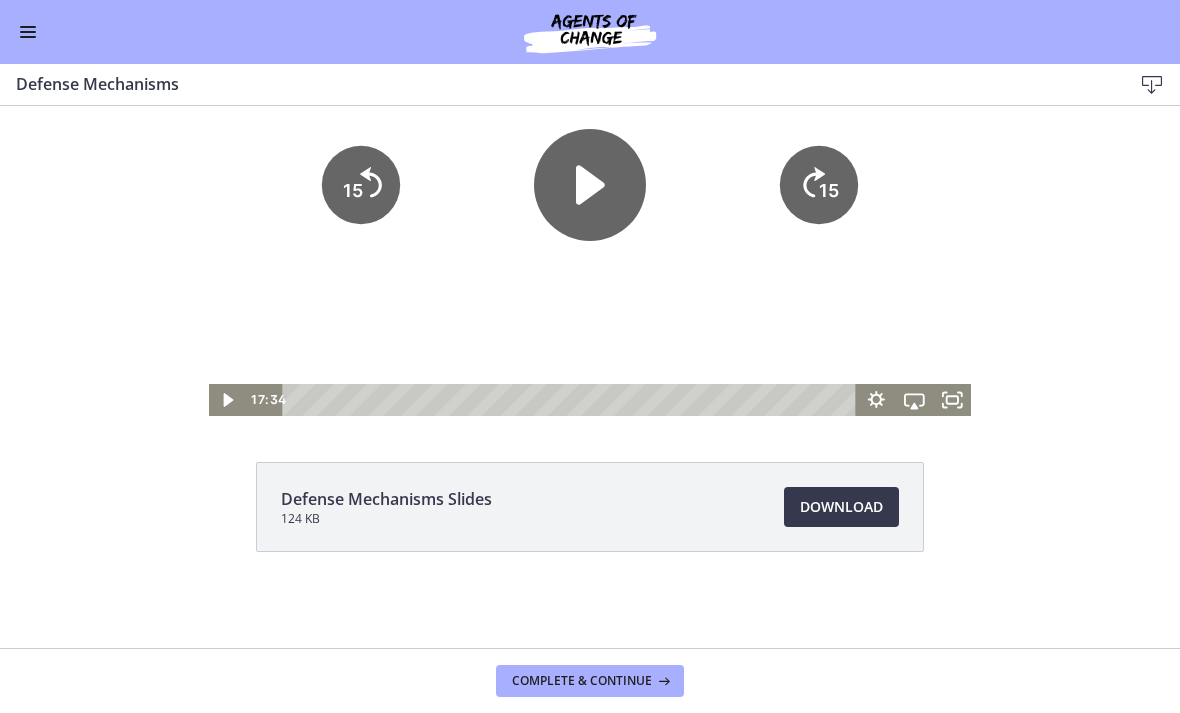 click on "Complete & continue" at bounding box center [590, 681] 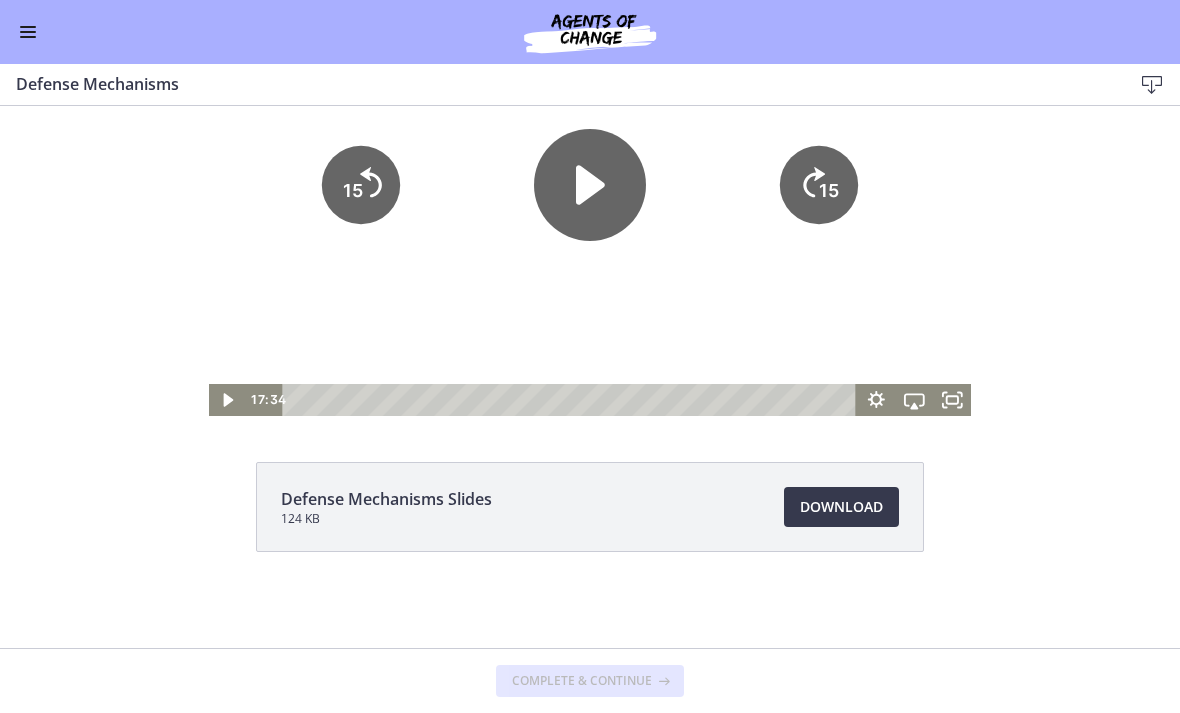 scroll, scrollTop: 0, scrollLeft: 0, axis: both 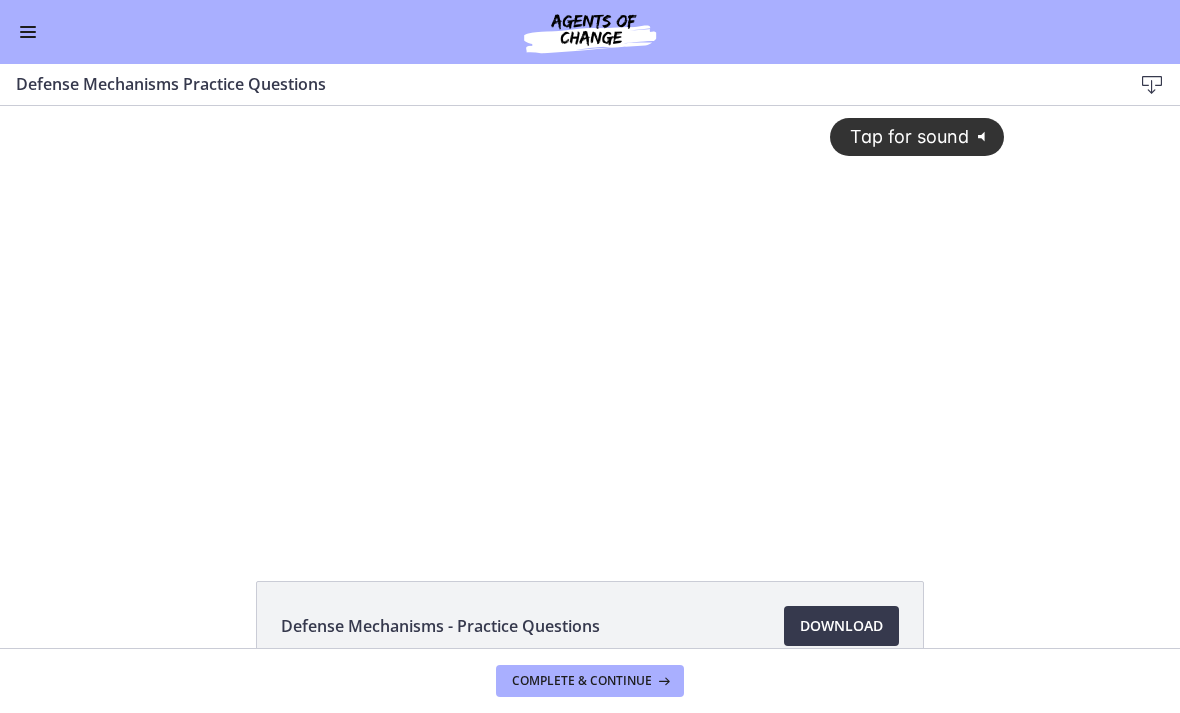 click on "@keyframes VOLUME_SMALL_WAVE_FLASH {
0% { opacity: 0; }
33% { opacity: 1; }
66% { opacity: 1; }
100% { opacity: 0; }
}
@keyframes VOLUME_LARGE_WAVE_FLASH {
0% { opacity: 0; }
33% { opacity: 1; }
66% { opacity: 1; }
100% { opacity: 0; }
}
.volume__small-wave {
animation: VOLUME_SMALL_WAVE_FLASH 2s infinite;
opacity: 0;
}
.volume__large-wave {
animation: VOLUME_LARGE_WAVE_FLASH 2s infinite .3s;
opacity: 0;
}" 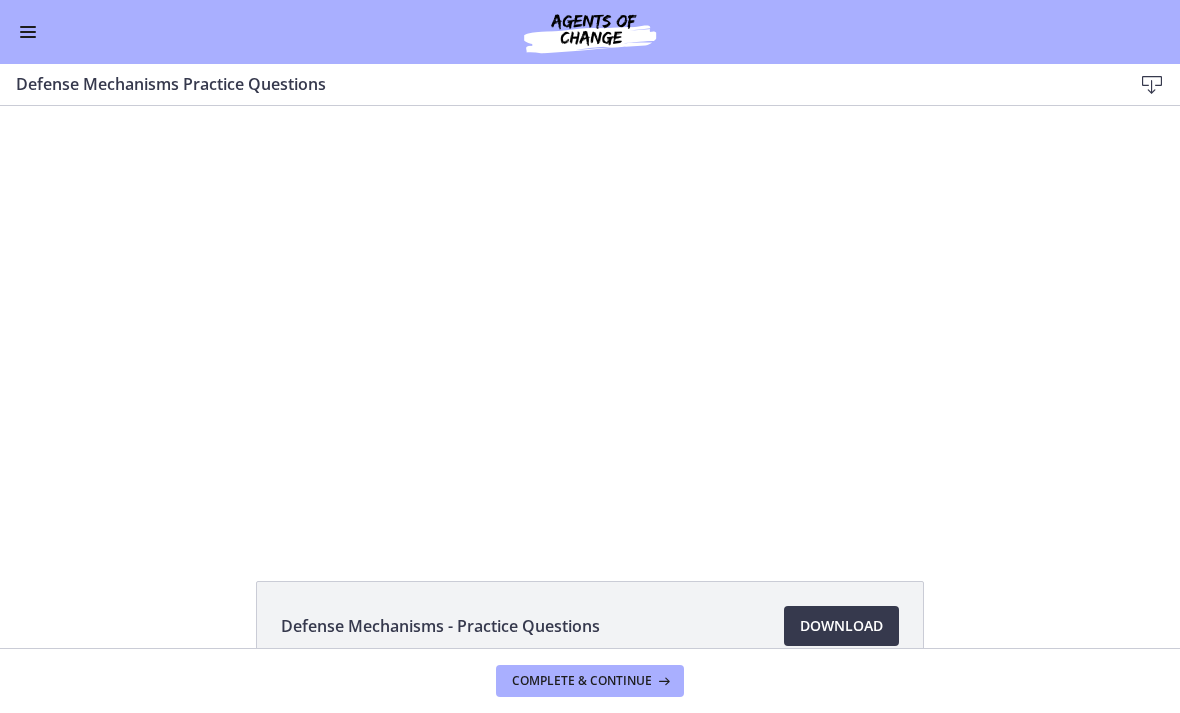 click at bounding box center [590, 320] 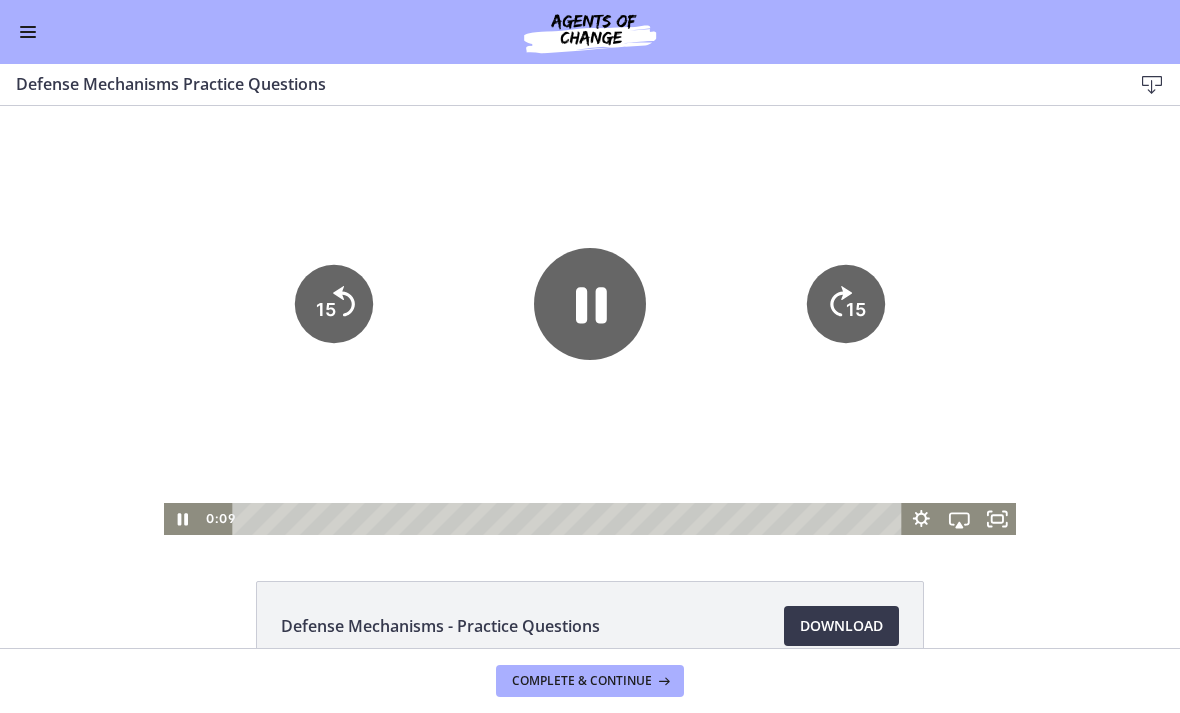 click 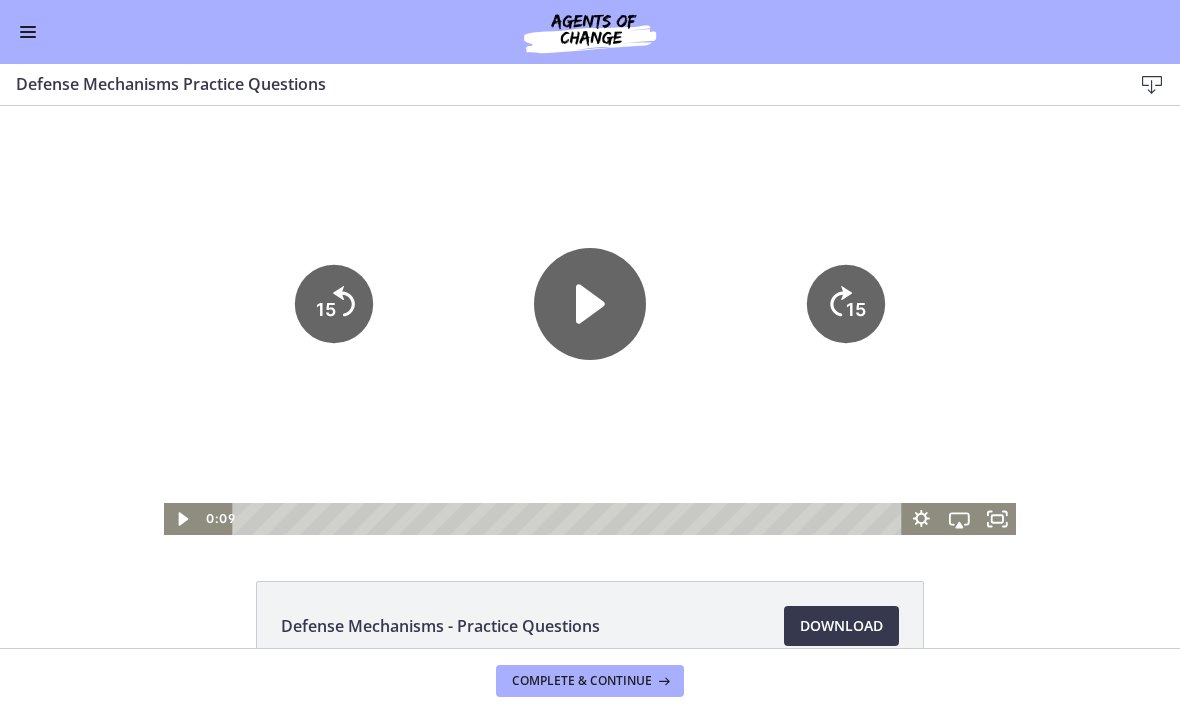 click 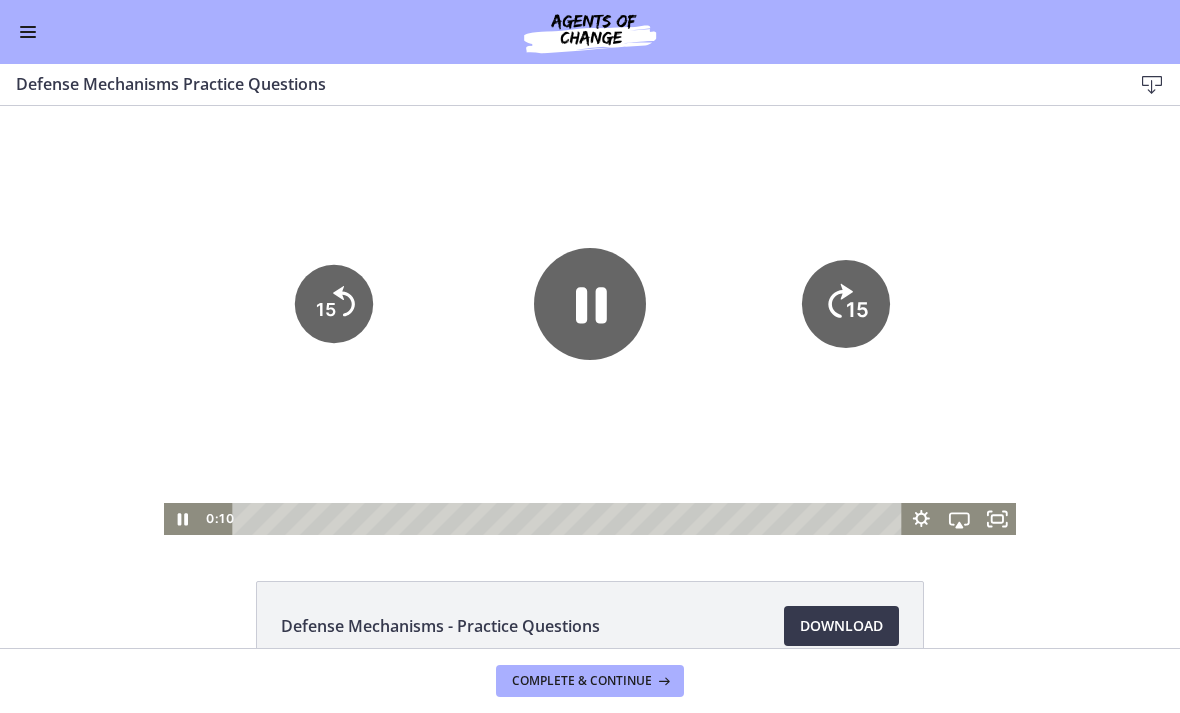 click on "15" 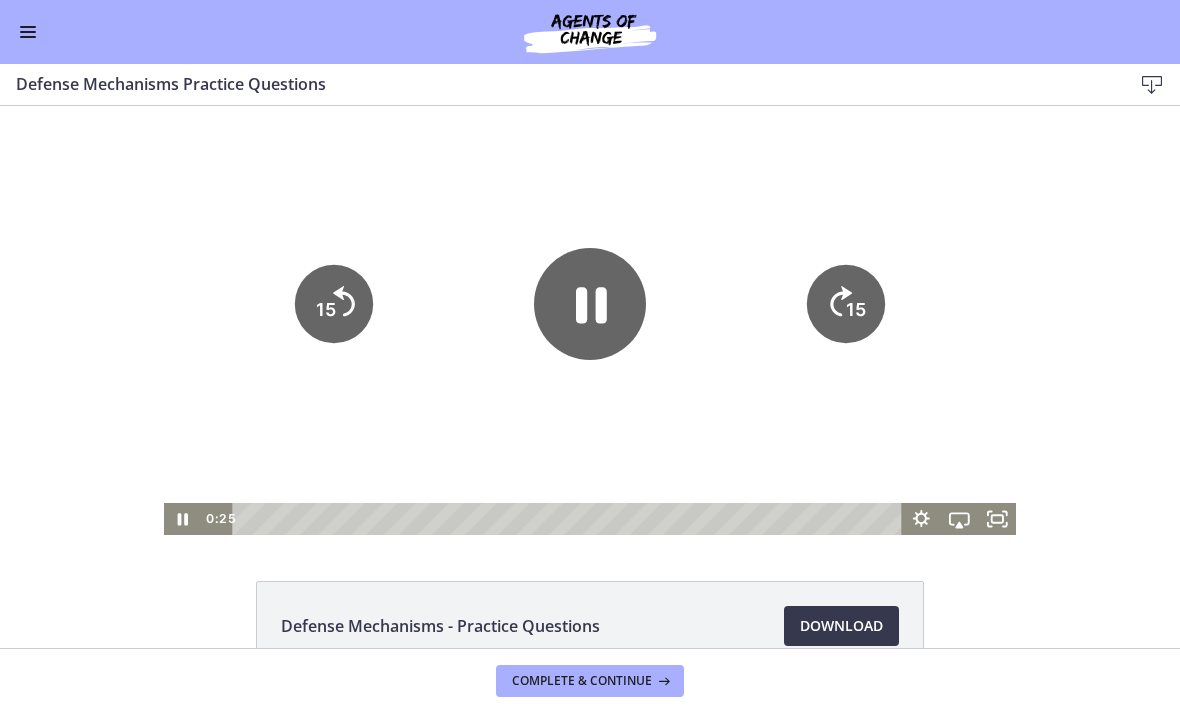 click on "15" 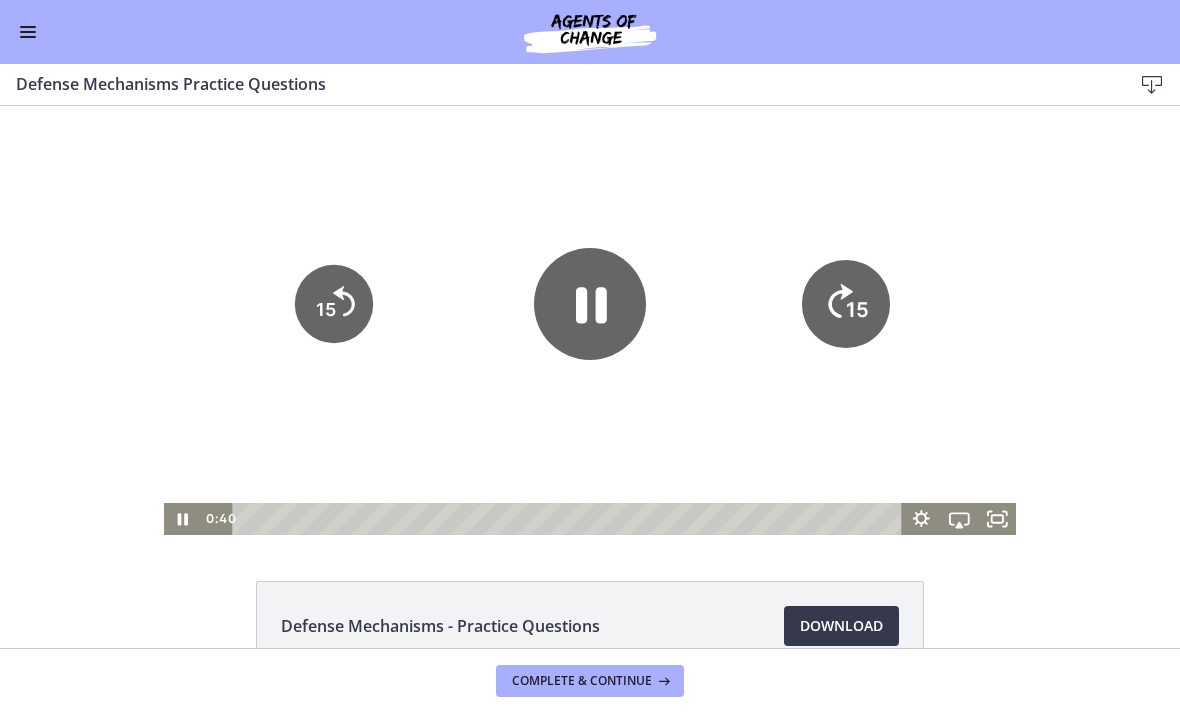 click on "15" 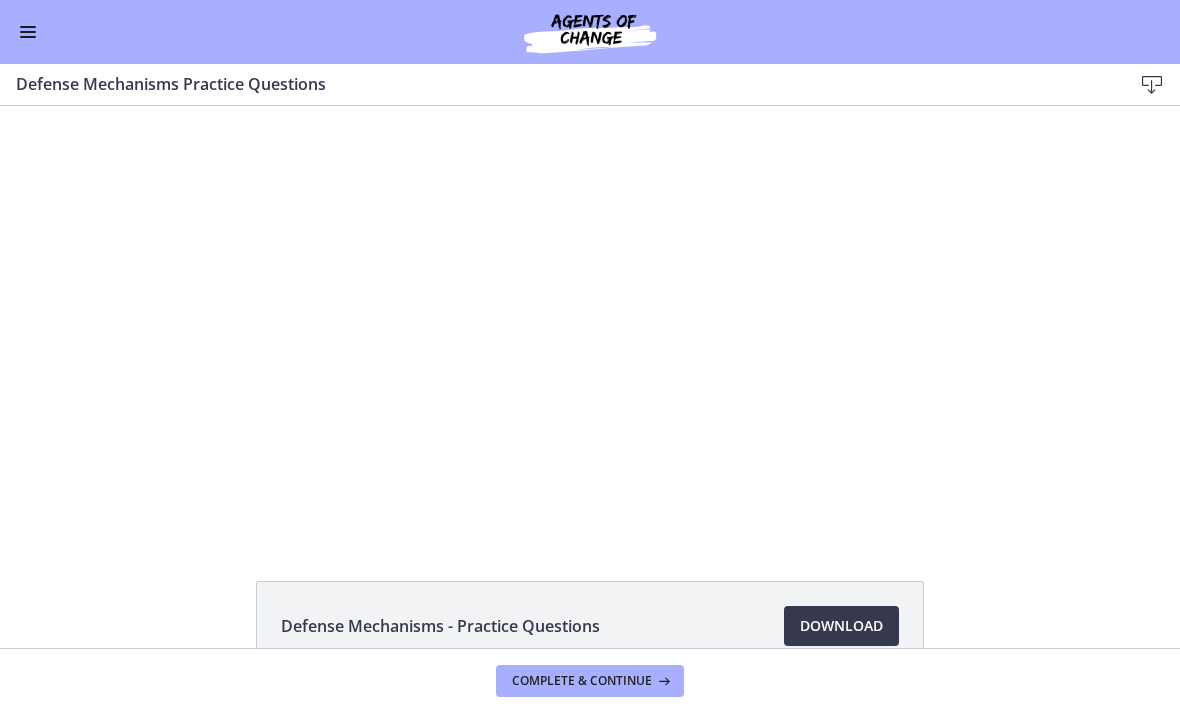 click at bounding box center (590, 320) 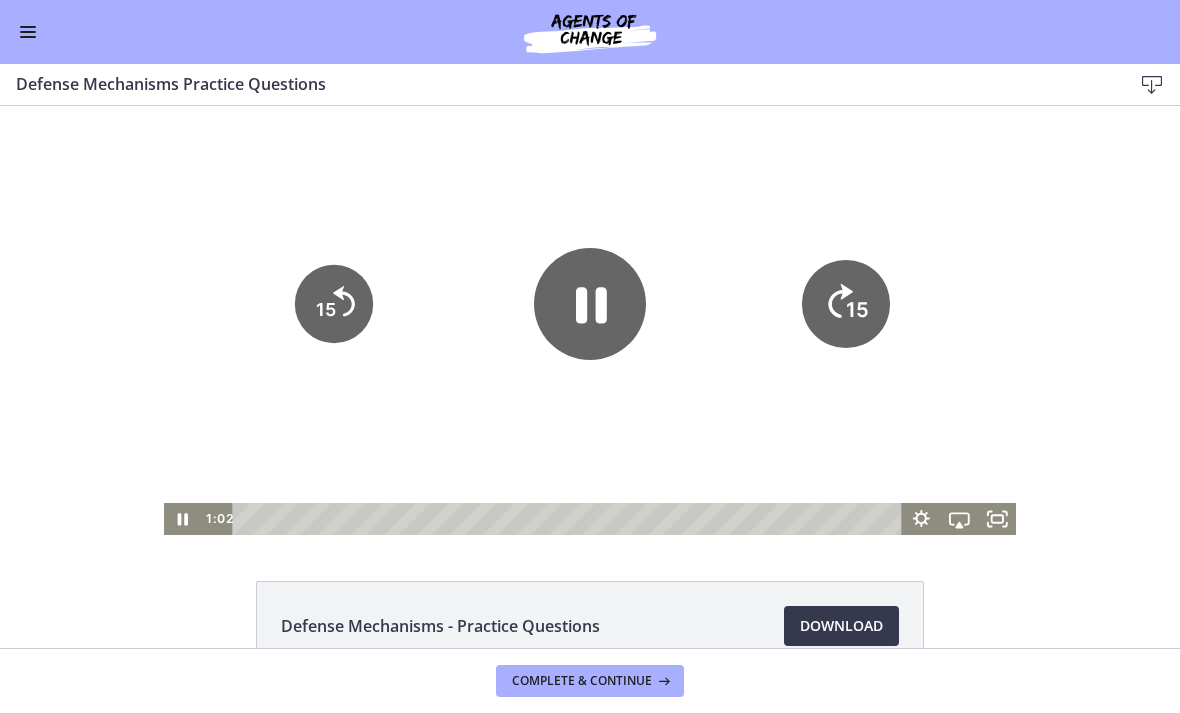 click on "15" 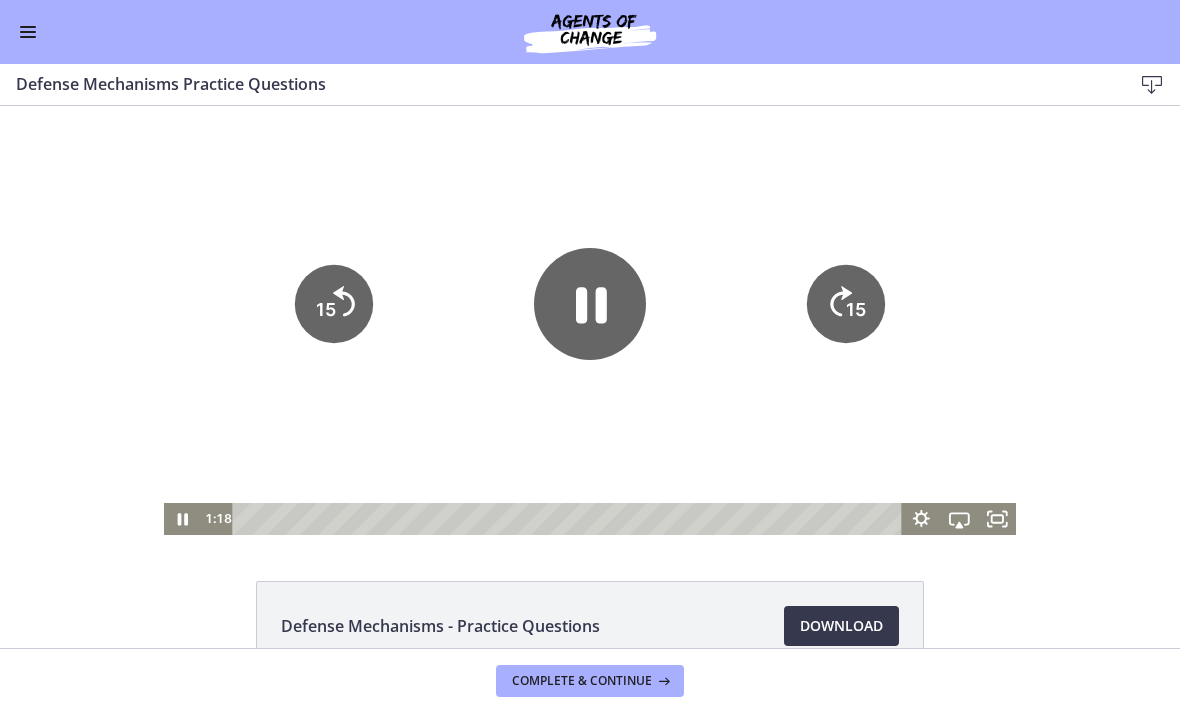 click on "15" 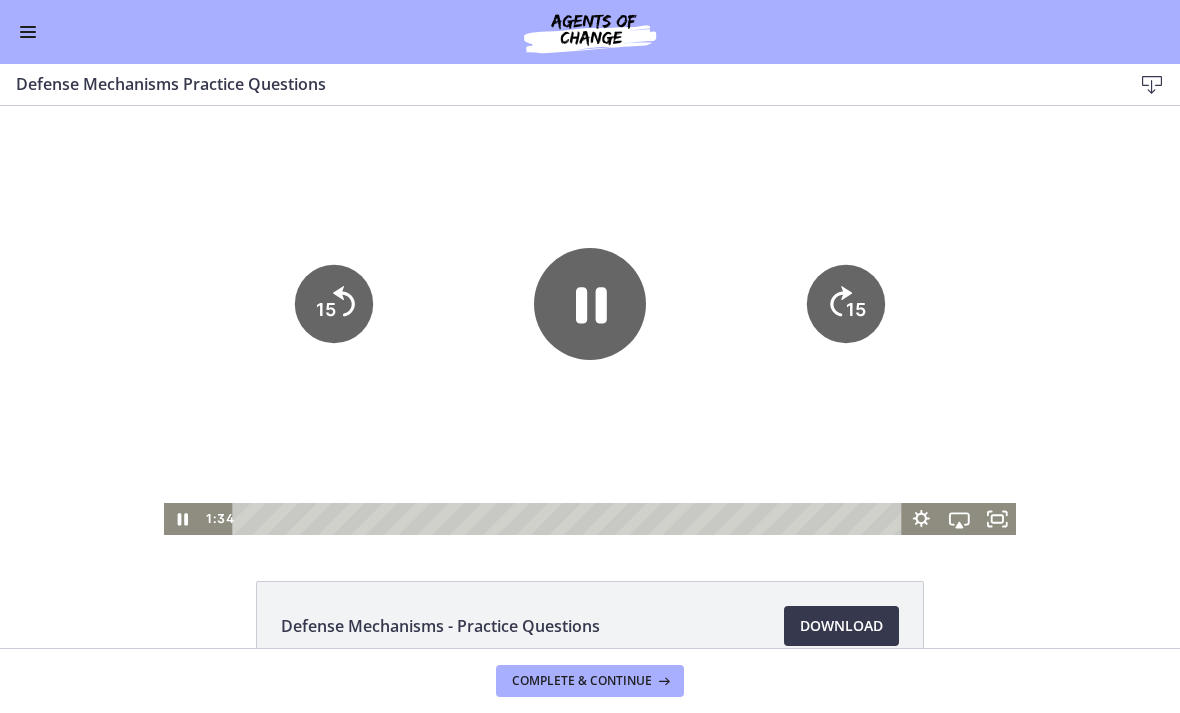 click 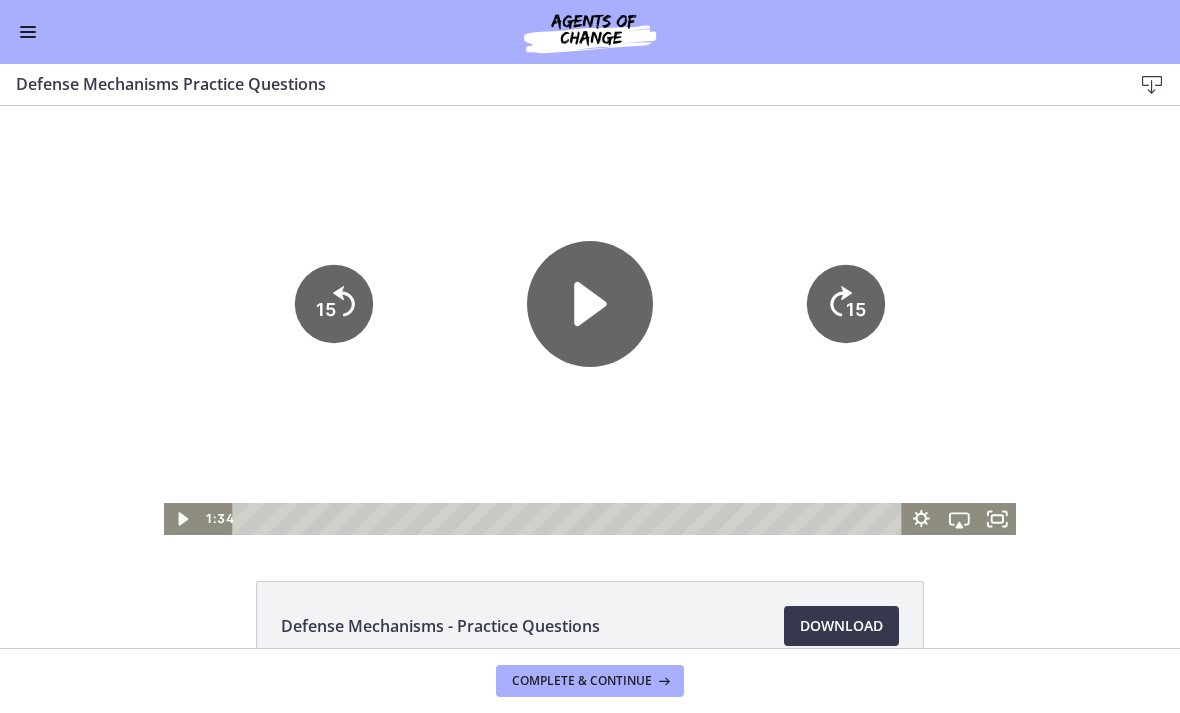click 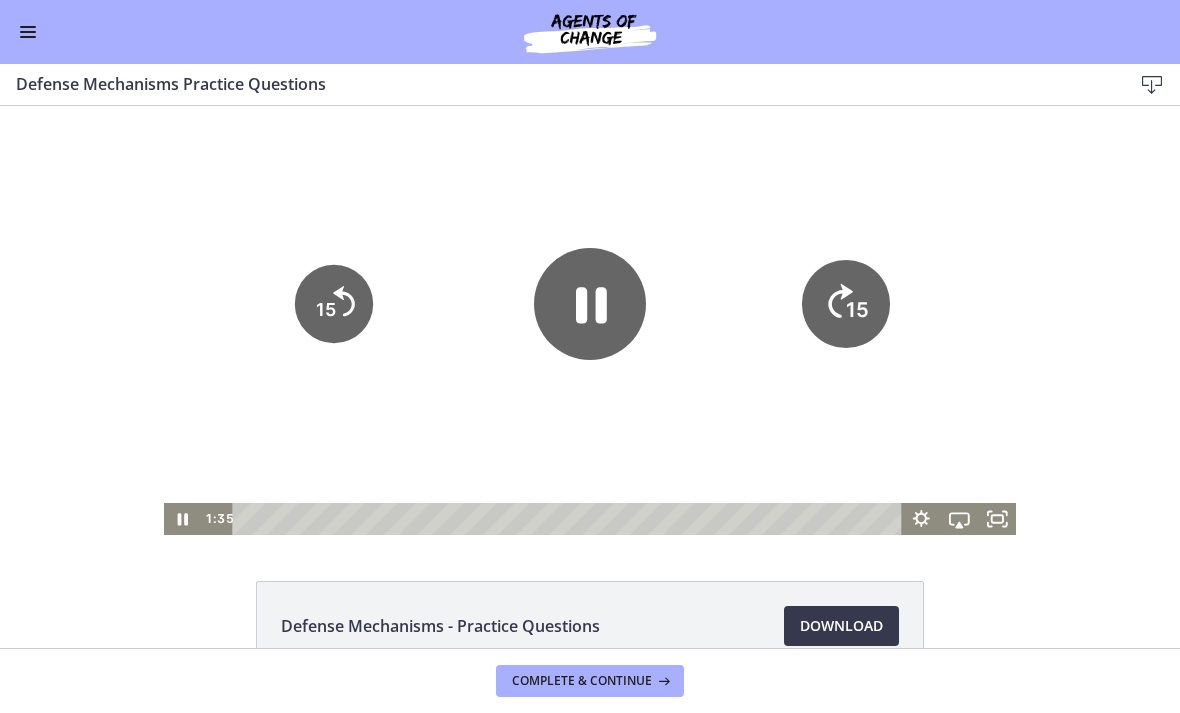 click on "15" 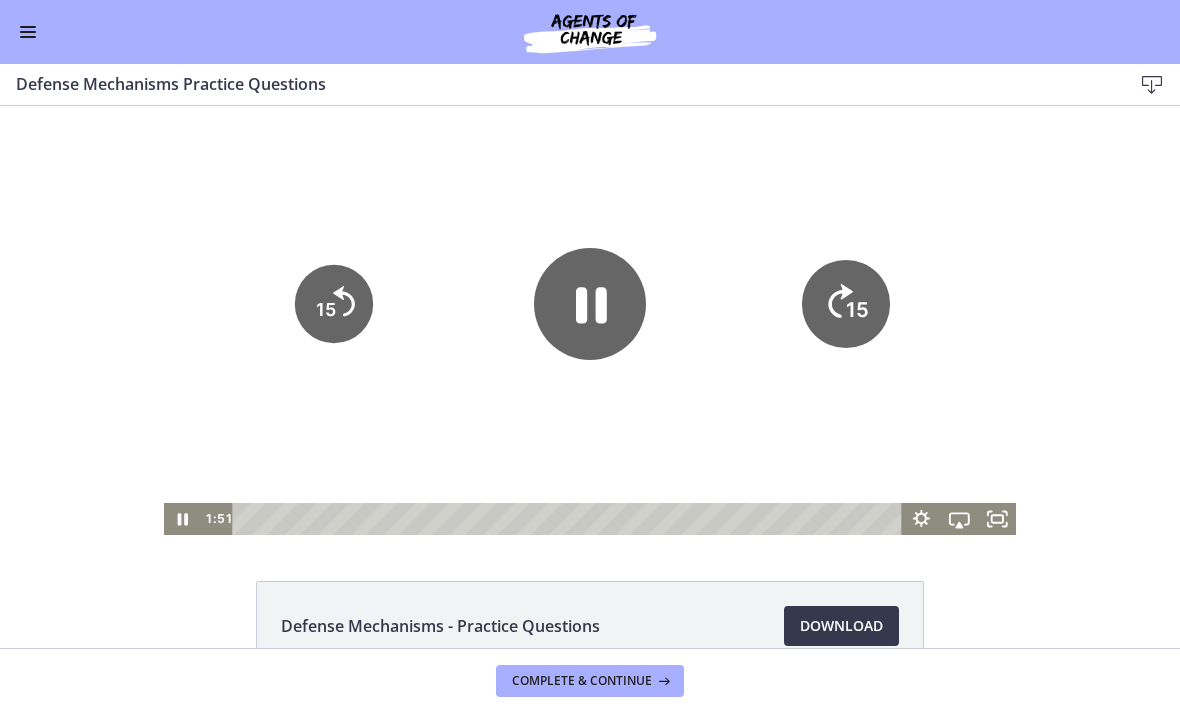 click on "15" 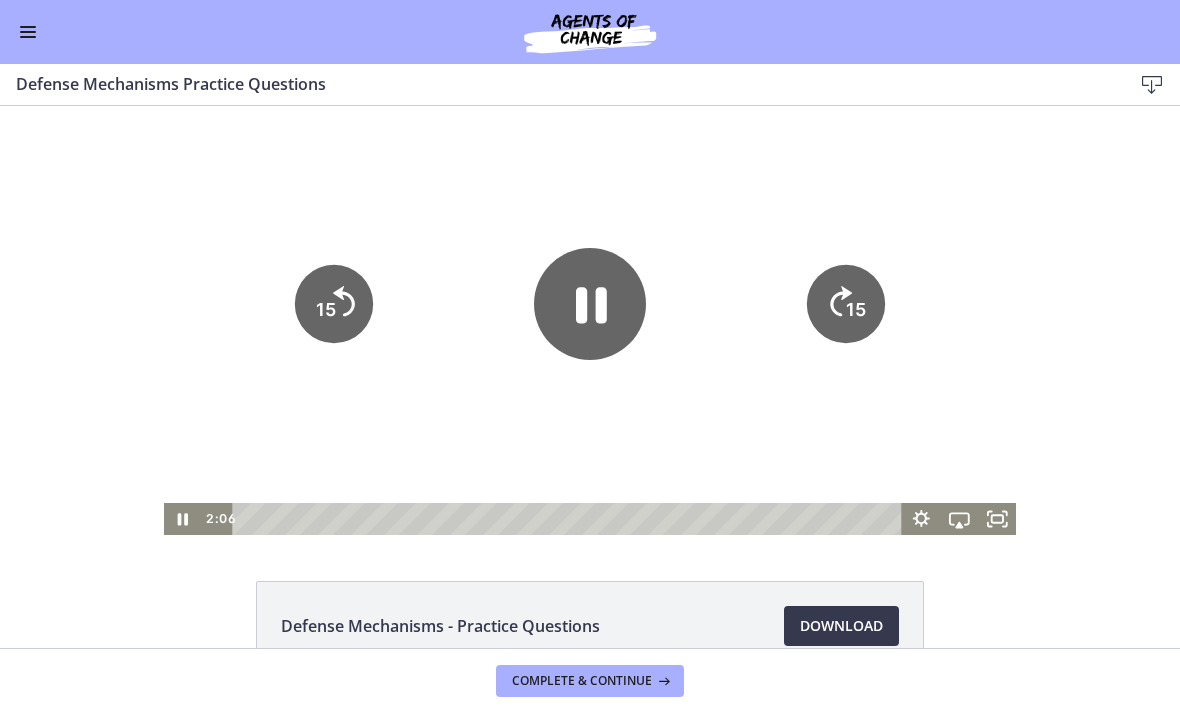 click on "15" 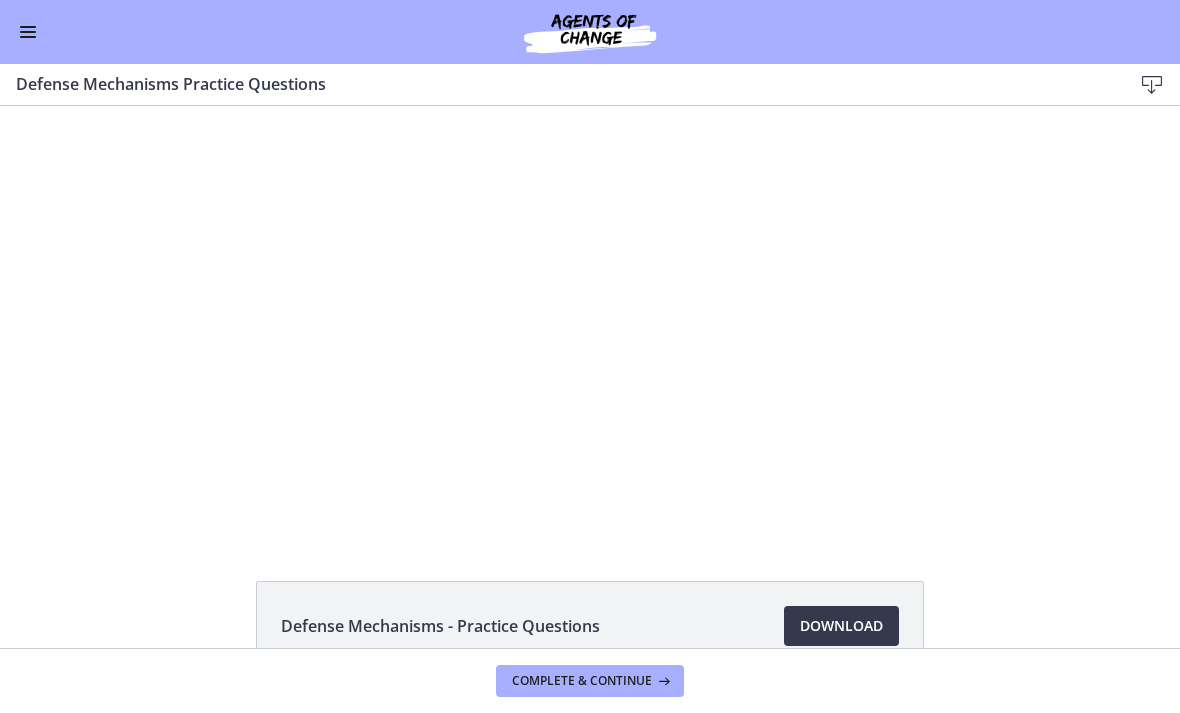 click at bounding box center (590, 320) 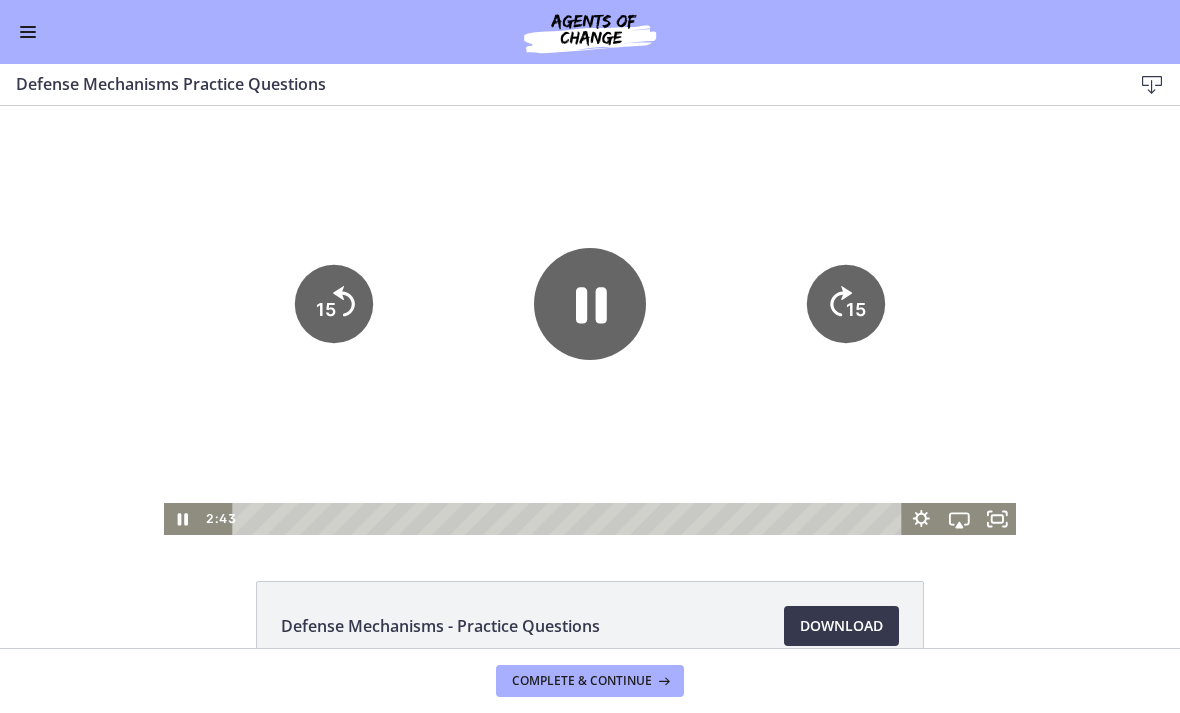 click on "15" 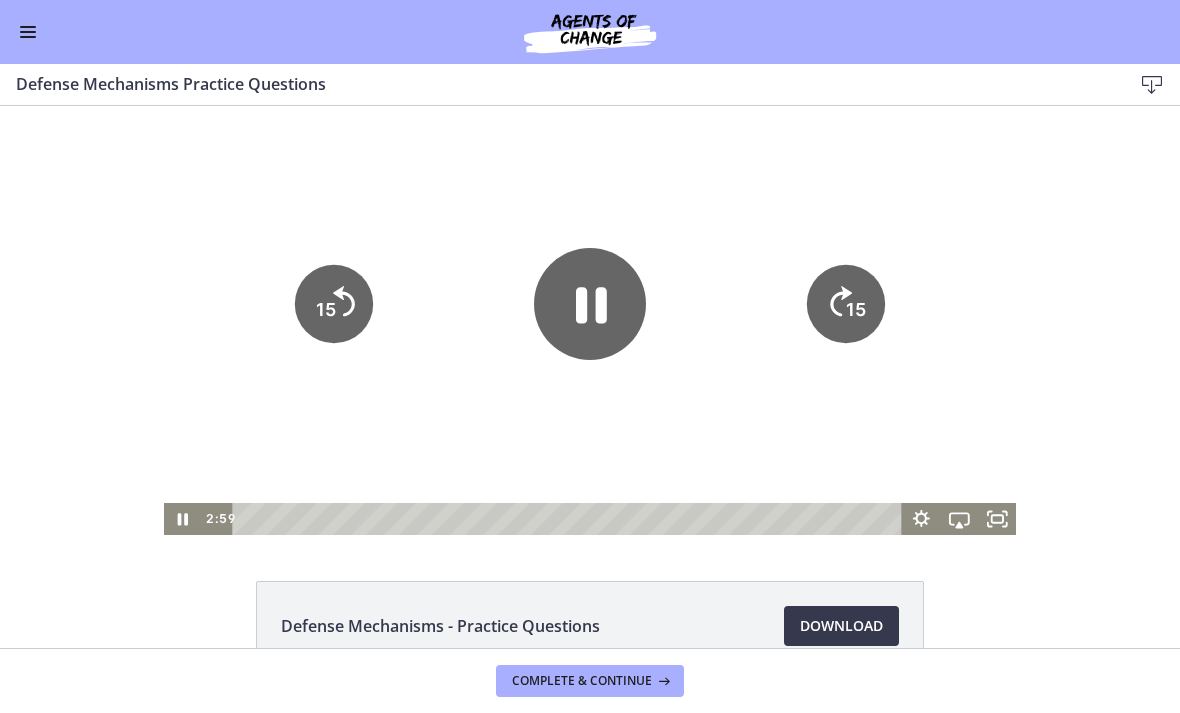 click on "15" 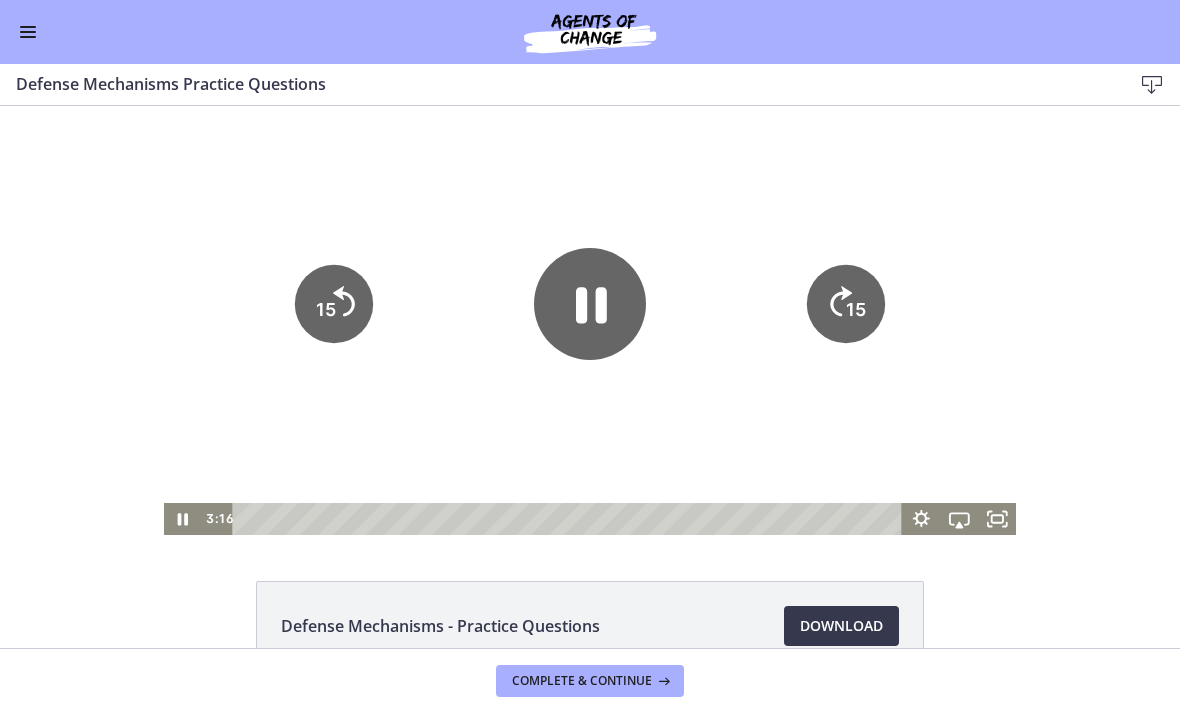click on "15" 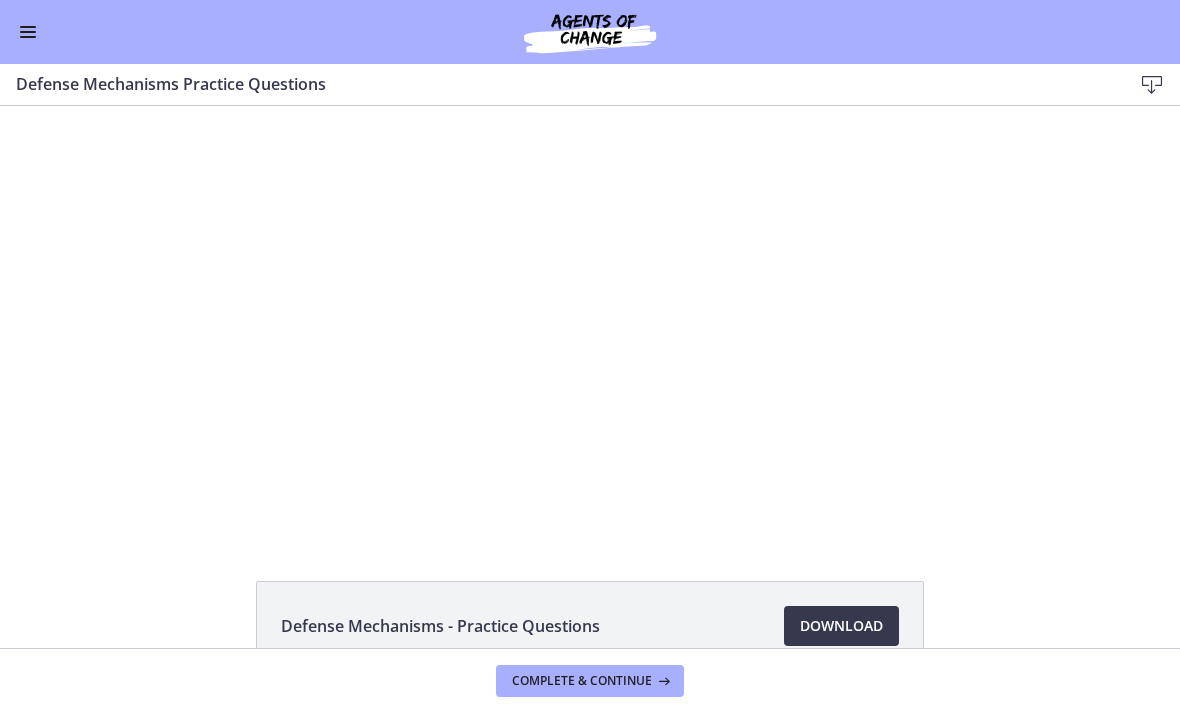 click at bounding box center (590, 320) 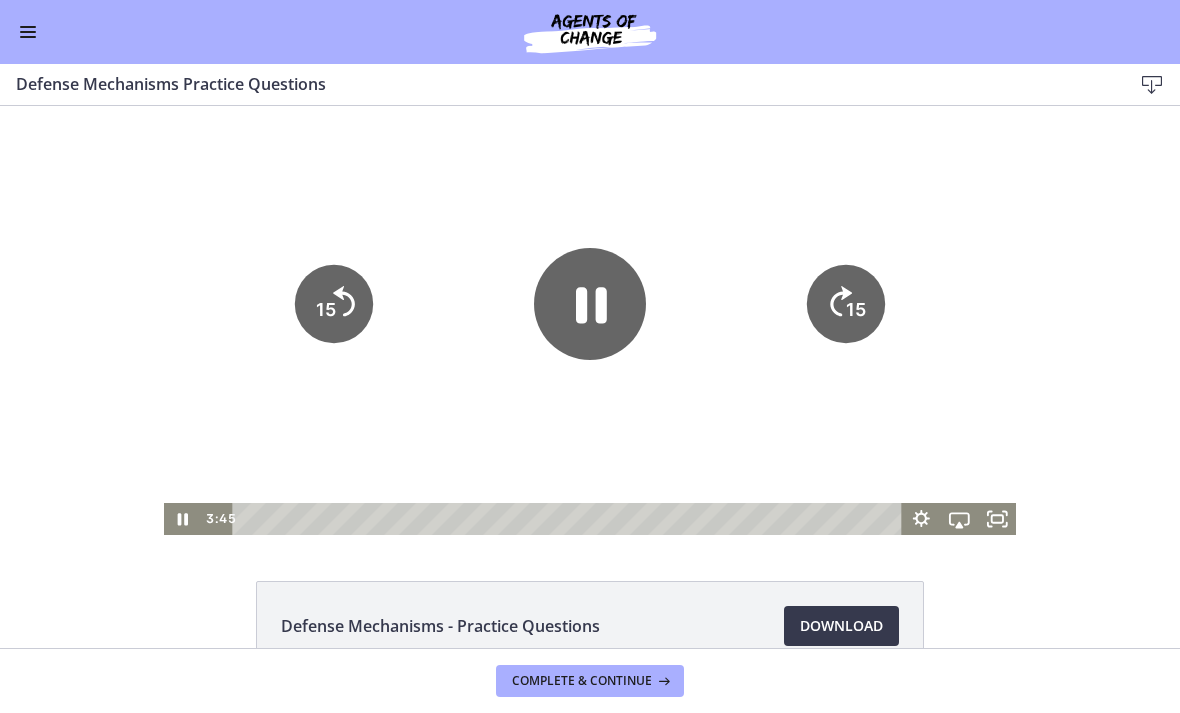 click on "15" 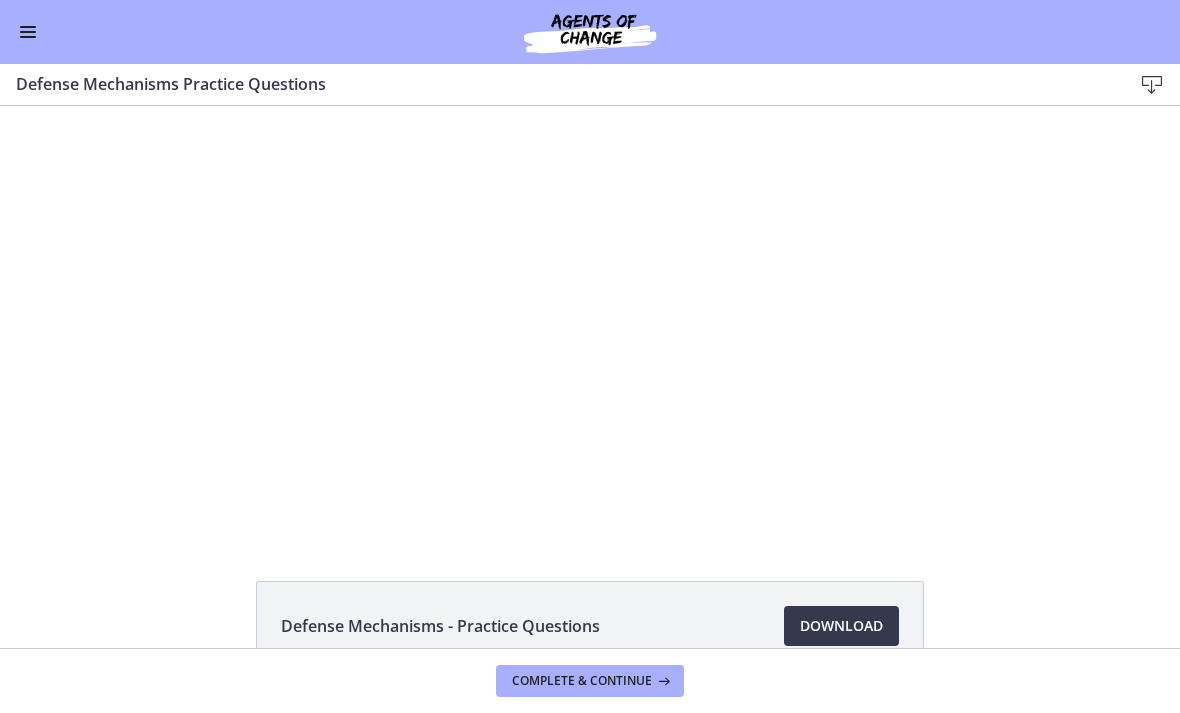 click at bounding box center [590, 320] 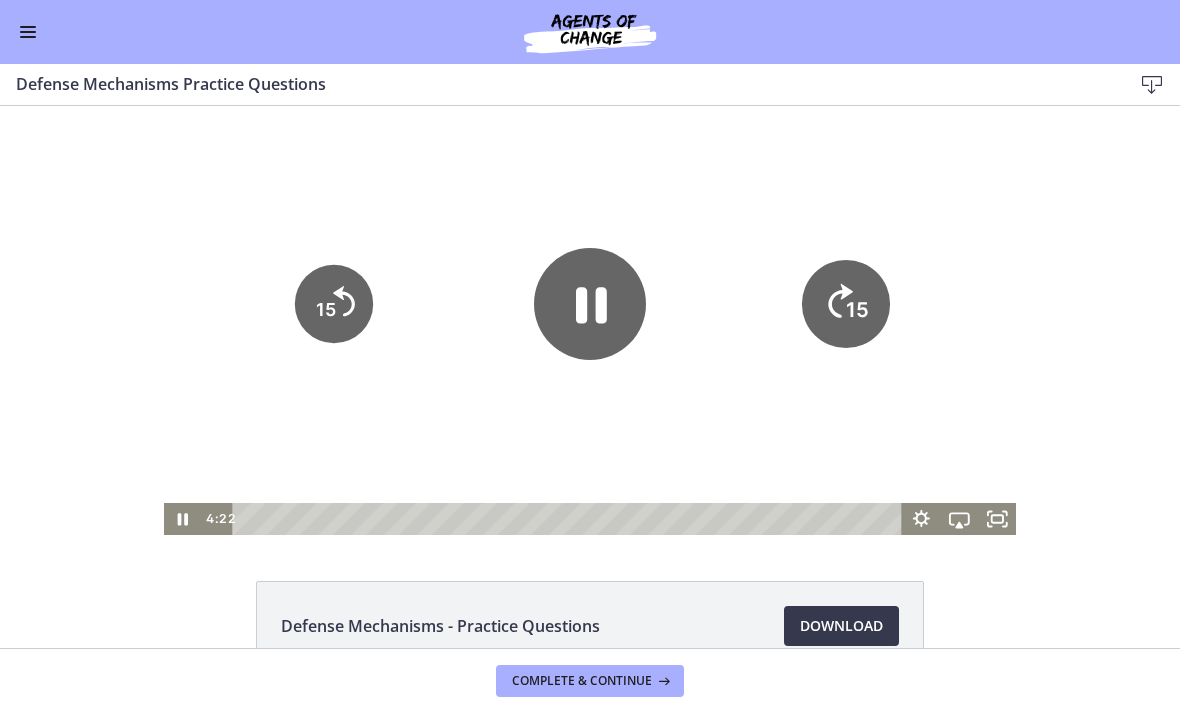 click on "15" 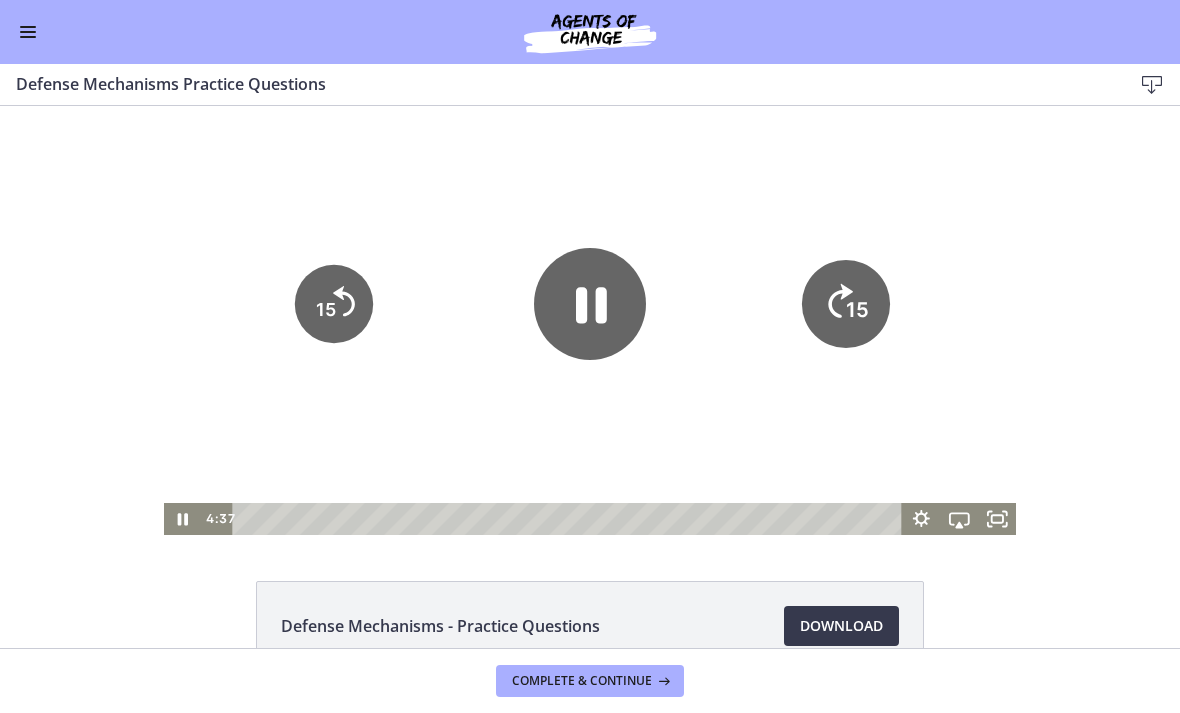 click on "15" 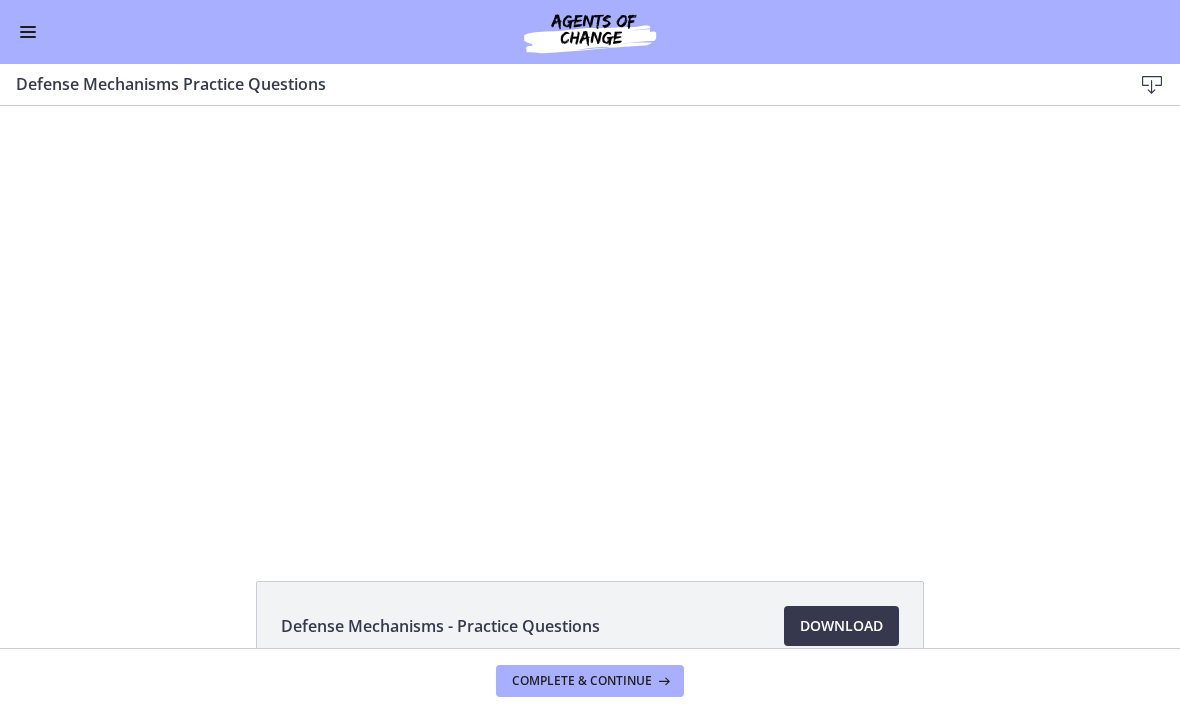 click at bounding box center (590, 320) 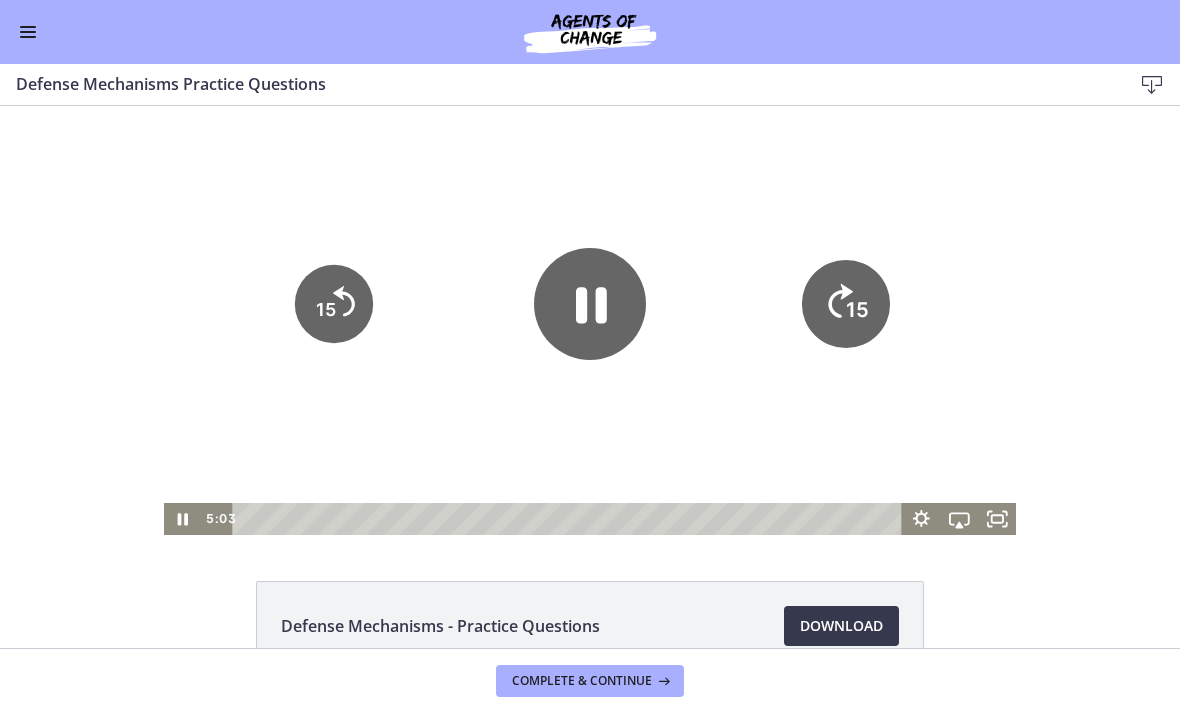 click on "15" 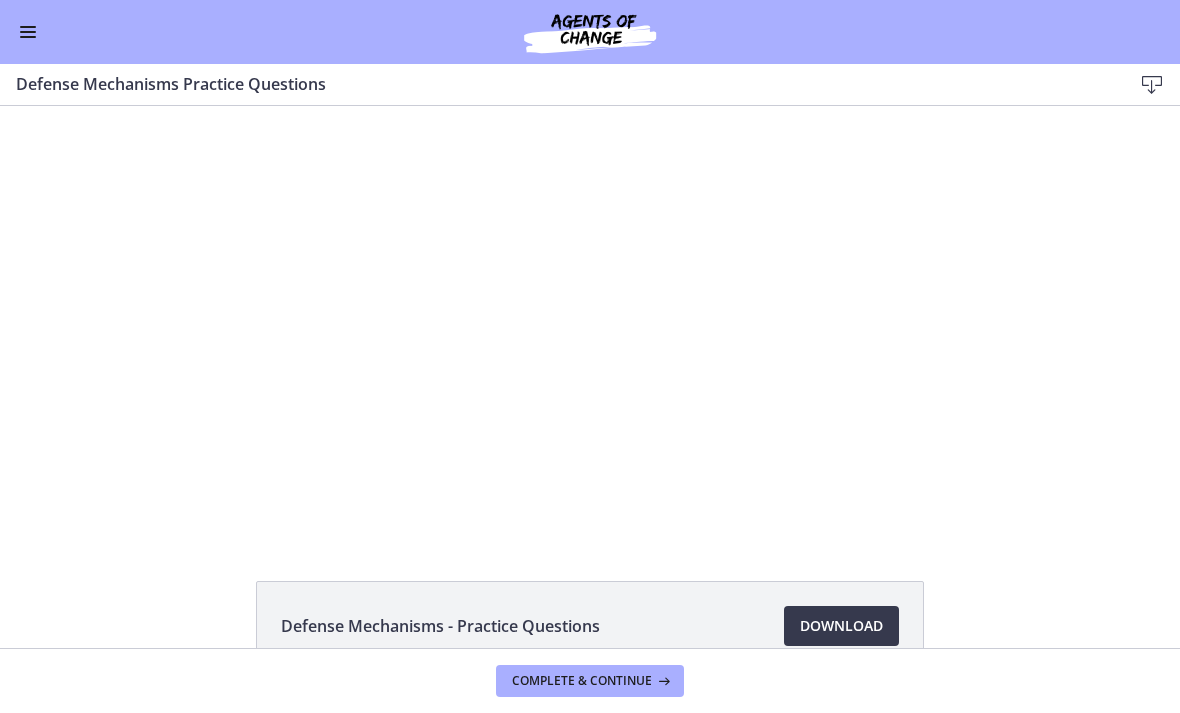 click at bounding box center (590, 320) 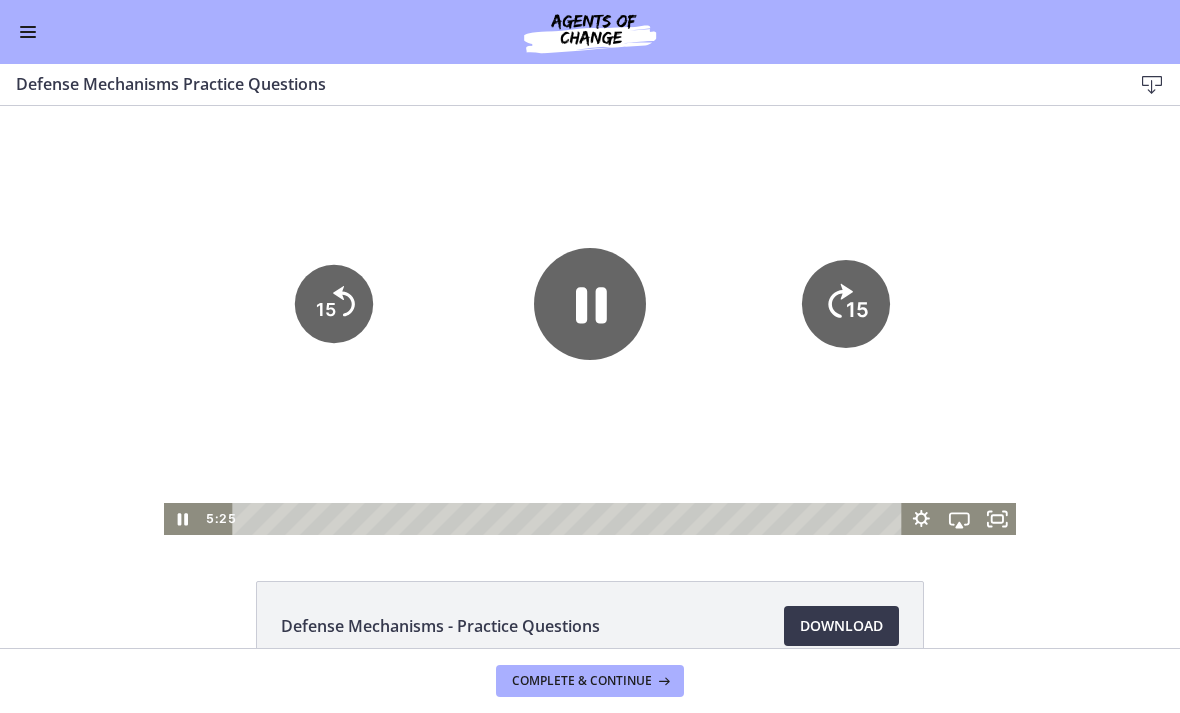 click 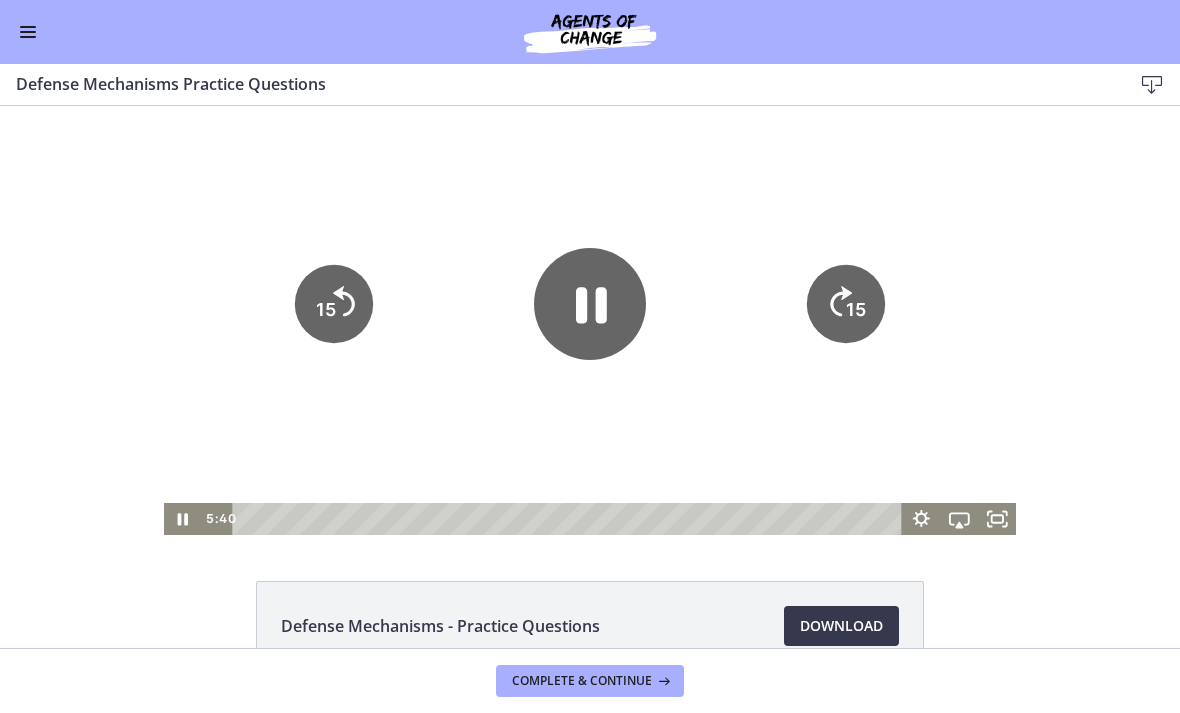 click on "15" 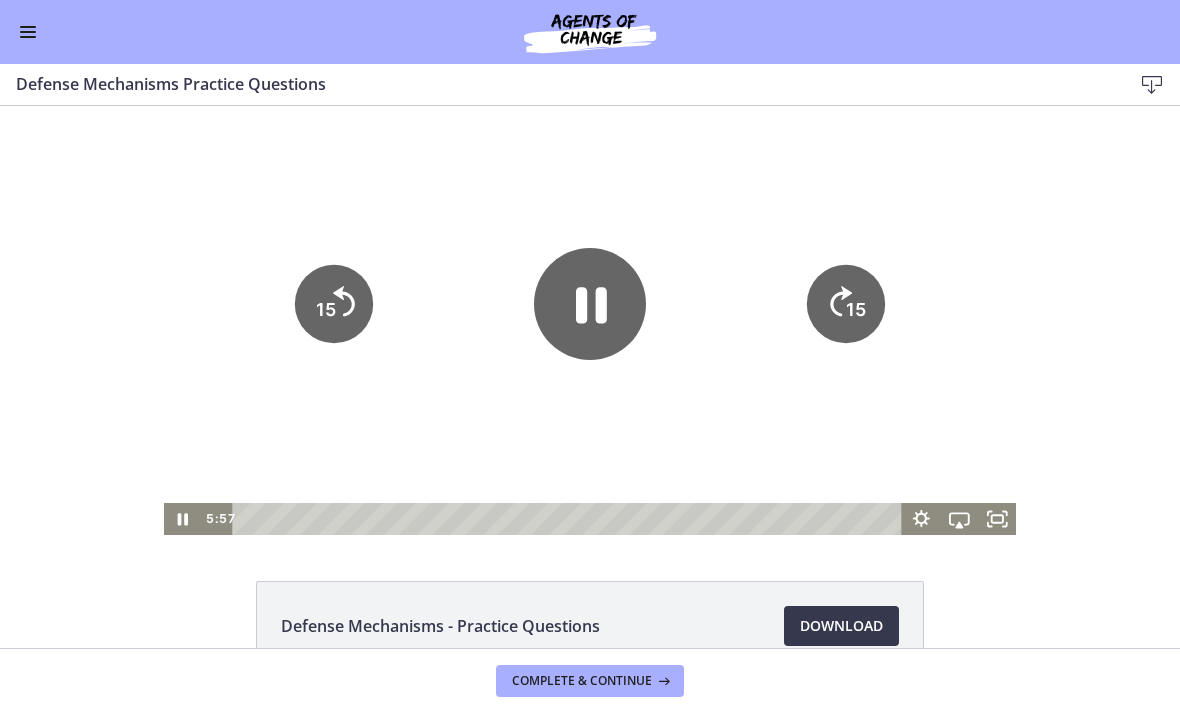 click on "15" 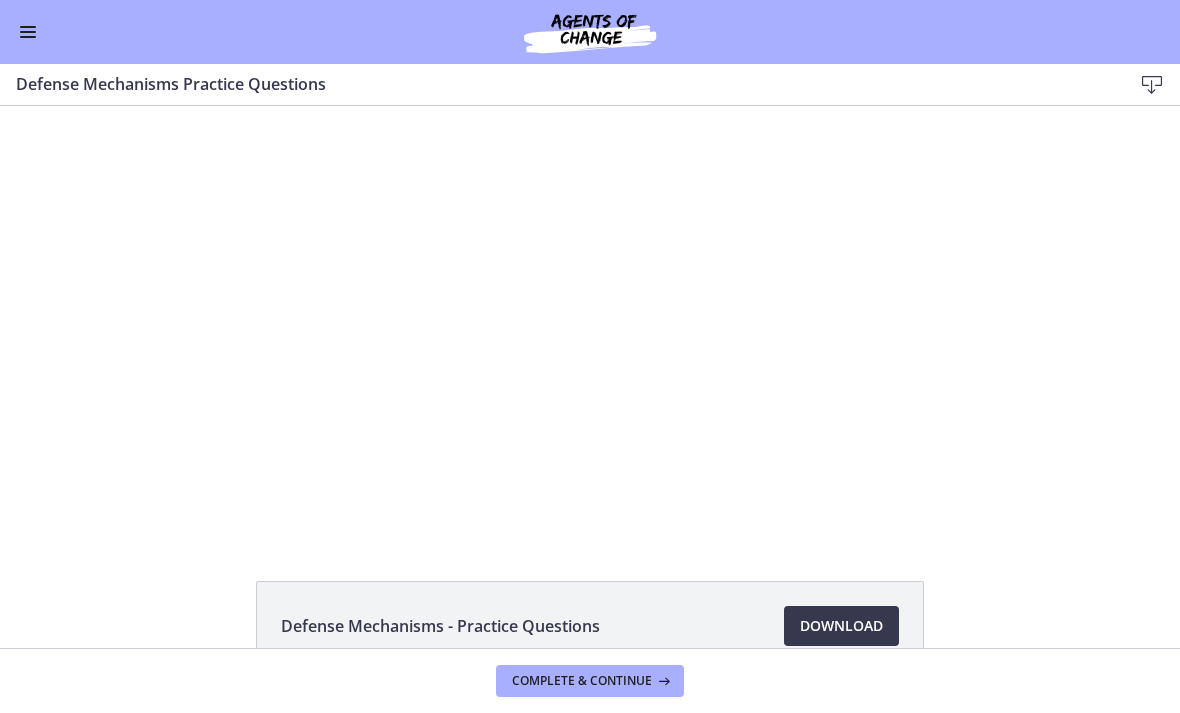 click at bounding box center [590, 320] 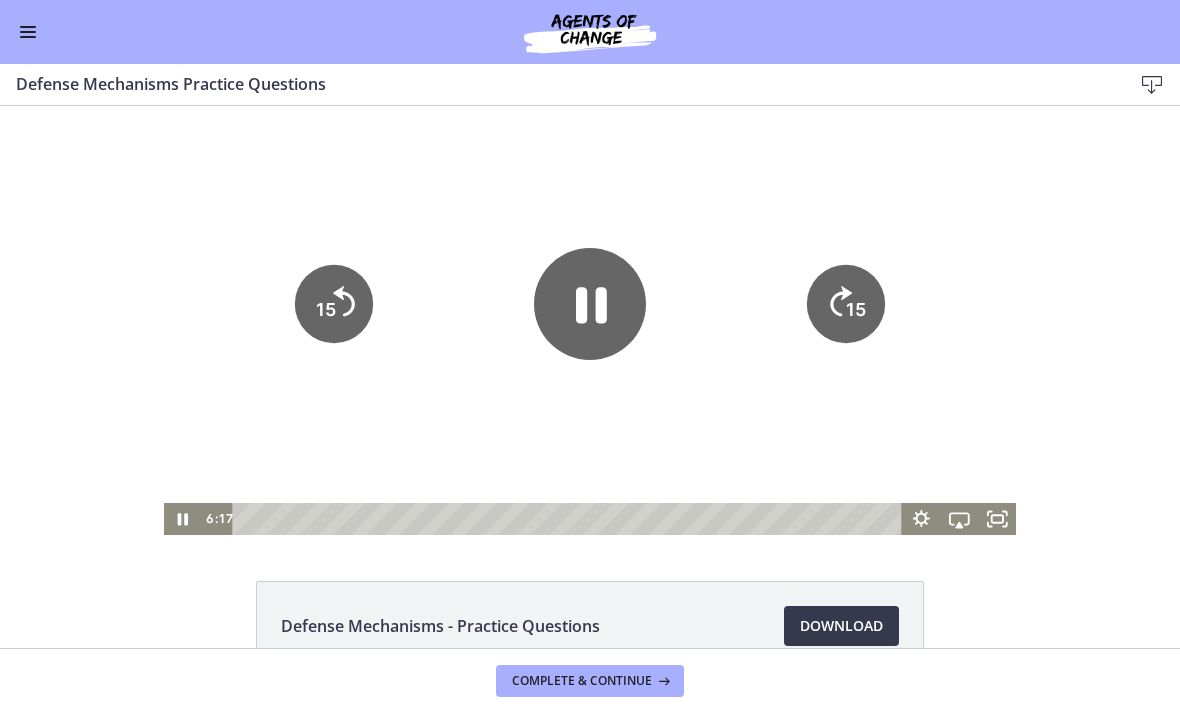 click on "15" 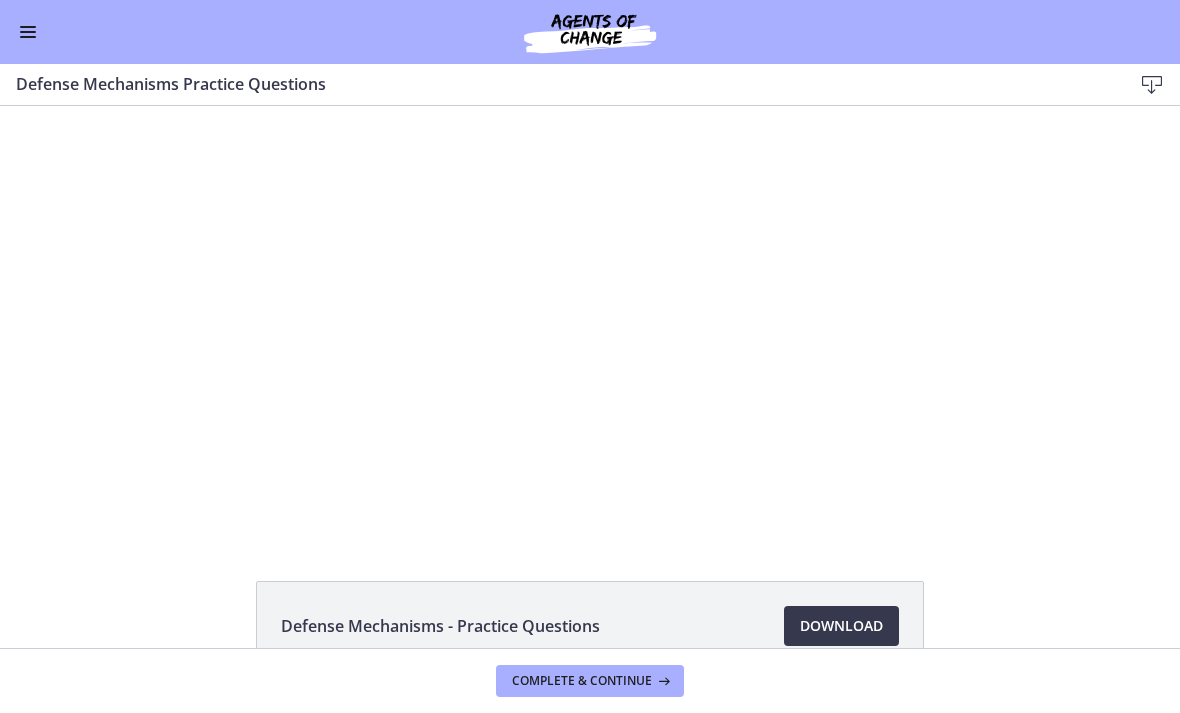 click at bounding box center (590, 320) 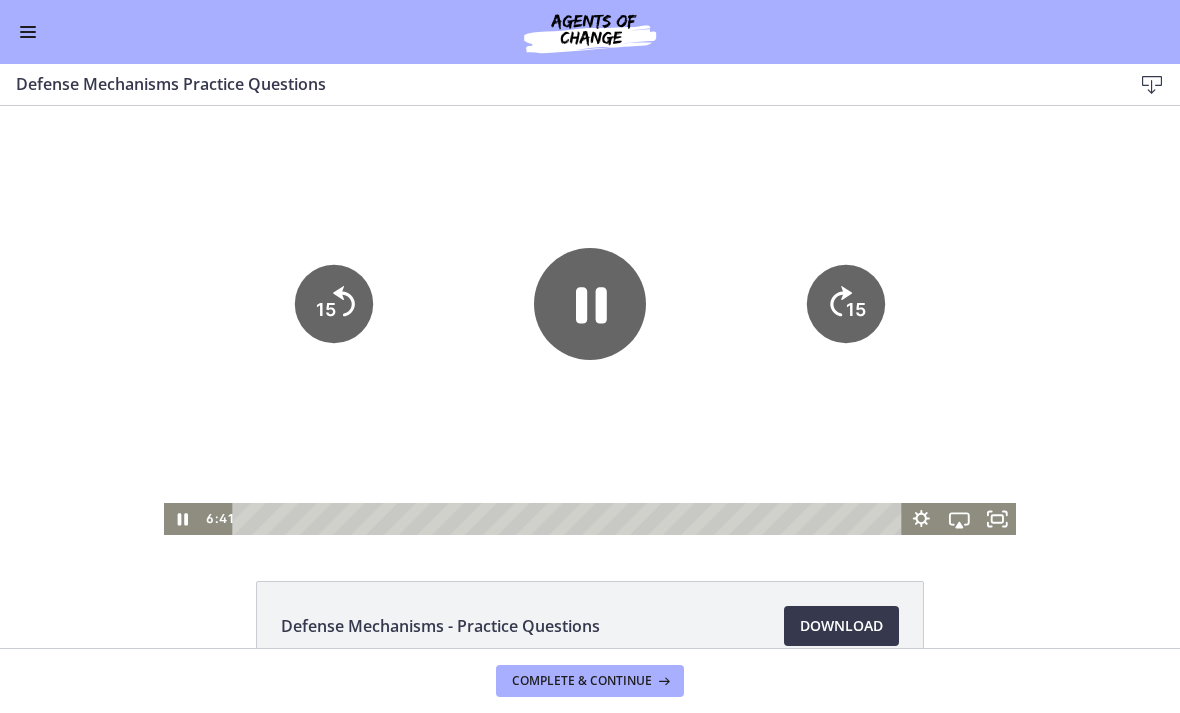 click on "15" 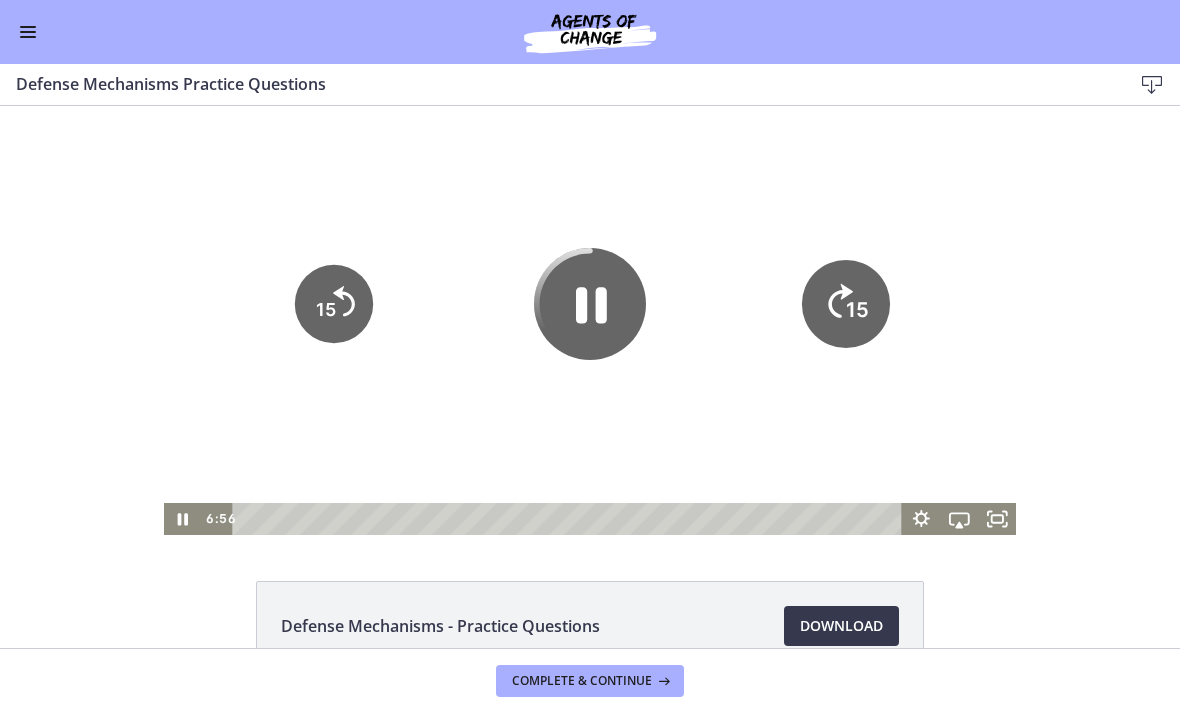 click on "15" 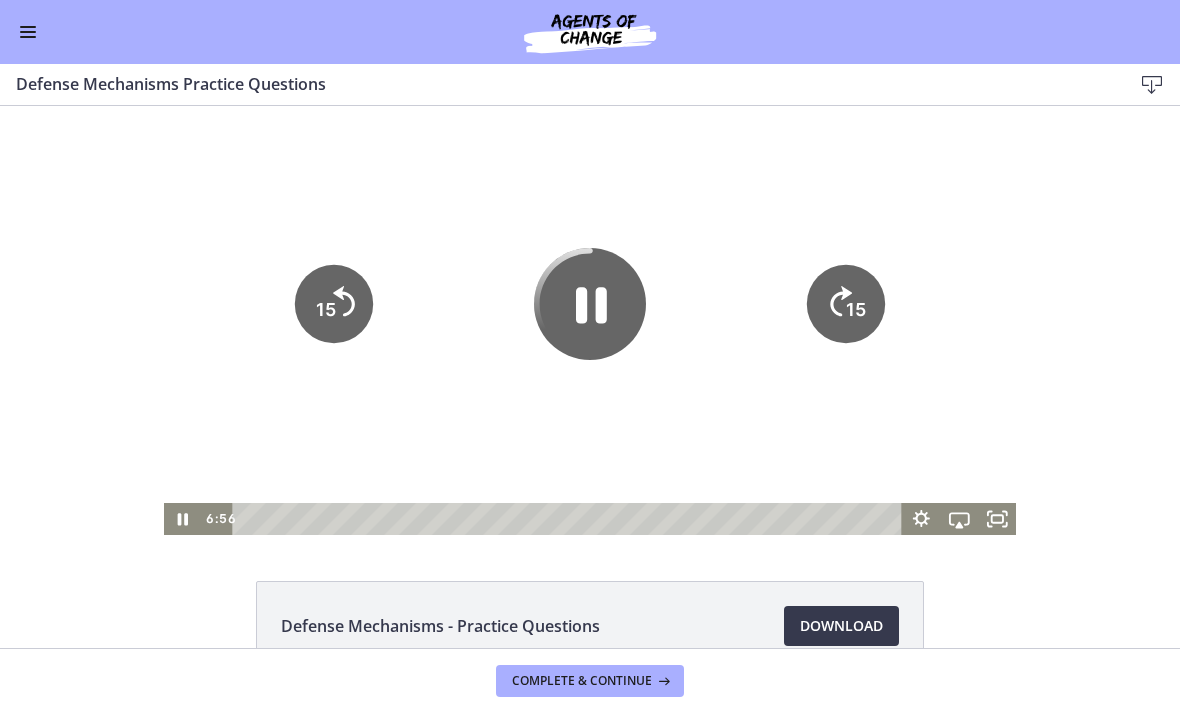 click on "Complete & continue" at bounding box center [582, 681] 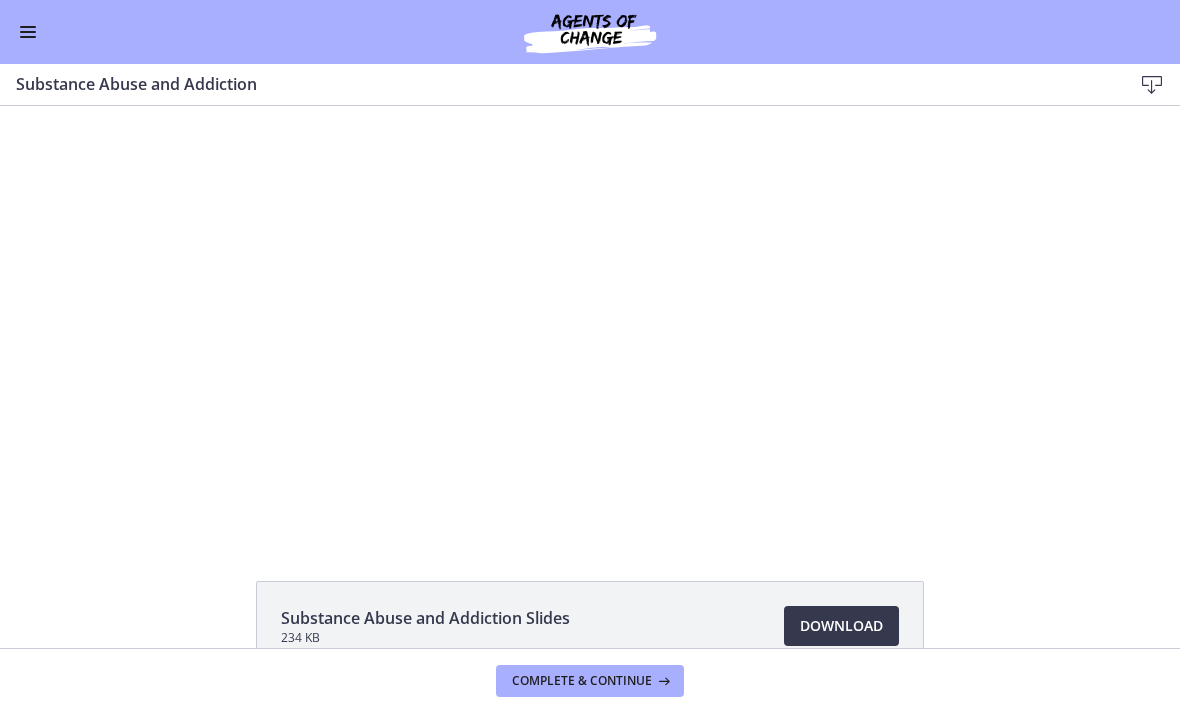 scroll, scrollTop: 0, scrollLeft: 0, axis: both 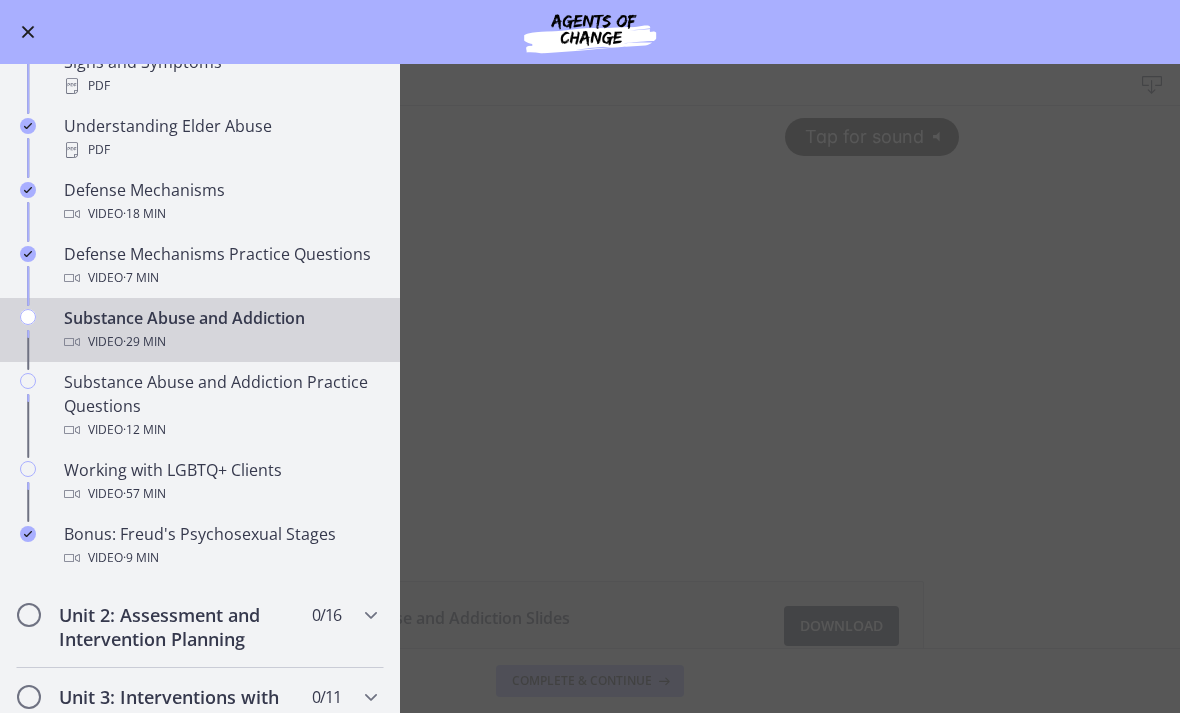 click on "Substance Abuse and Addiction
Download
Enable fullscreen
Substance Abuse and Addiction Slides
234 KB
Download
Opens in a new window
Complete & continue" at bounding box center [590, 388] 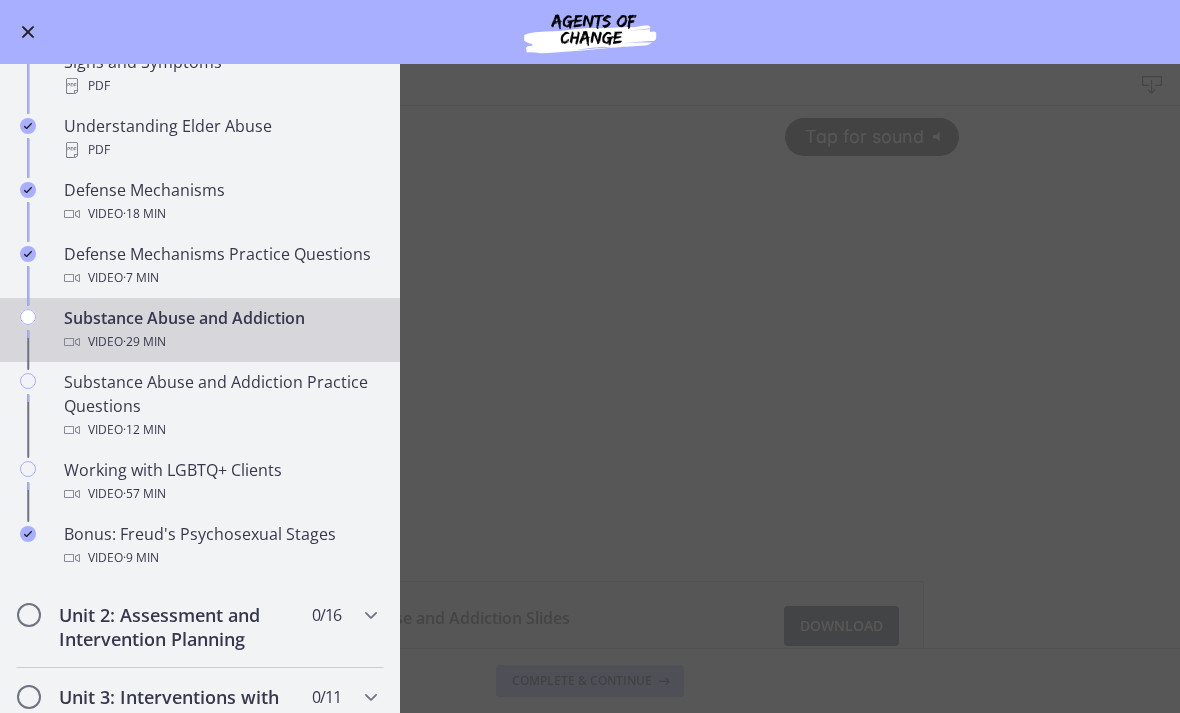 click on "Go to Dashboard" at bounding box center (590, 32) 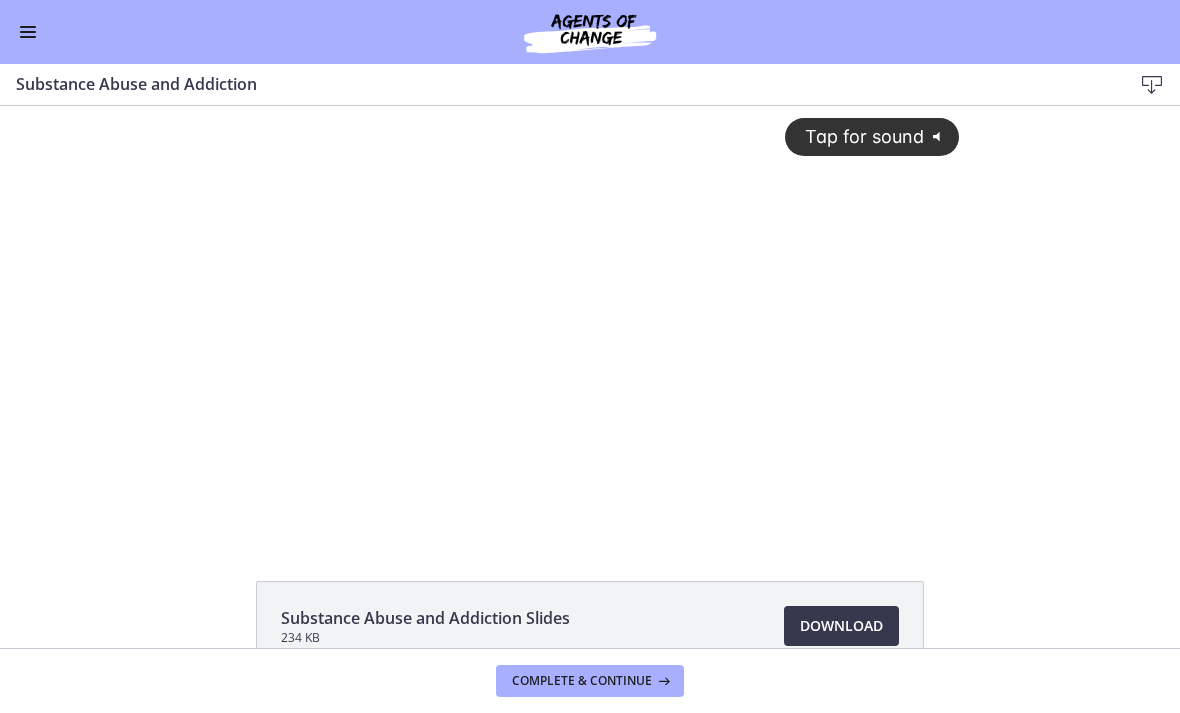click on "Tap for sound
@keyframes VOLUME_SMALL_WAVE_FLASH {
0% { opacity: 0; }
33% { opacity: 1; }
66% { opacity: 1; }
100% { opacity: 0; }
}
@keyframes VOLUME_LARGE_WAVE_FLASH {
0% { opacity: 0; }
33% { opacity: 1; }
66% { opacity: 1; }
100% { opacity: 0; }
}
.volume__small-wave {
animation: VOLUME_SMALL_WAVE_FLASH 2s infinite;
opacity: 0;
}
.volume__large-wave {
animation: VOLUME_LARGE_WAVE_FLASH 2s infinite .3s;
opacity: 0;
}" at bounding box center [872, 136] 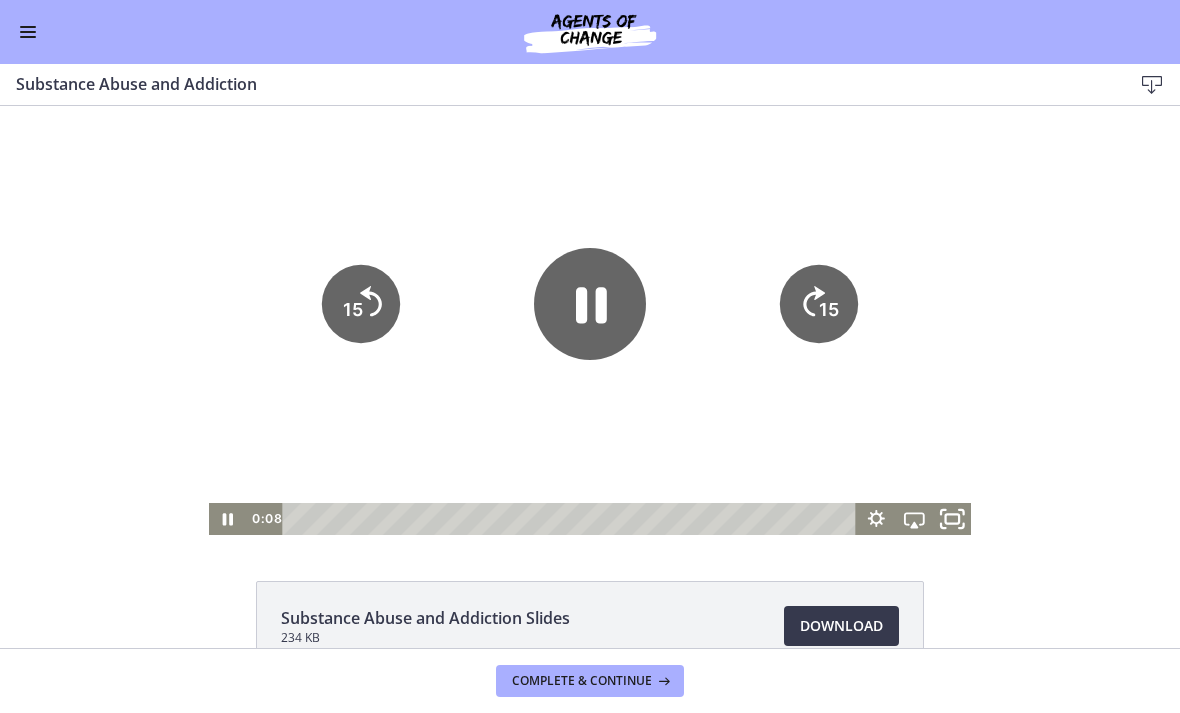 click 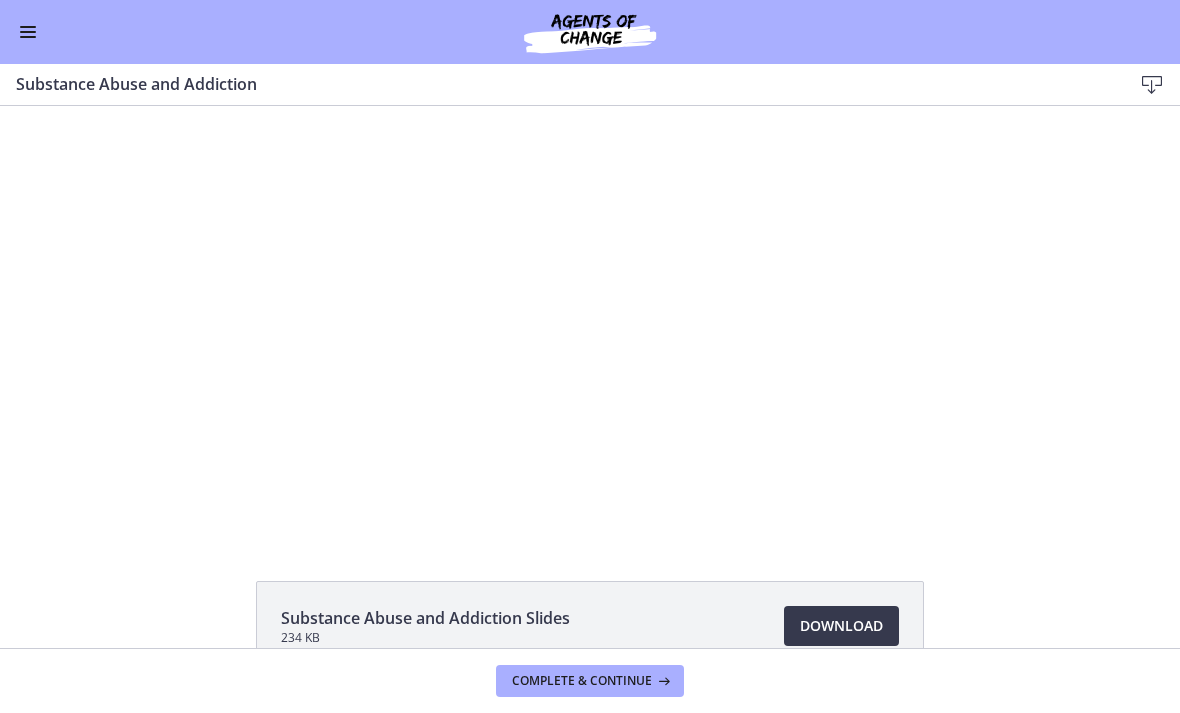 click at bounding box center [28, 32] 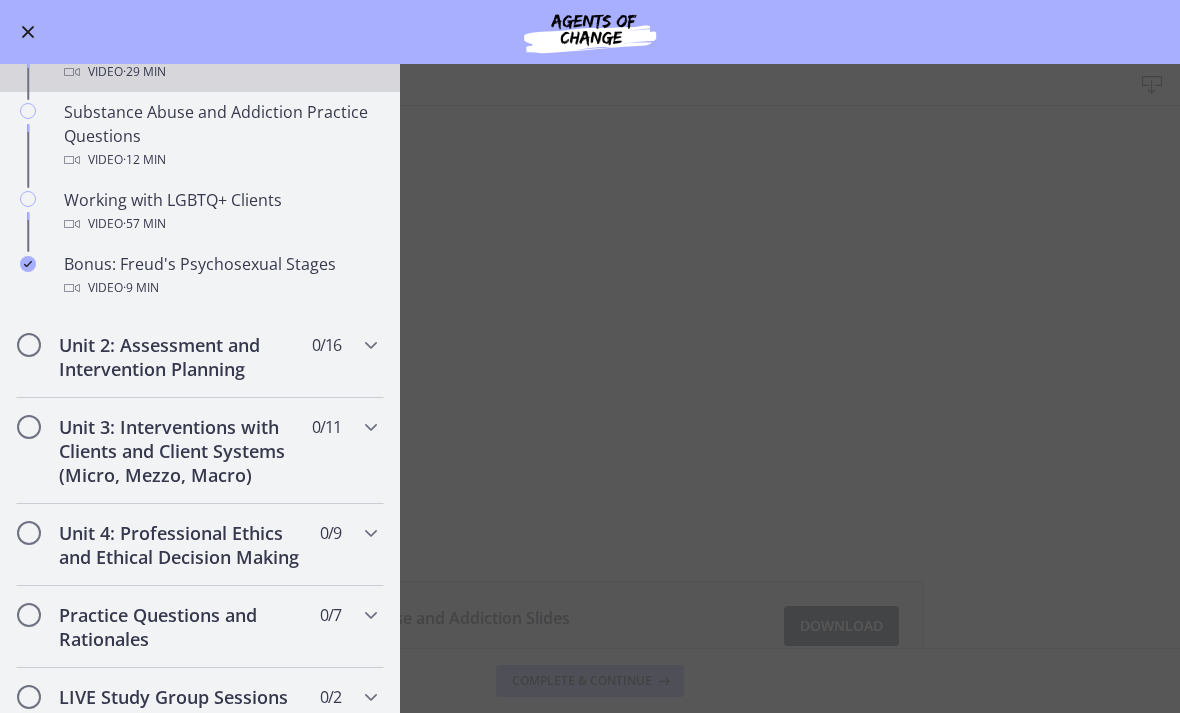 scroll, scrollTop: 1246, scrollLeft: 0, axis: vertical 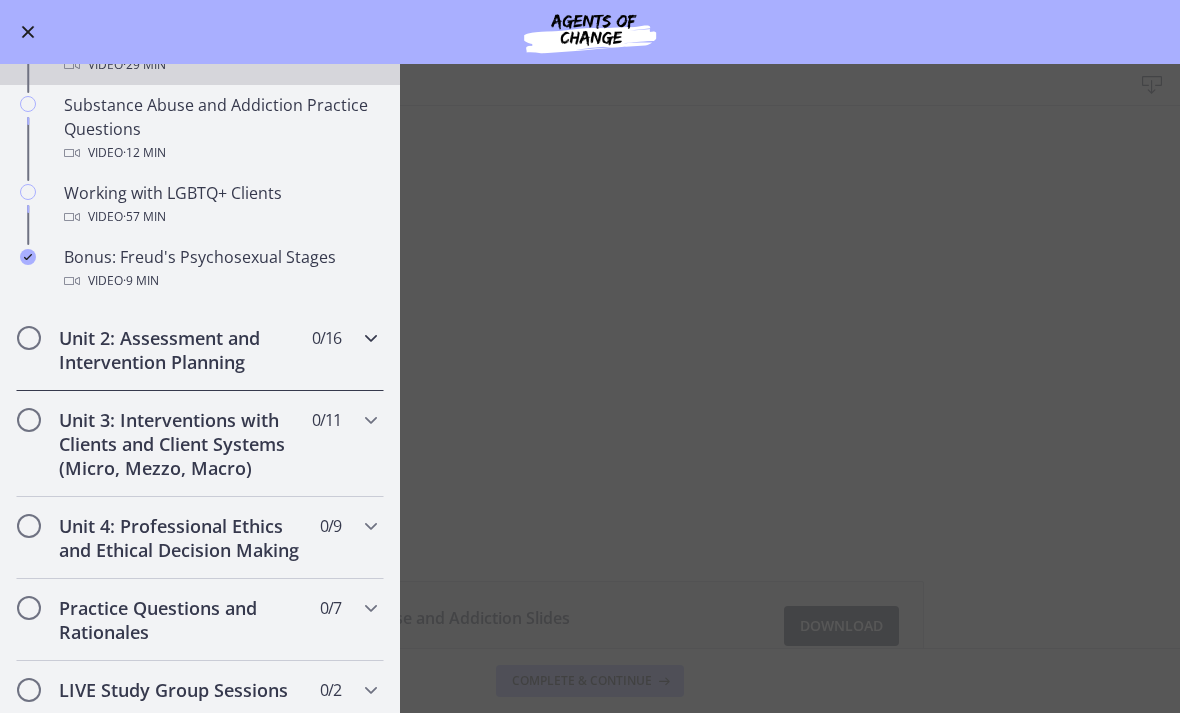 click on "Unit 2: Assessment and Intervention Planning
0  /  16
Completed" at bounding box center [200, 350] 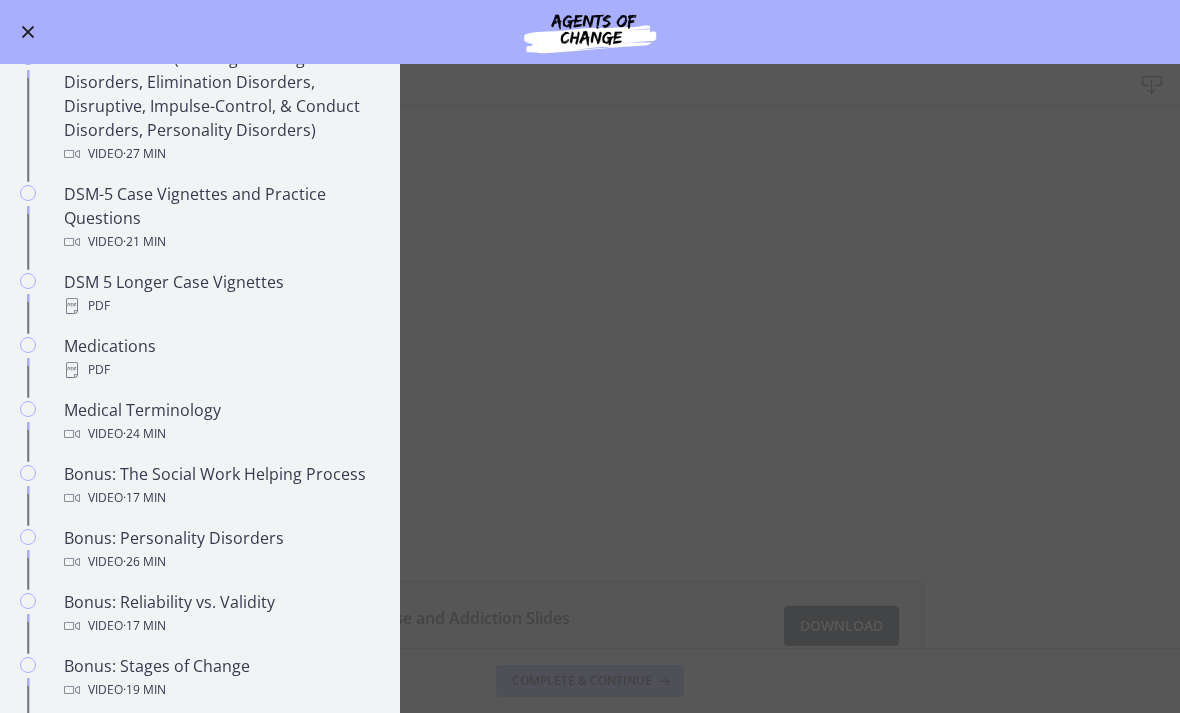 scroll, scrollTop: 1193, scrollLeft: 0, axis: vertical 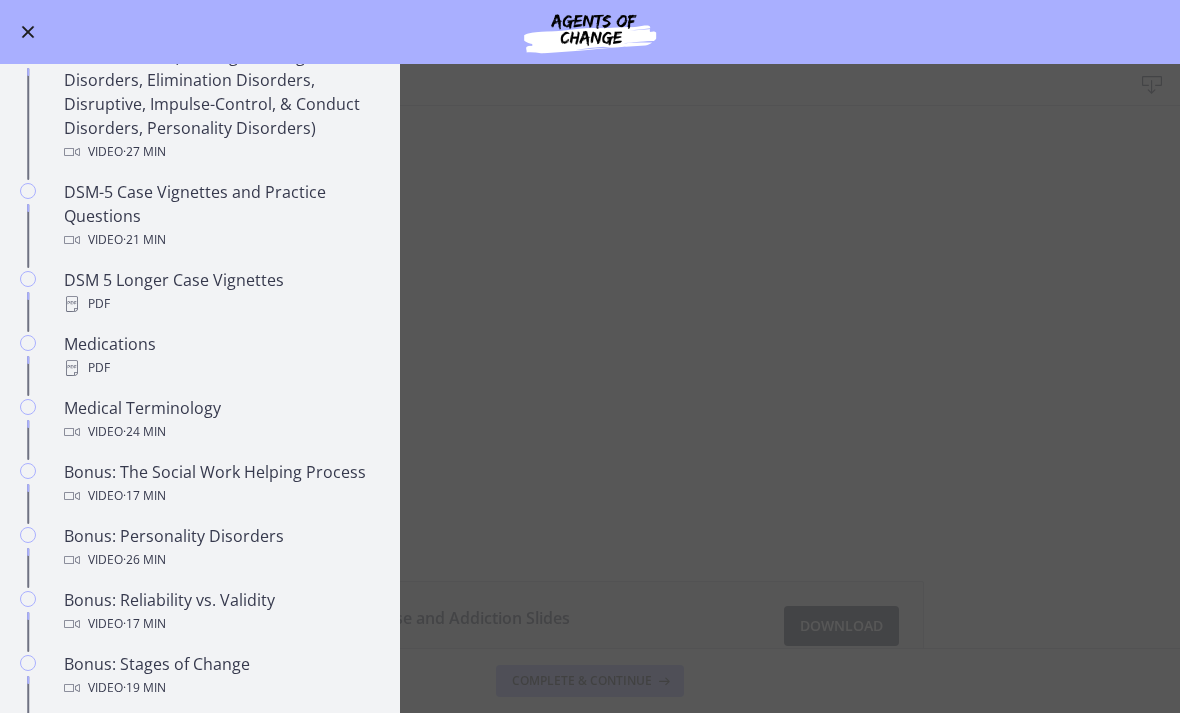 click at bounding box center [28, 32] 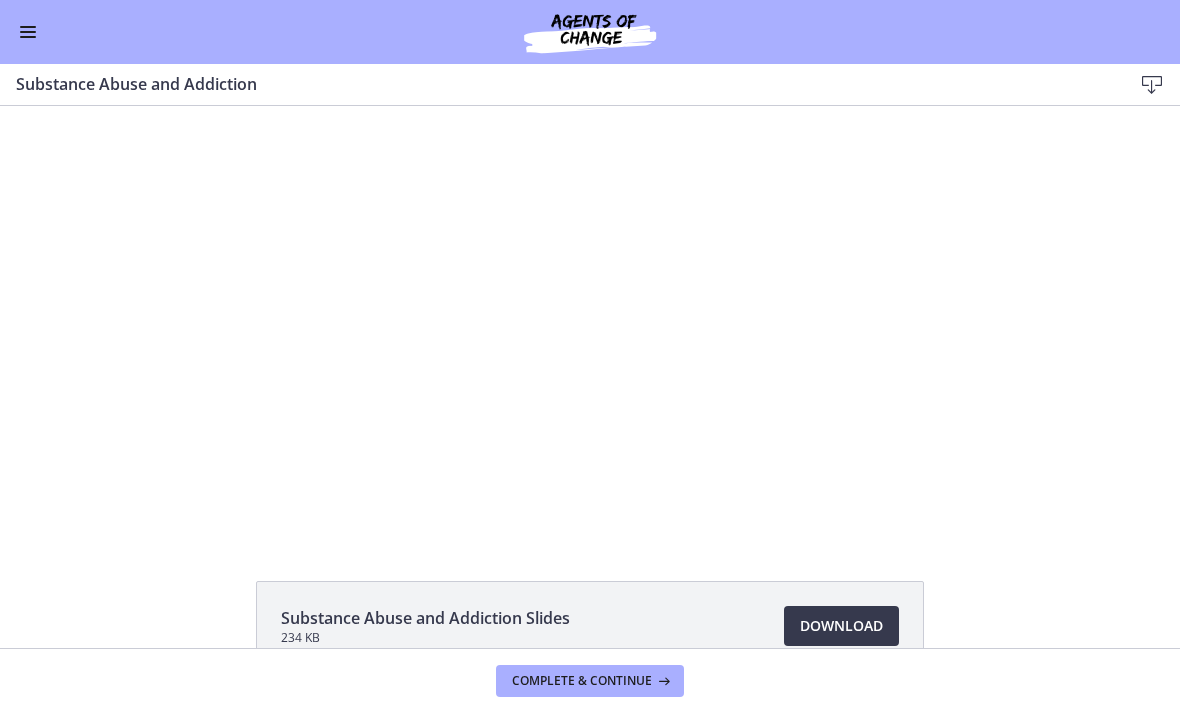 click at bounding box center [590, 320] 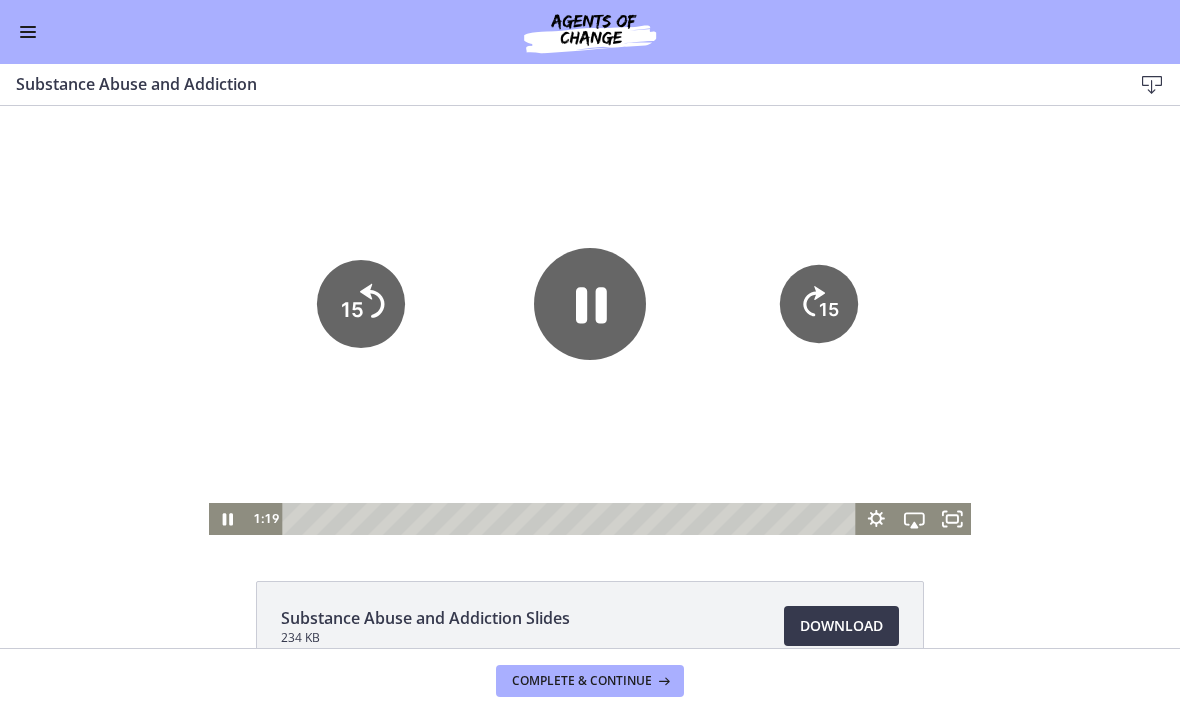 click on "15" 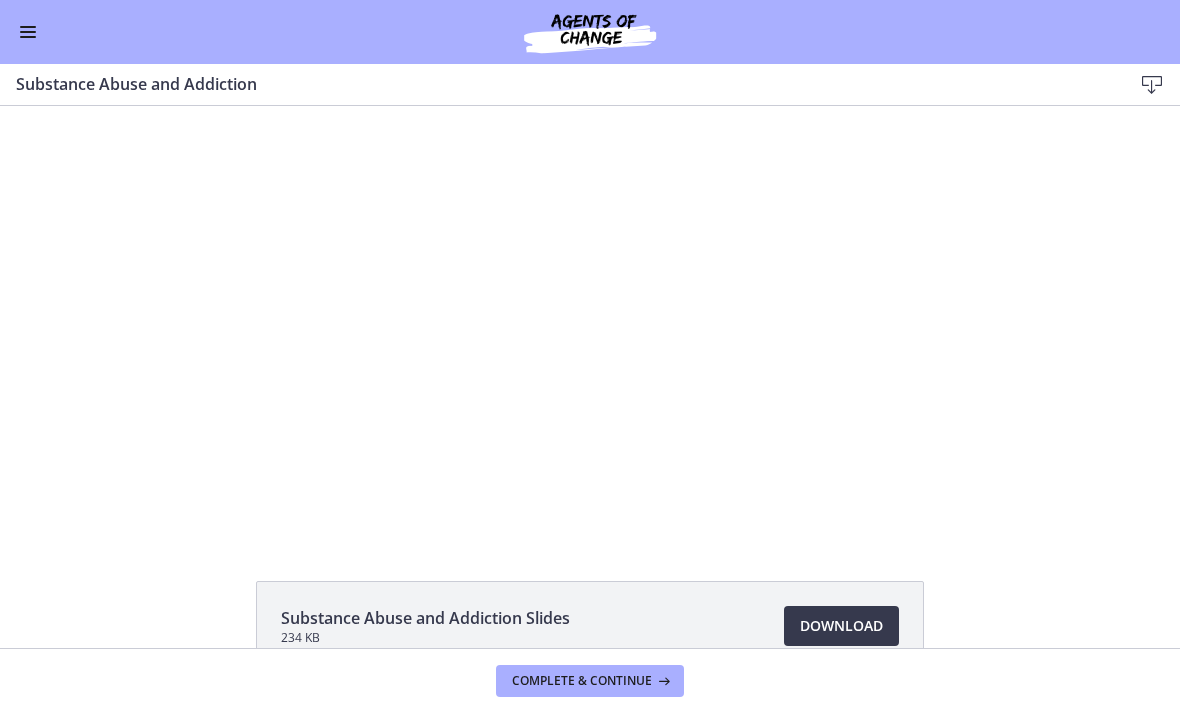 click at bounding box center [590, 320] 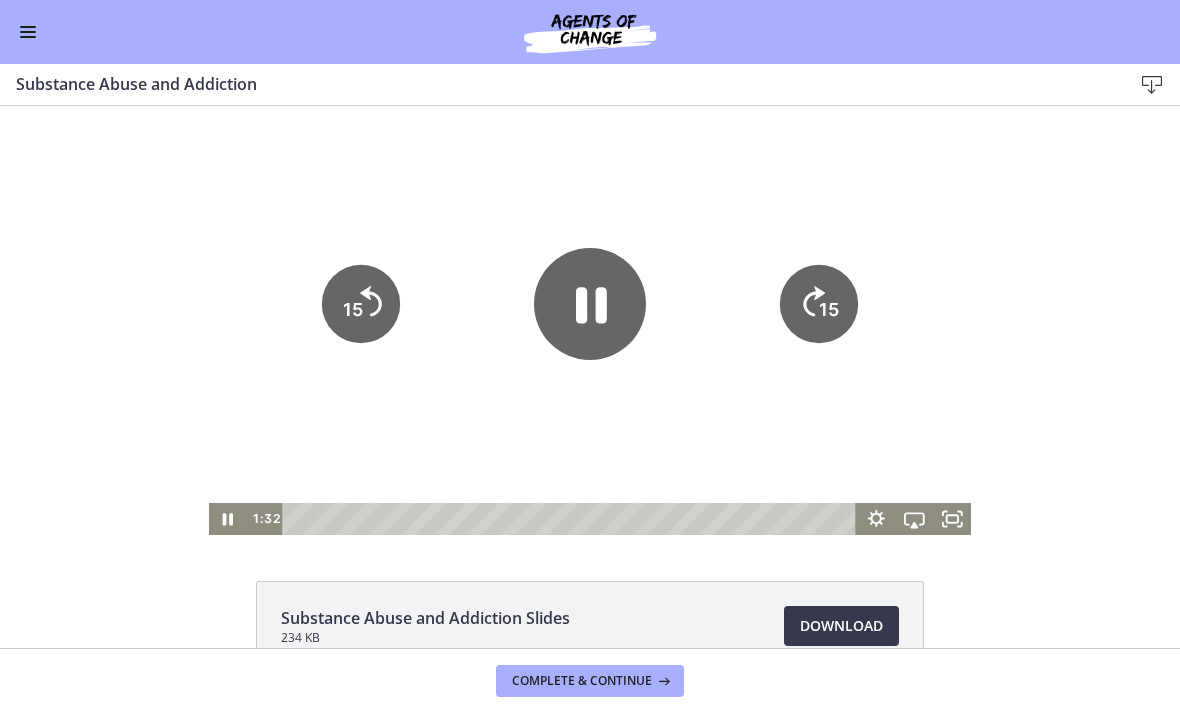 click 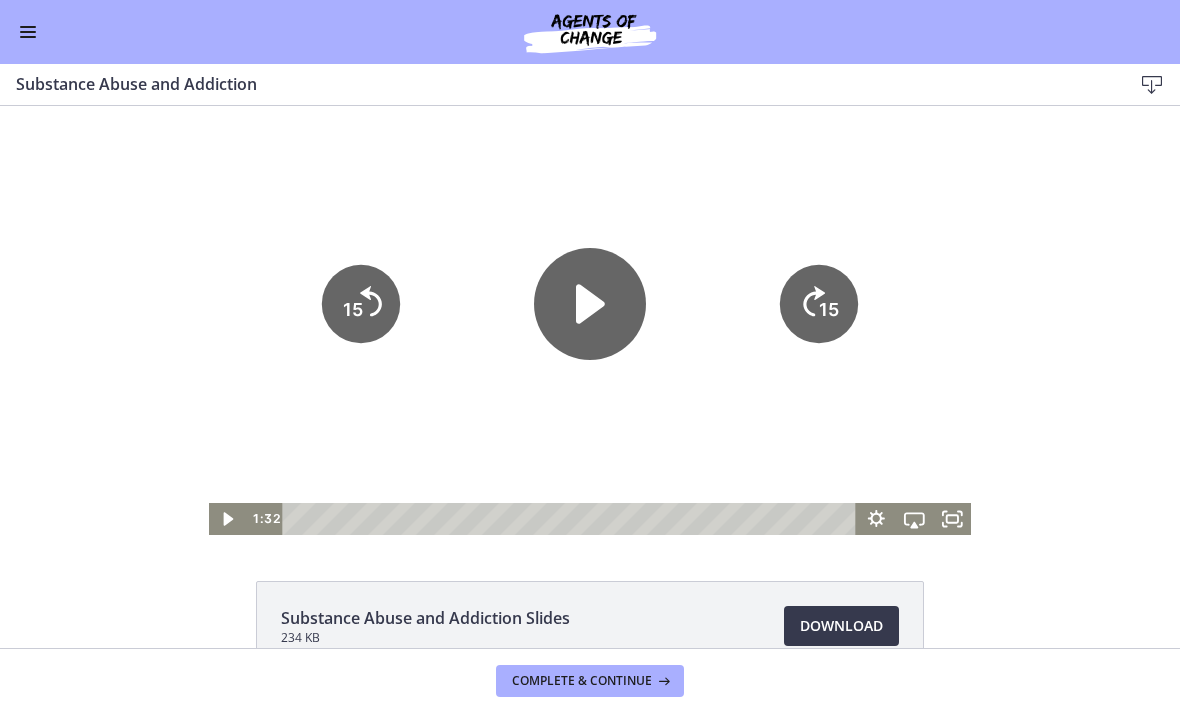 click 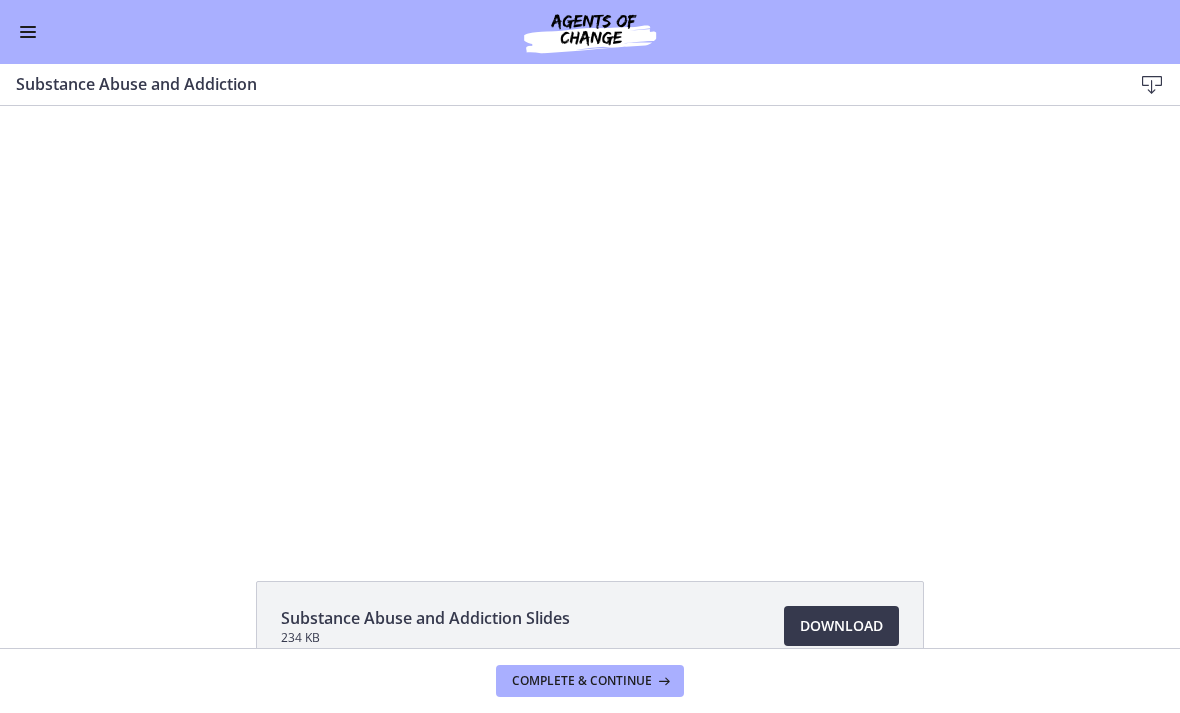 click at bounding box center [590, 320] 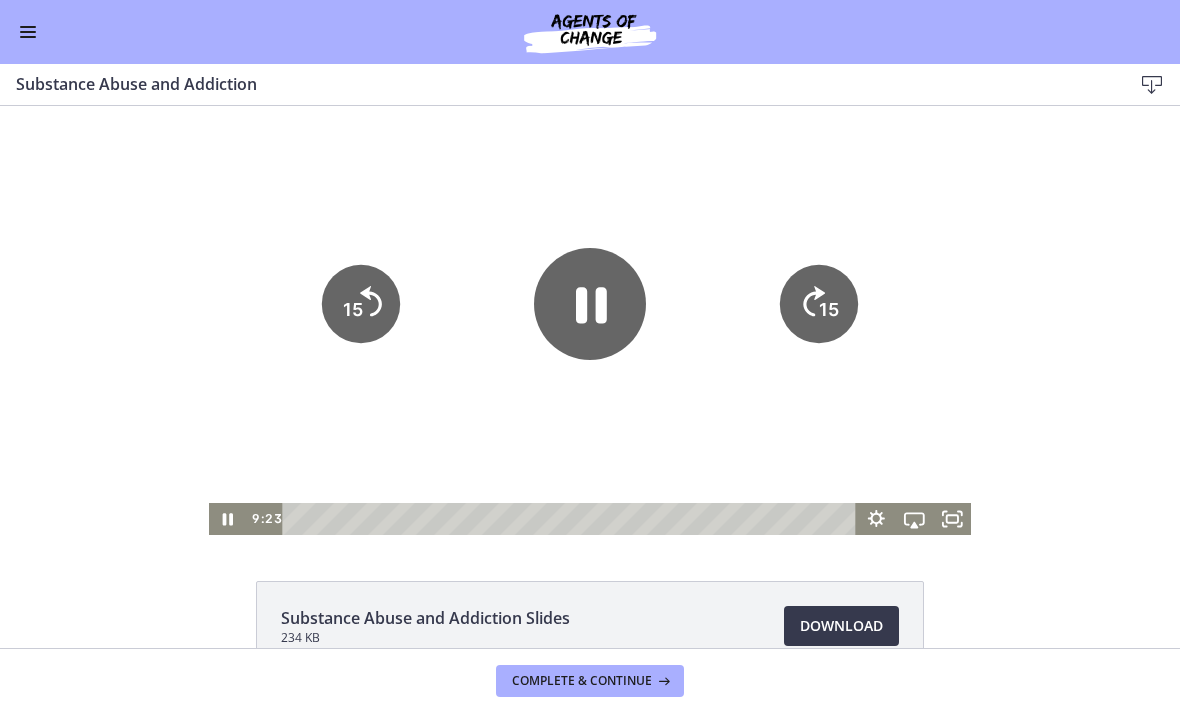 click 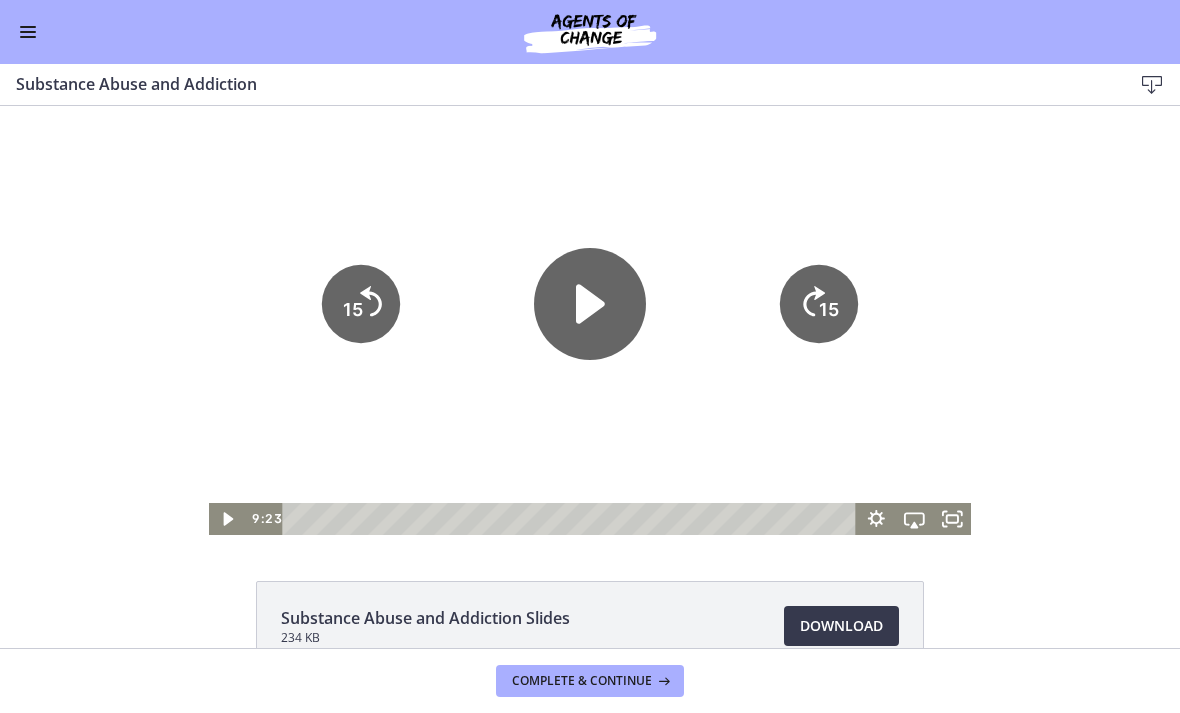click 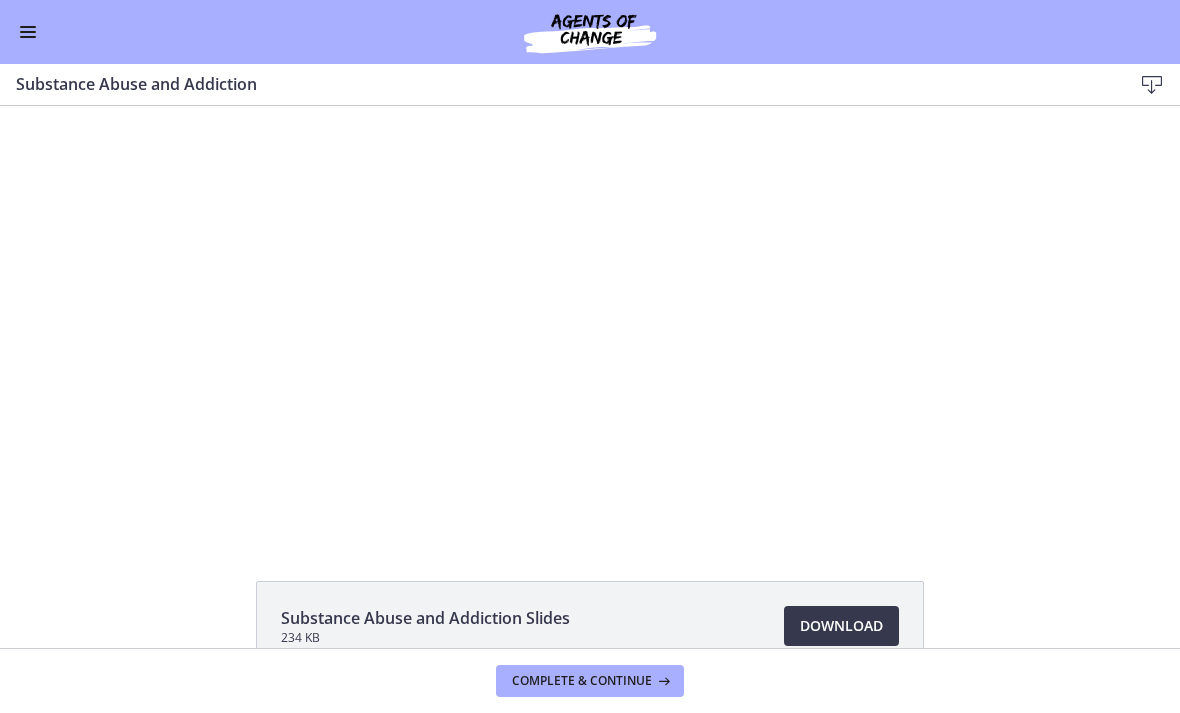 click at bounding box center (590, 320) 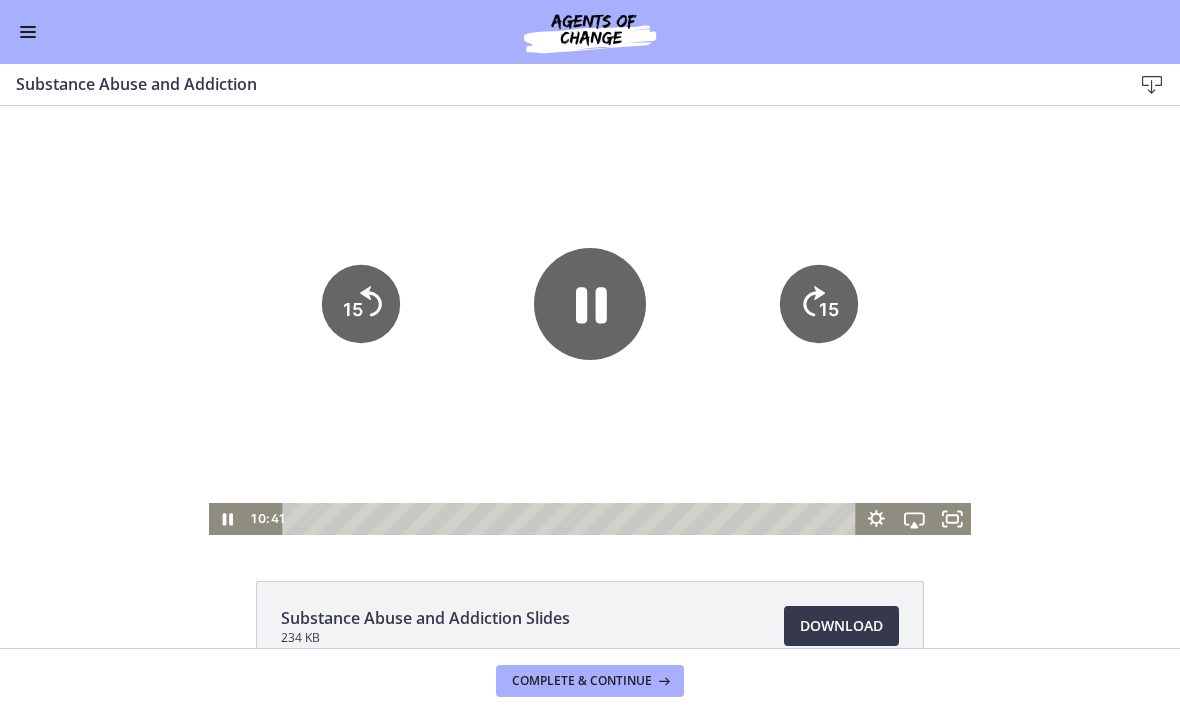 click 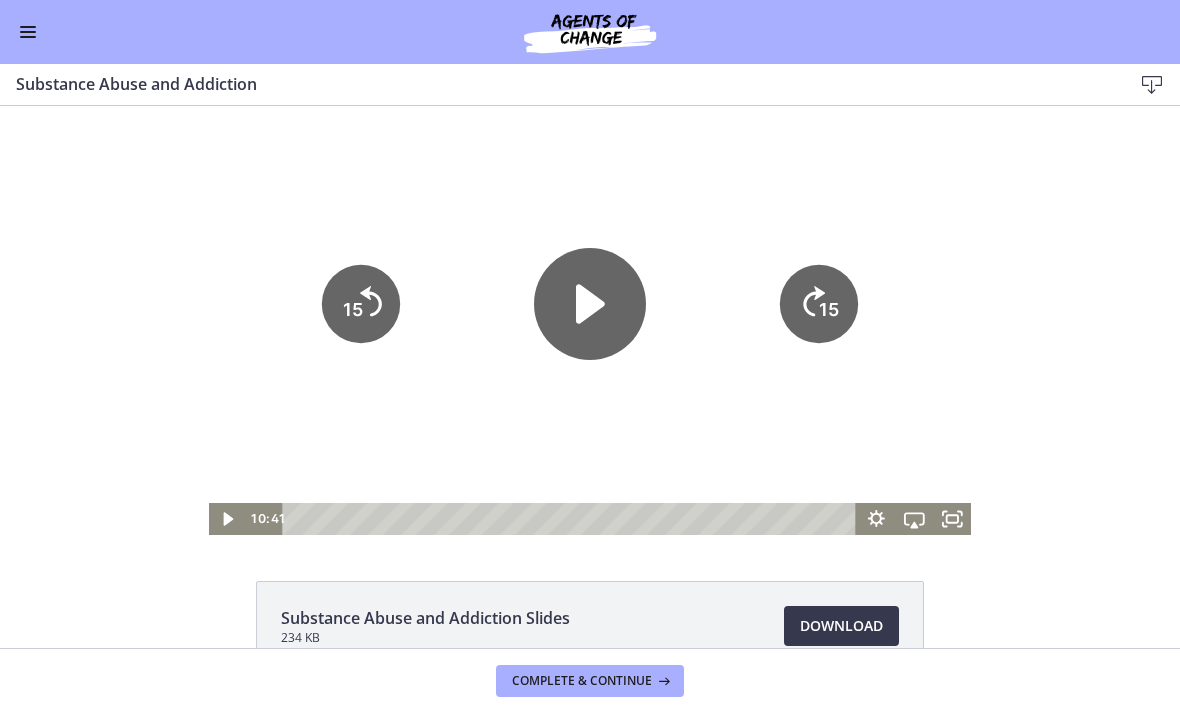 click 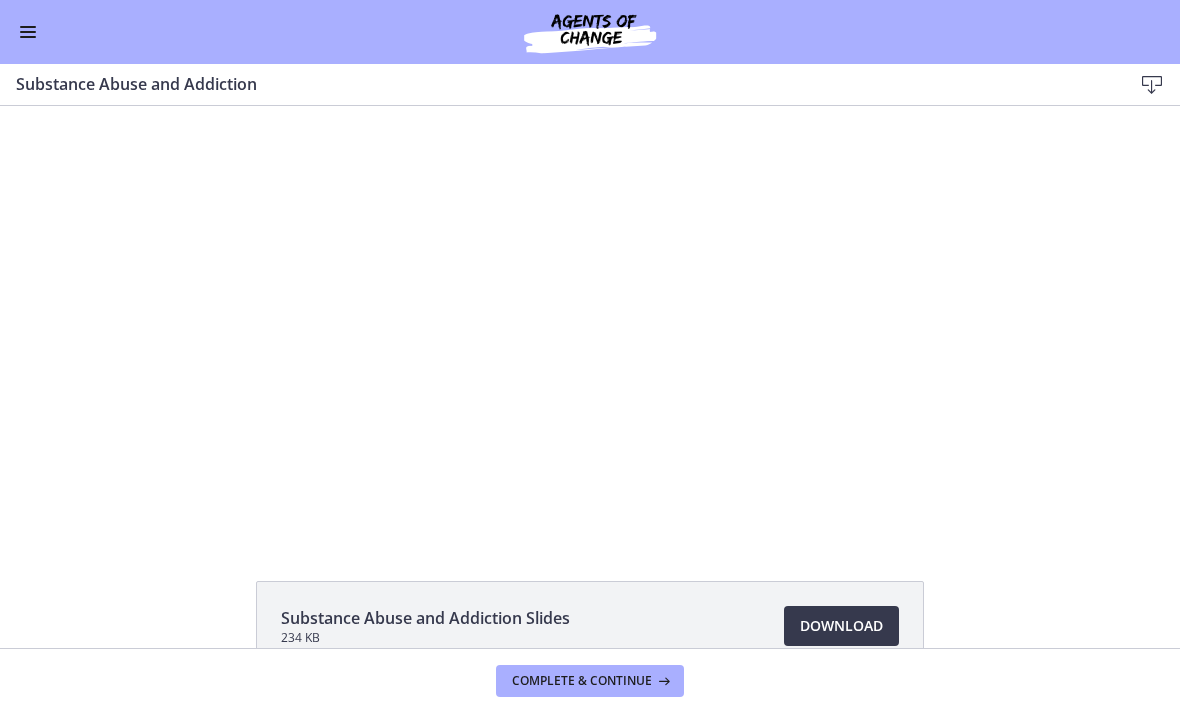 click at bounding box center (590, 320) 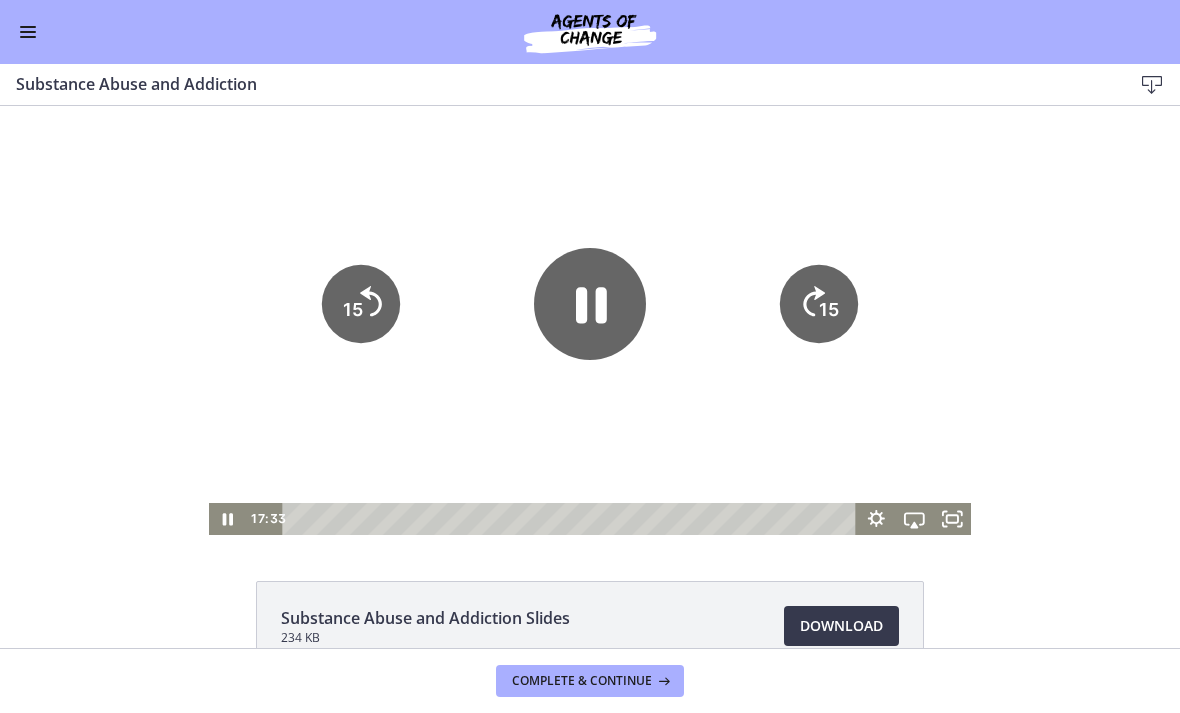 click 